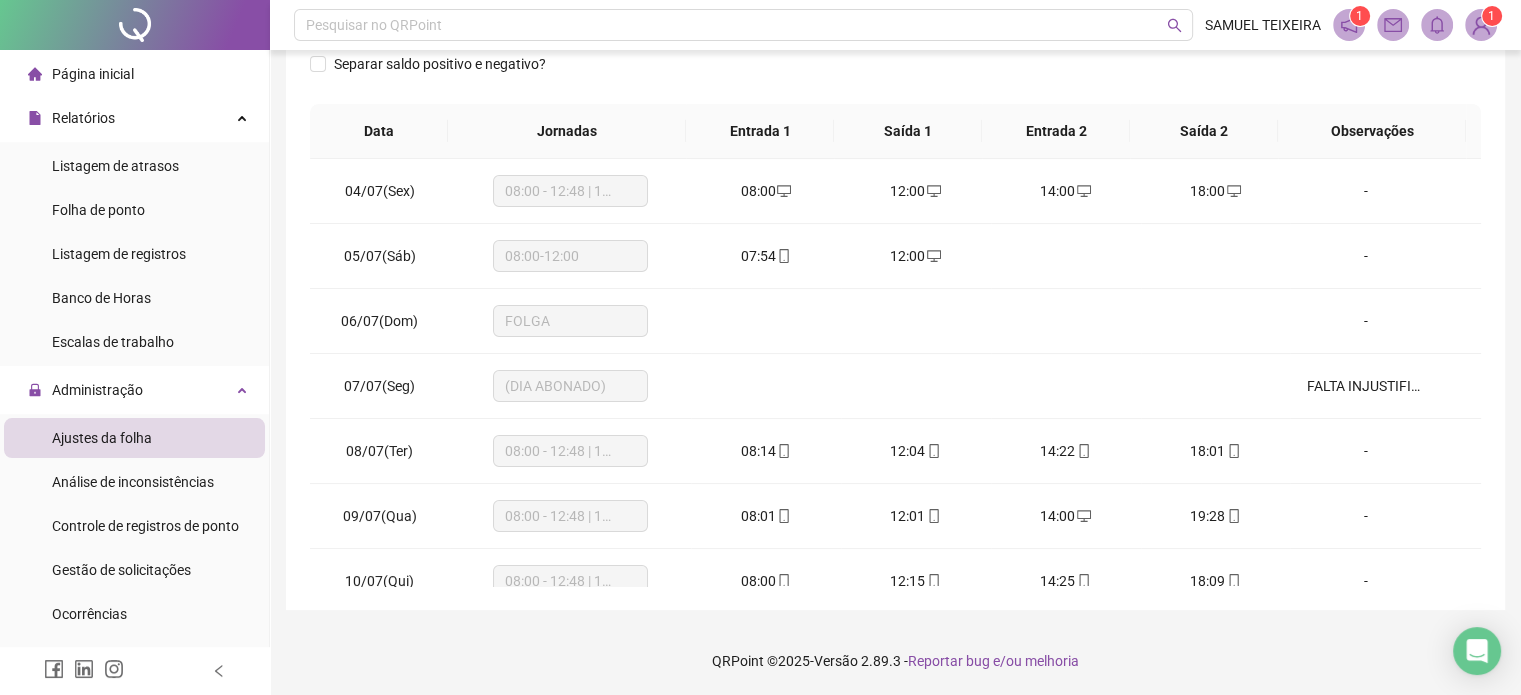 scroll, scrollTop: 302, scrollLeft: 0, axis: vertical 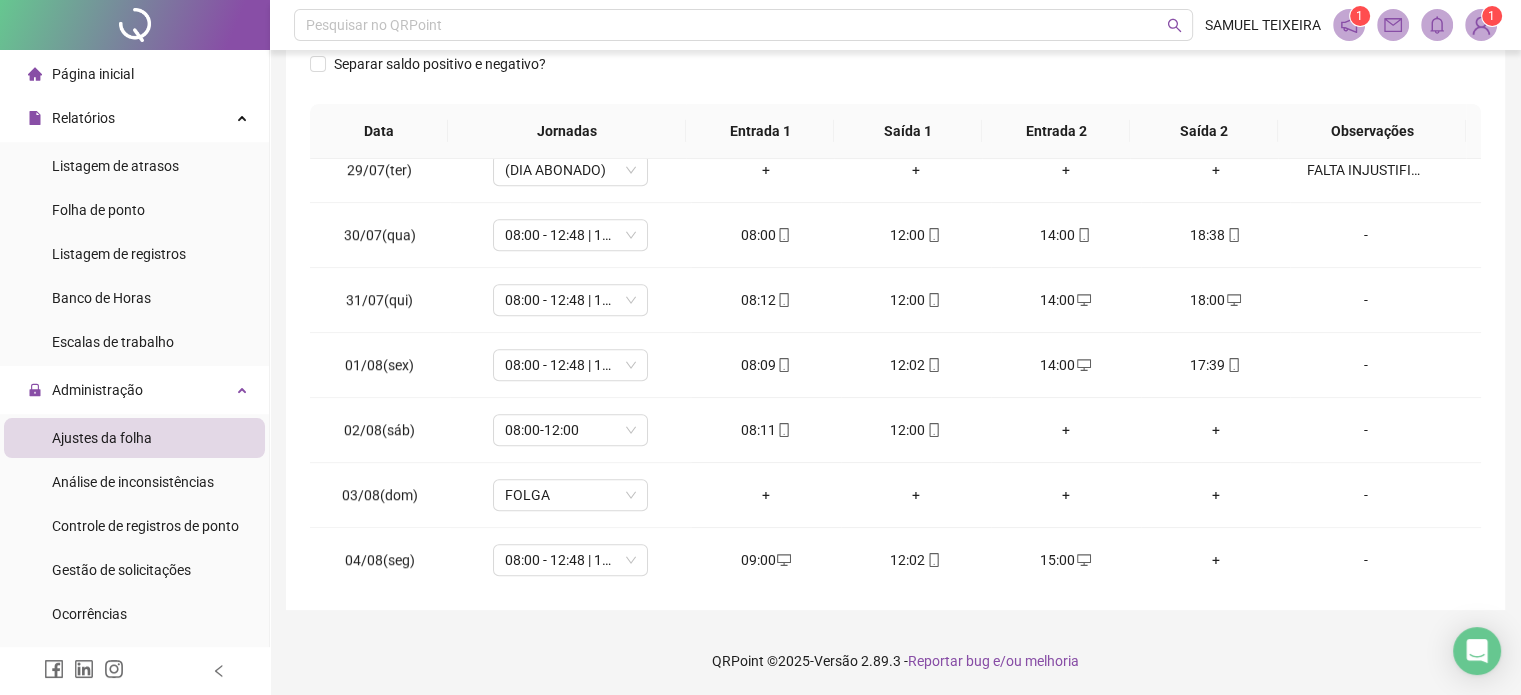 click on "[FIRST] [LAST] [LAST] [LAST]" at bounding box center (500, -72) 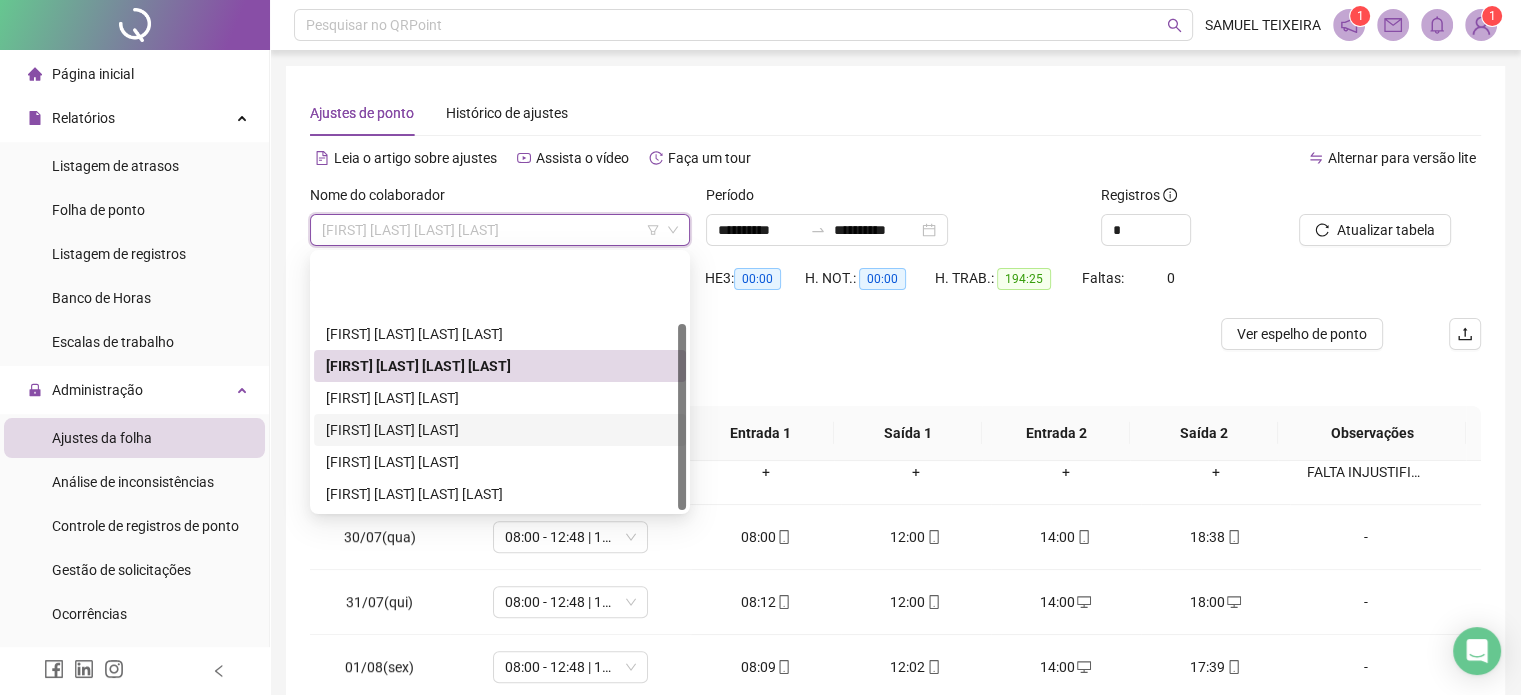 scroll, scrollTop: 0, scrollLeft: 0, axis: both 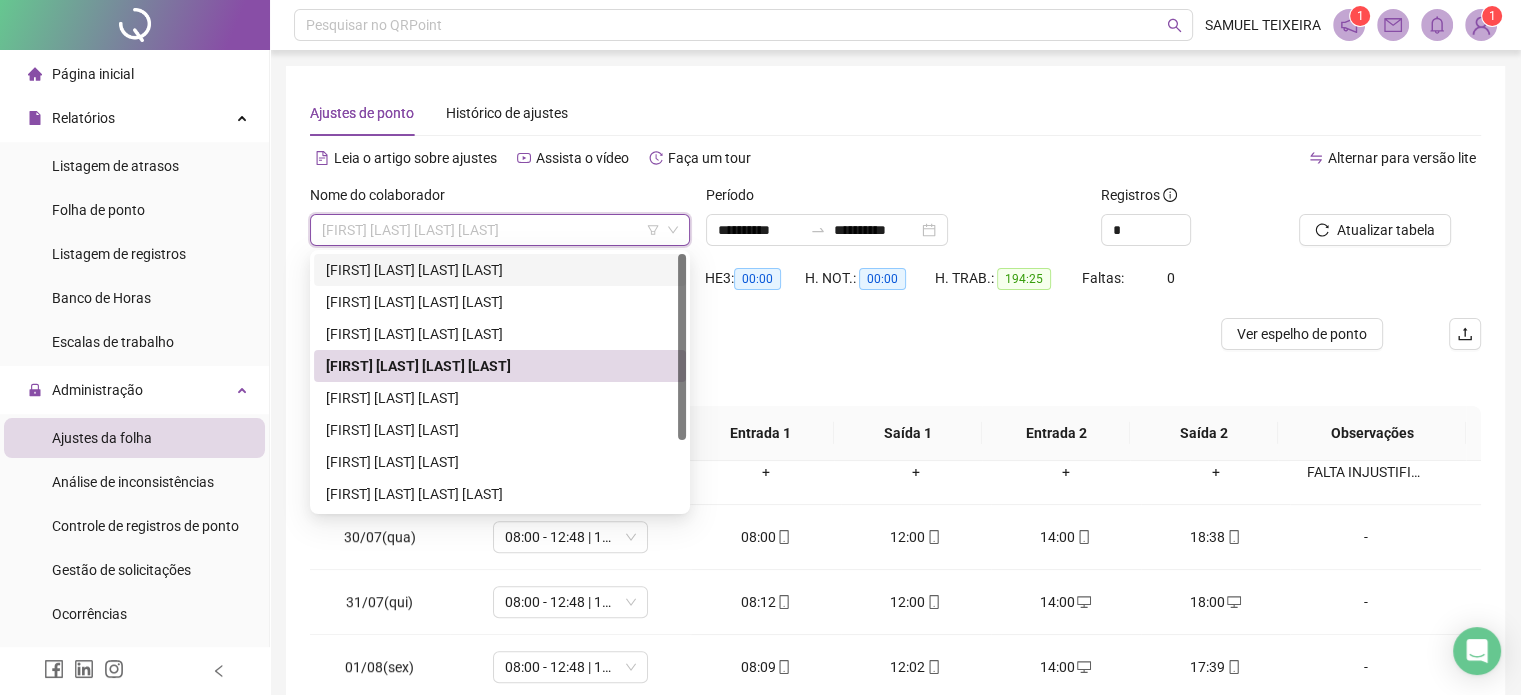 click on "[FIRST] [LAST] [LAST] [LAST]" at bounding box center (500, 270) 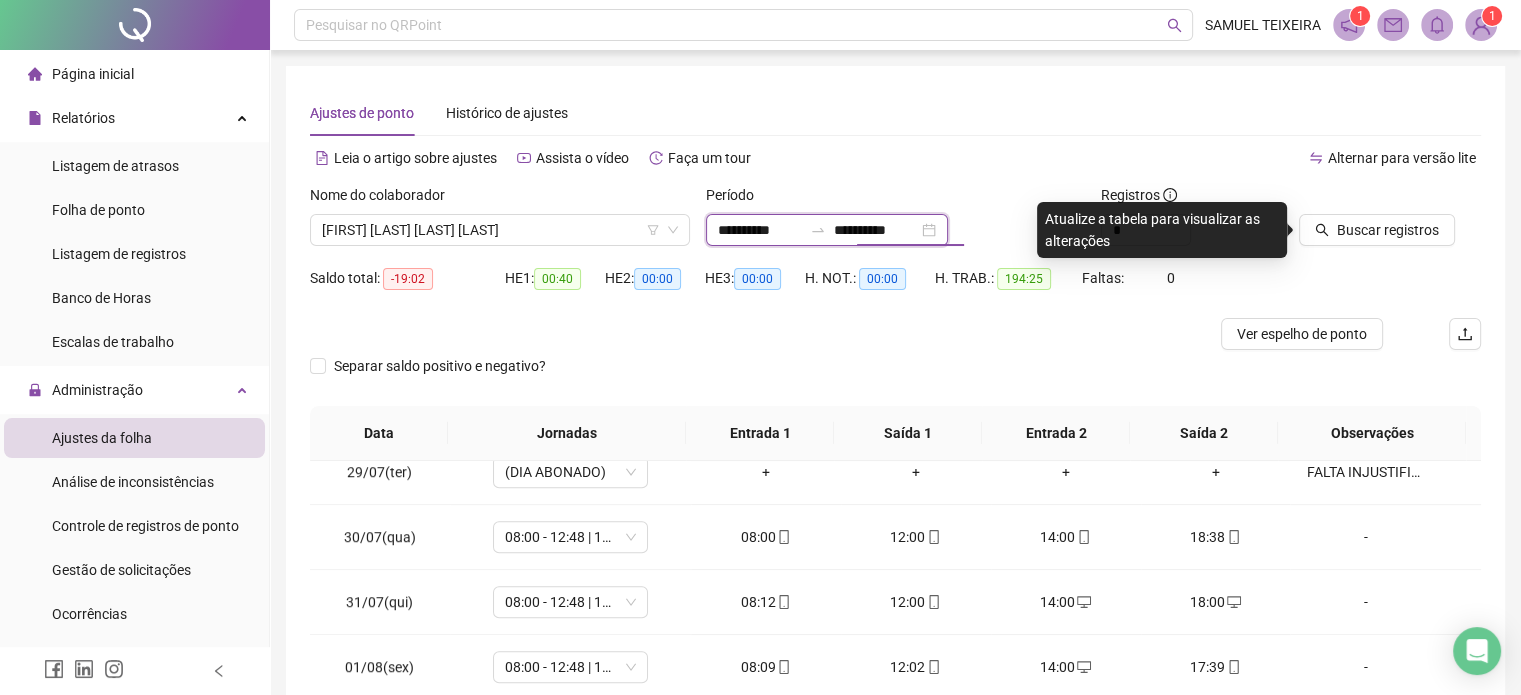 click on "**********" at bounding box center (876, 230) 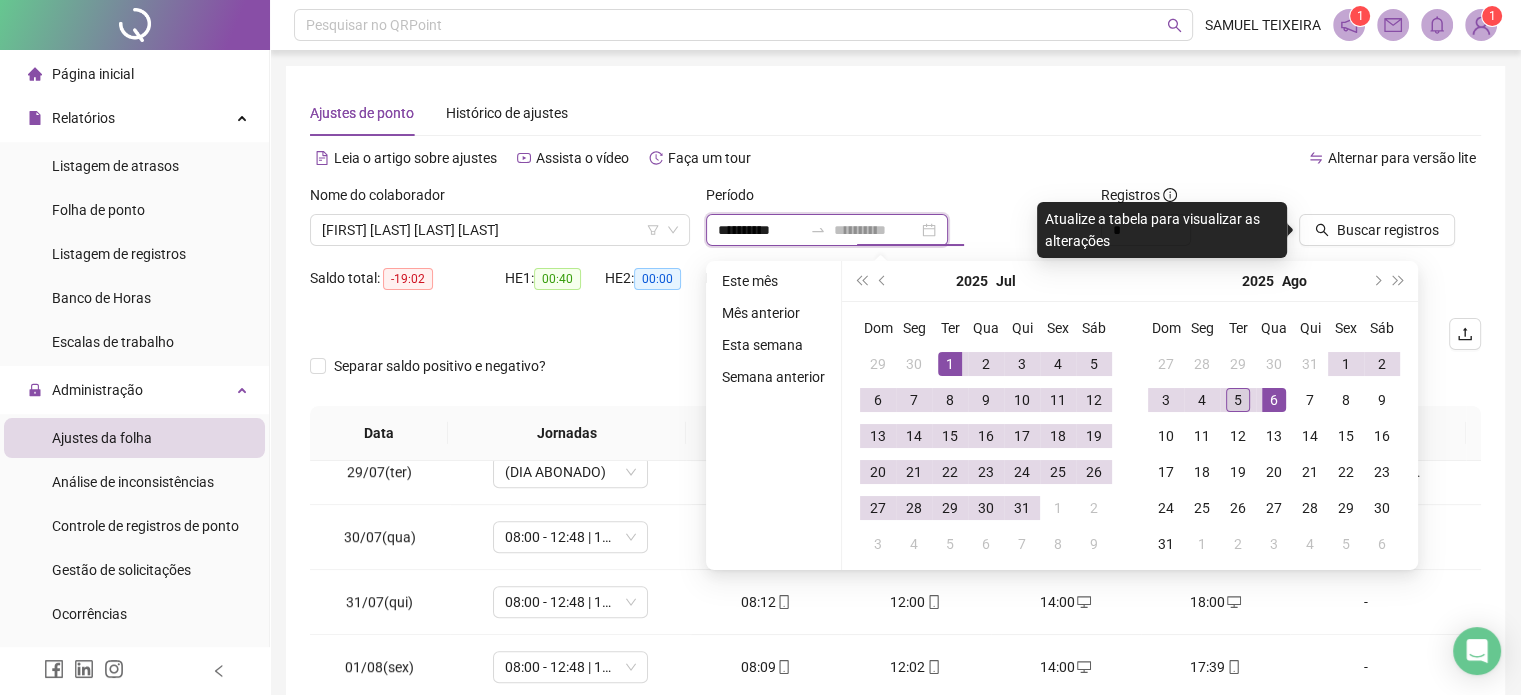 type on "**********" 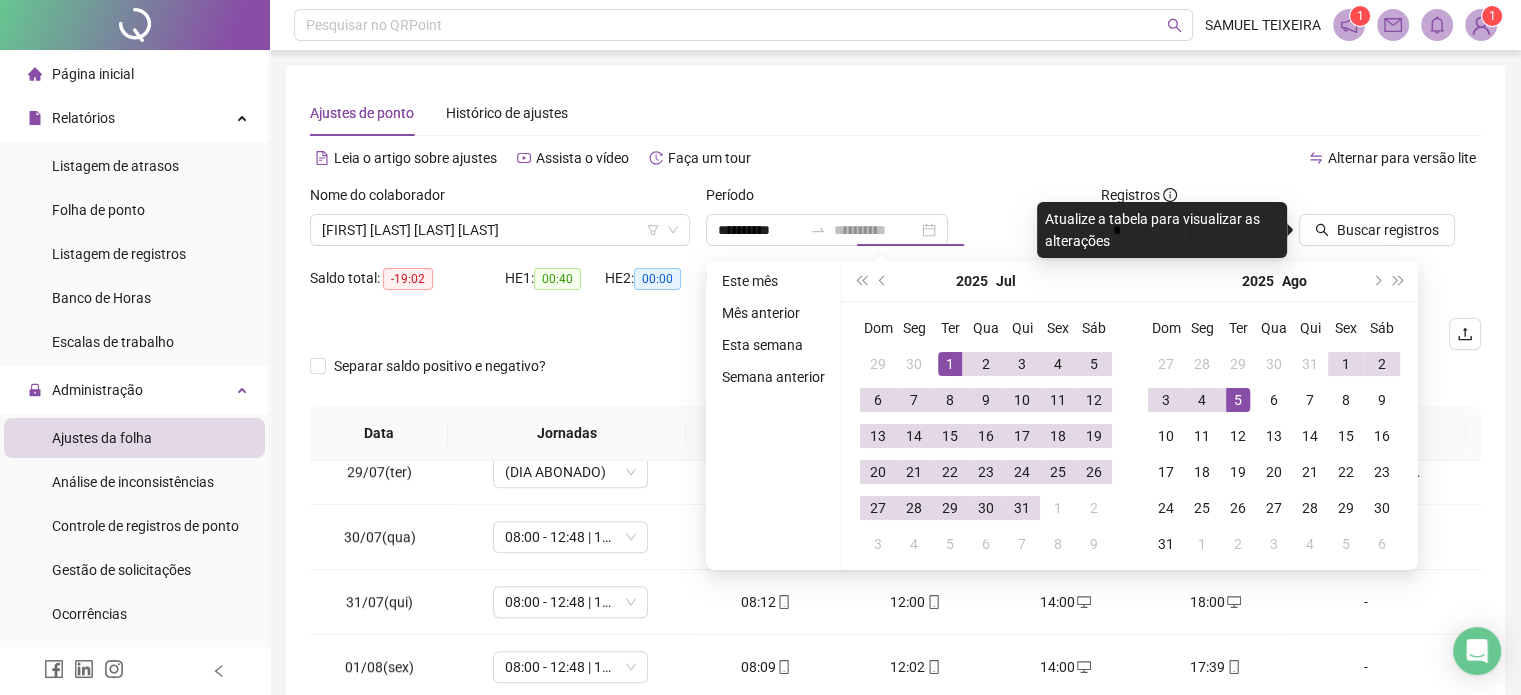 click on "5" at bounding box center (1238, 400) 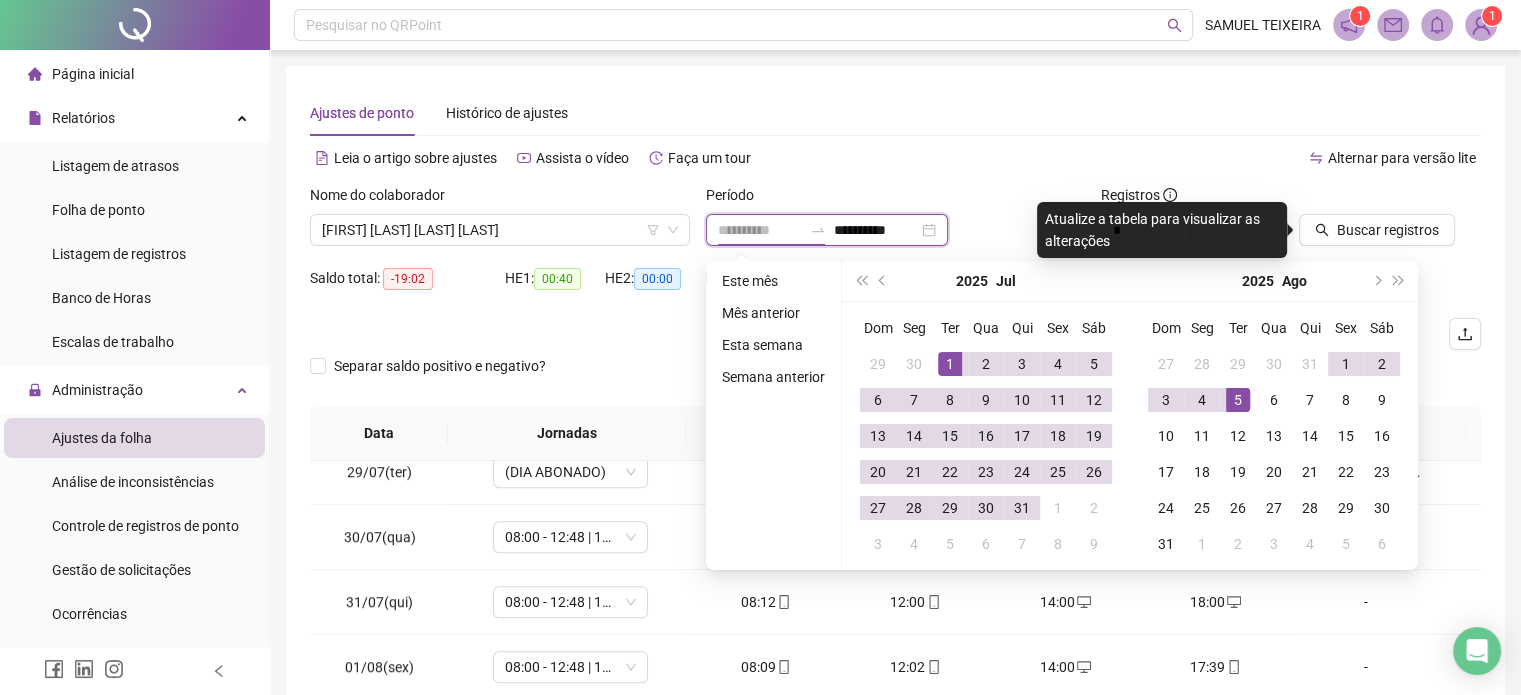 type on "**********" 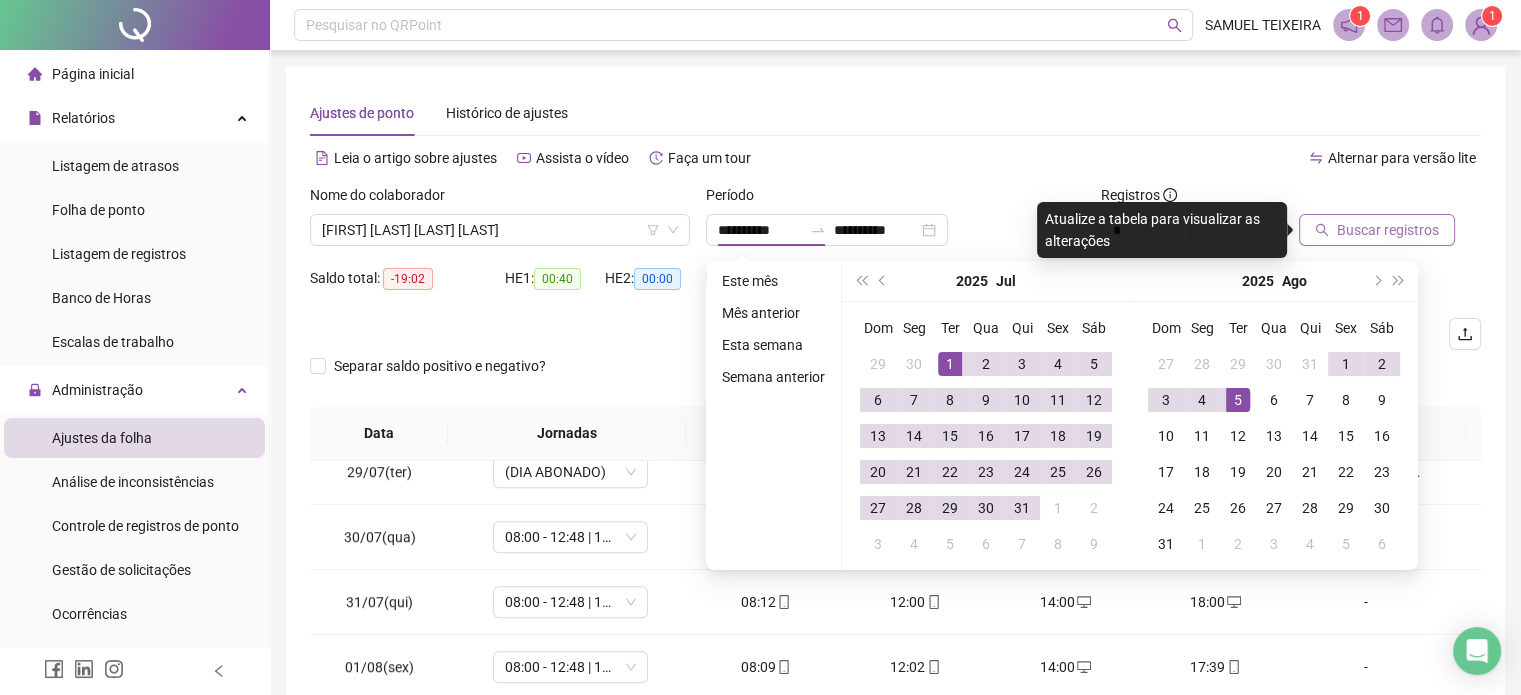 click on "Buscar registros" at bounding box center (1388, 230) 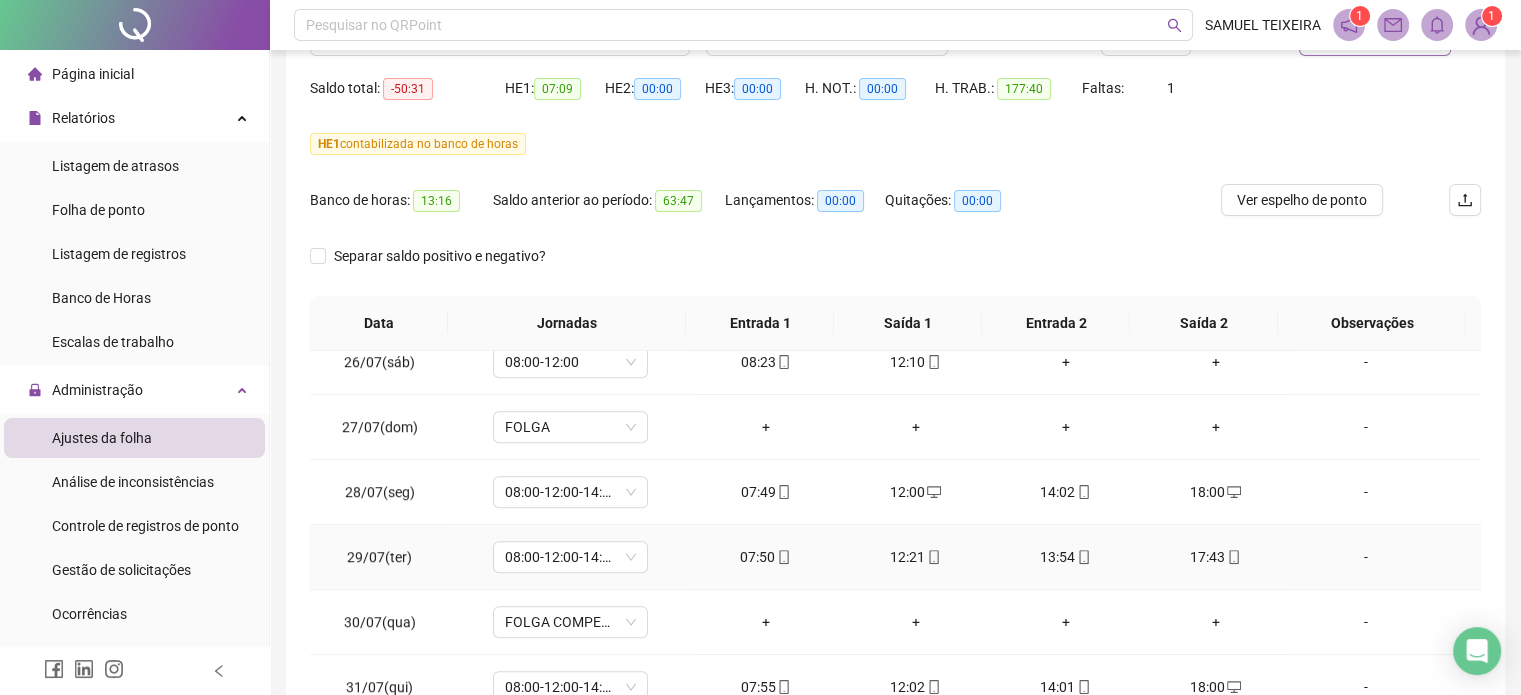 scroll, scrollTop: 200, scrollLeft: 0, axis: vertical 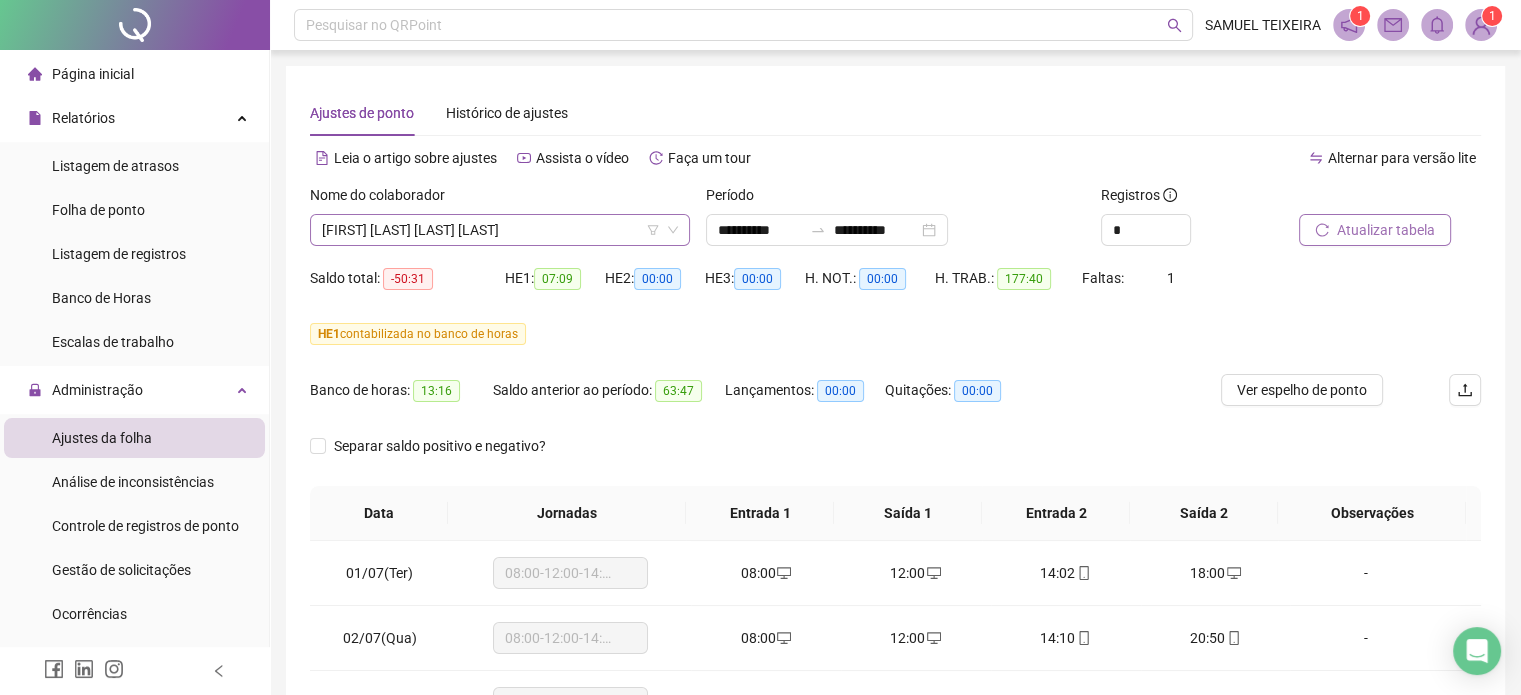 drag, startPoint x: 488, startPoint y: 207, endPoint x: 498, endPoint y: 227, distance: 22.36068 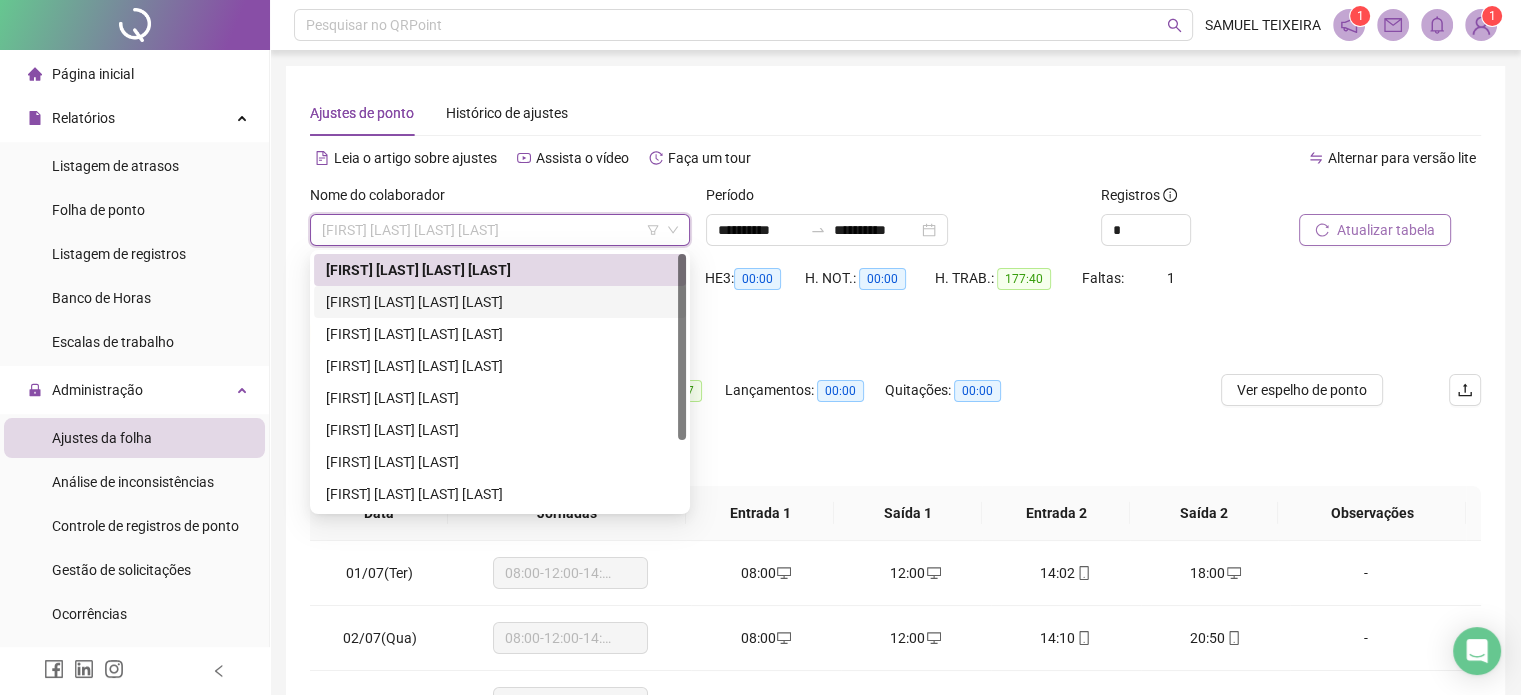 click on "[FIRST] [LAST] [LAST] [LAST]" at bounding box center (500, 302) 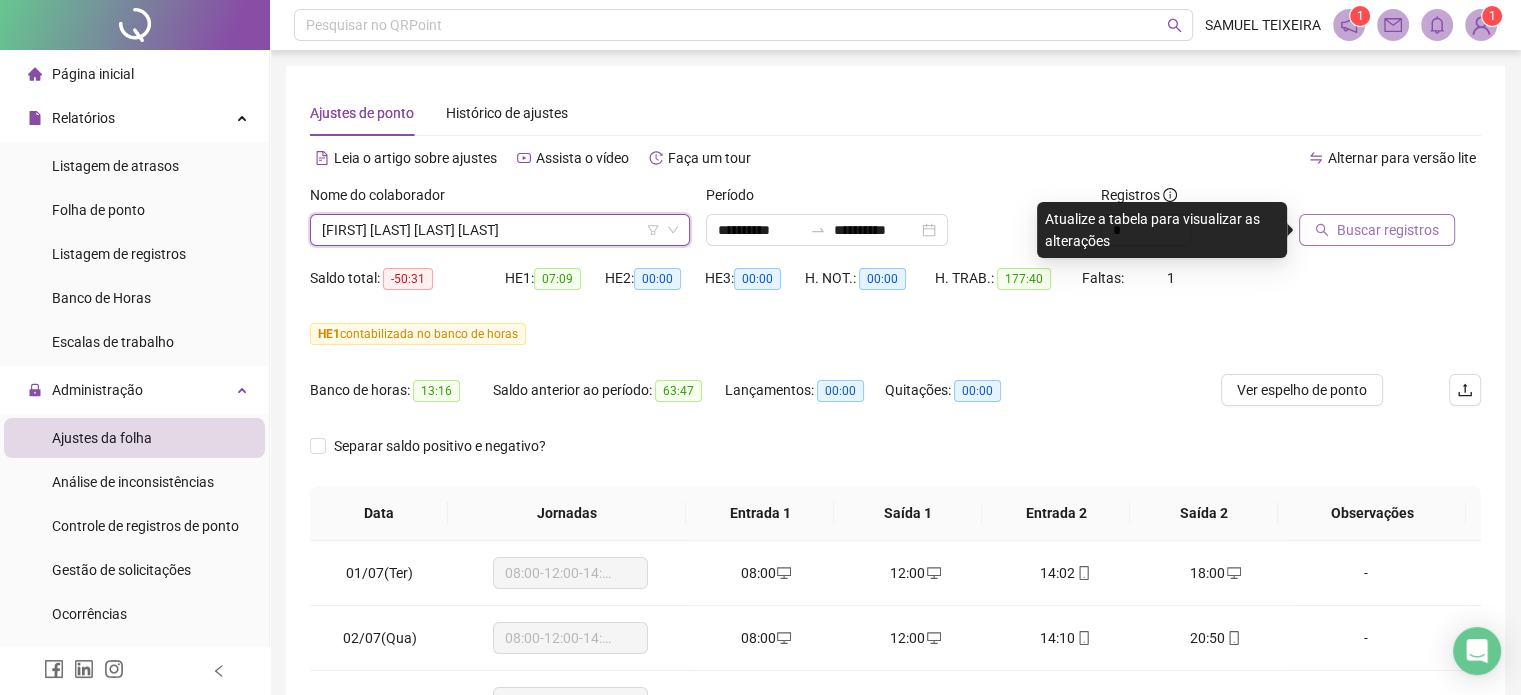 click on "Buscar registros" at bounding box center (1388, 230) 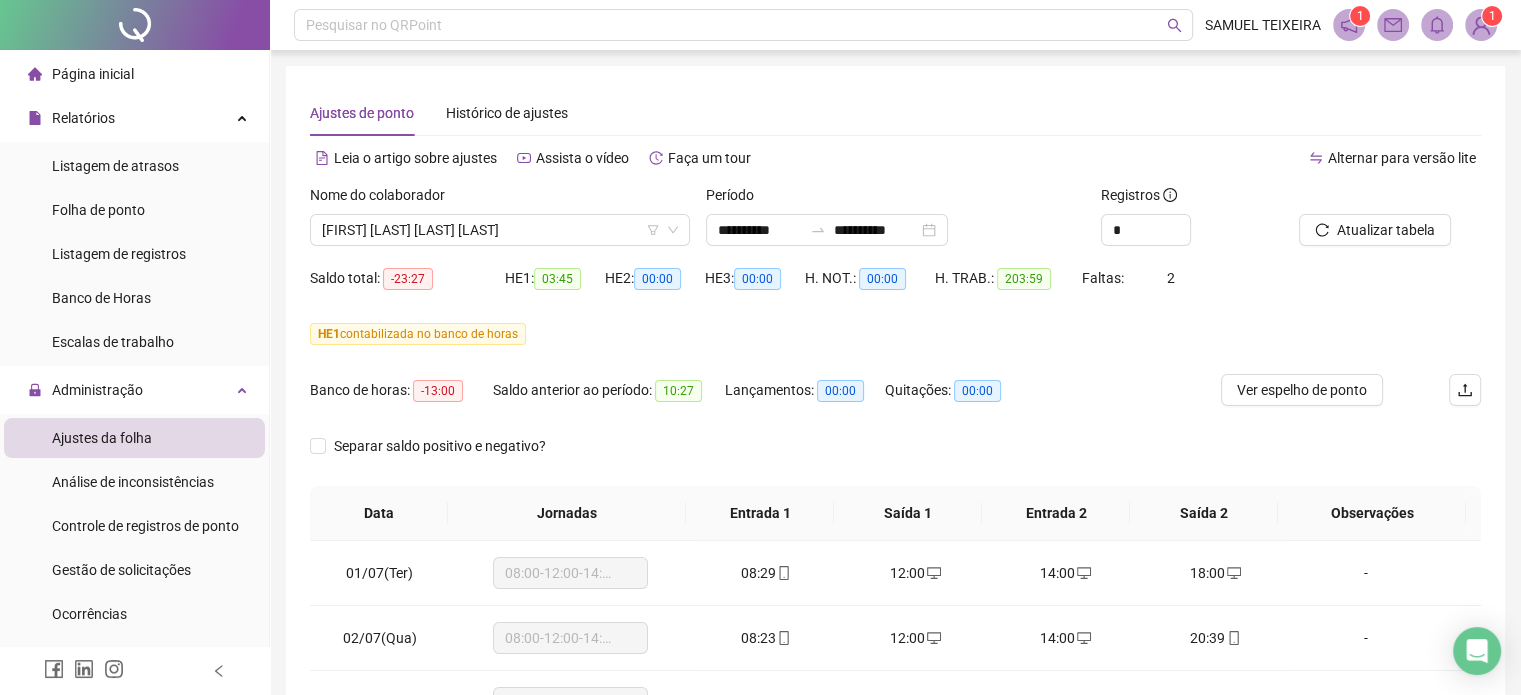 scroll, scrollTop: 300, scrollLeft: 0, axis: vertical 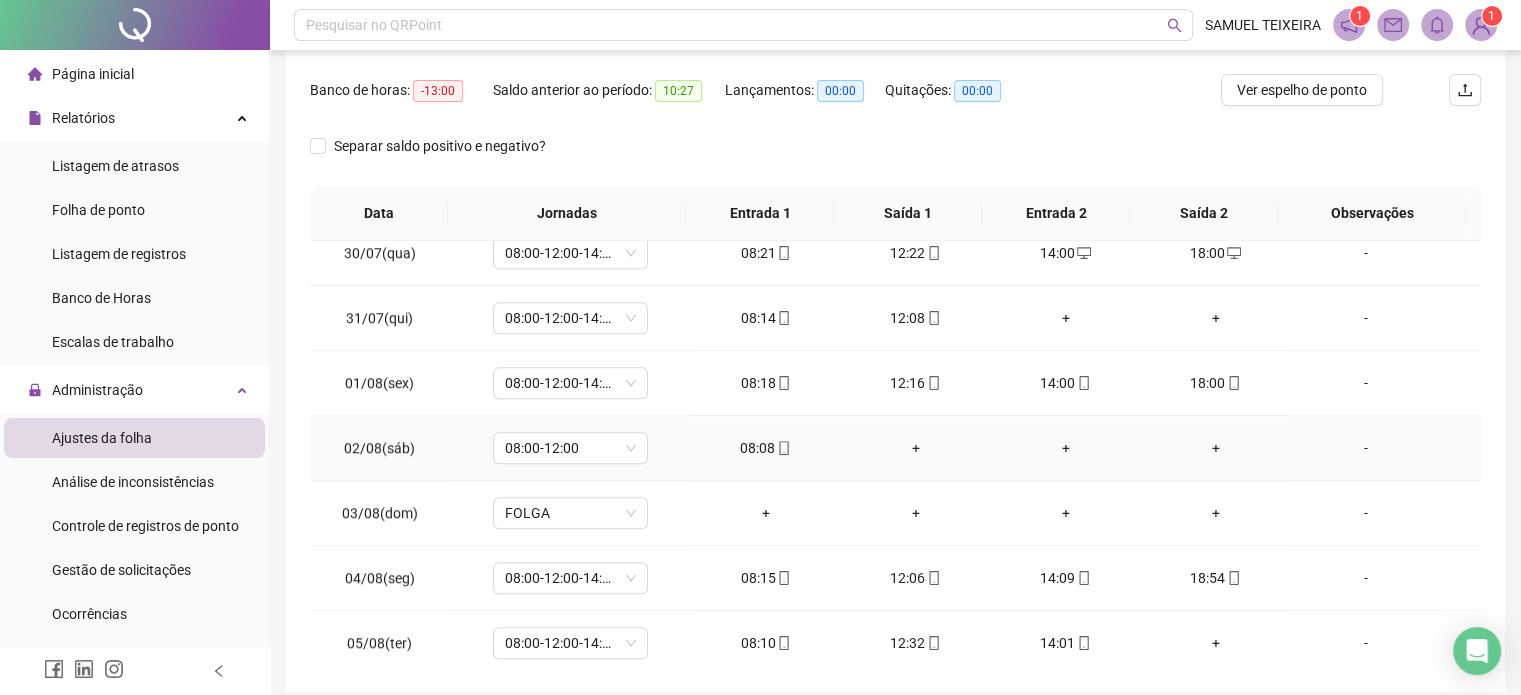 click on "+" at bounding box center [916, 448] 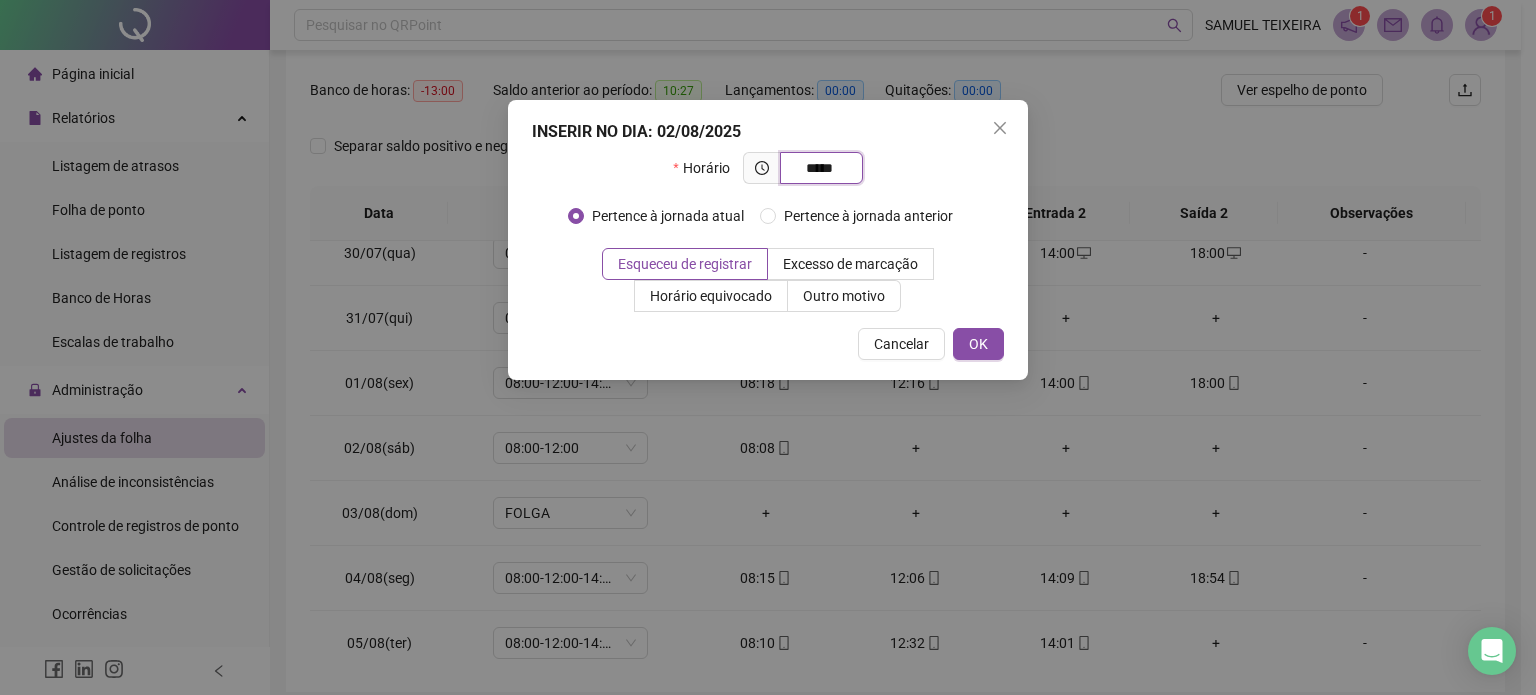 type on "*****" 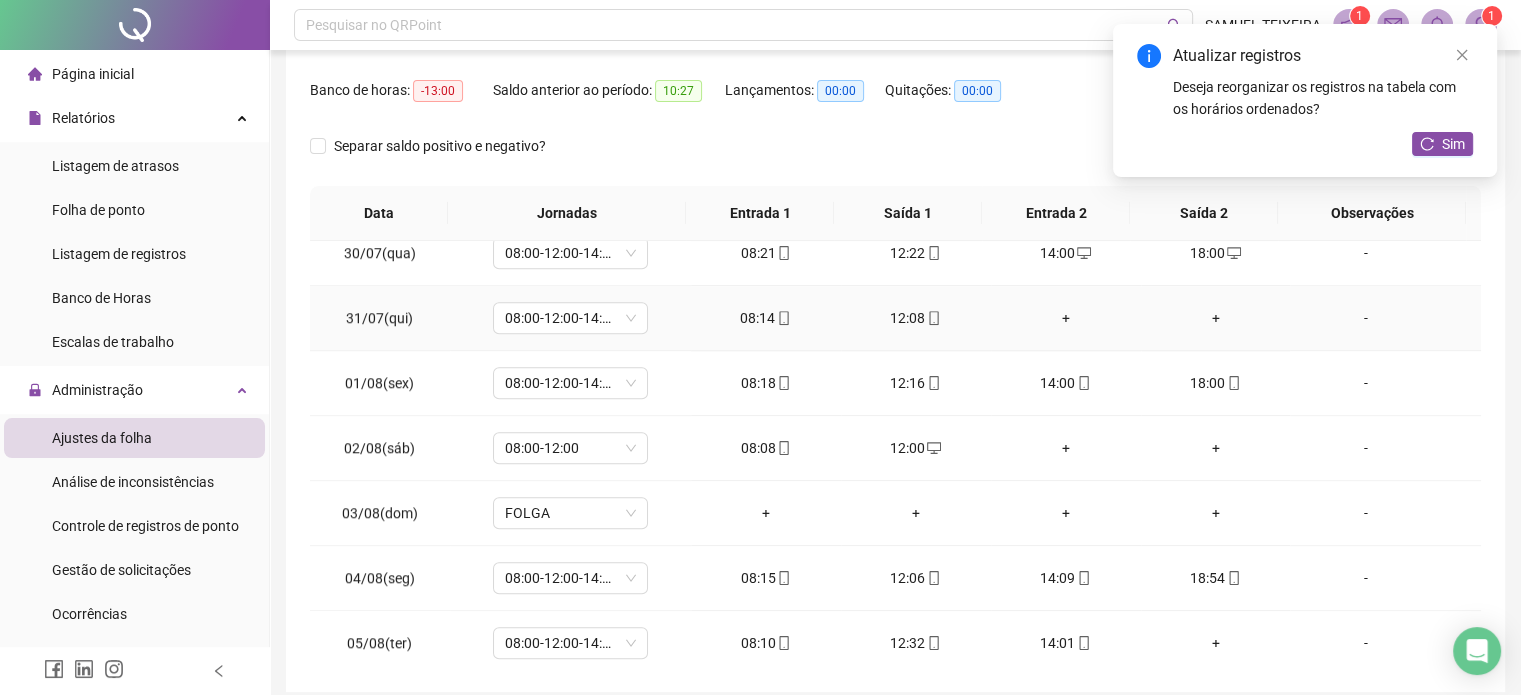 click on "+" at bounding box center (1066, 318) 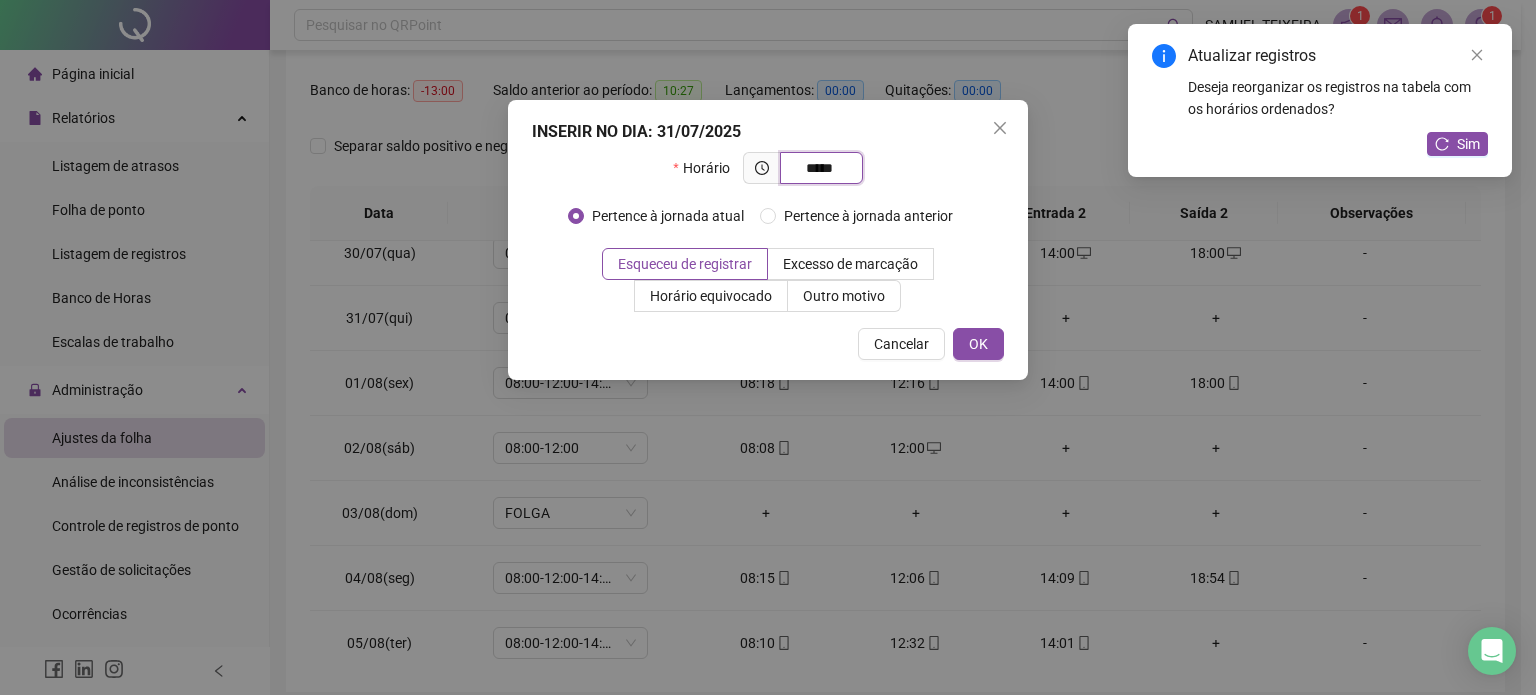 type on "*****" 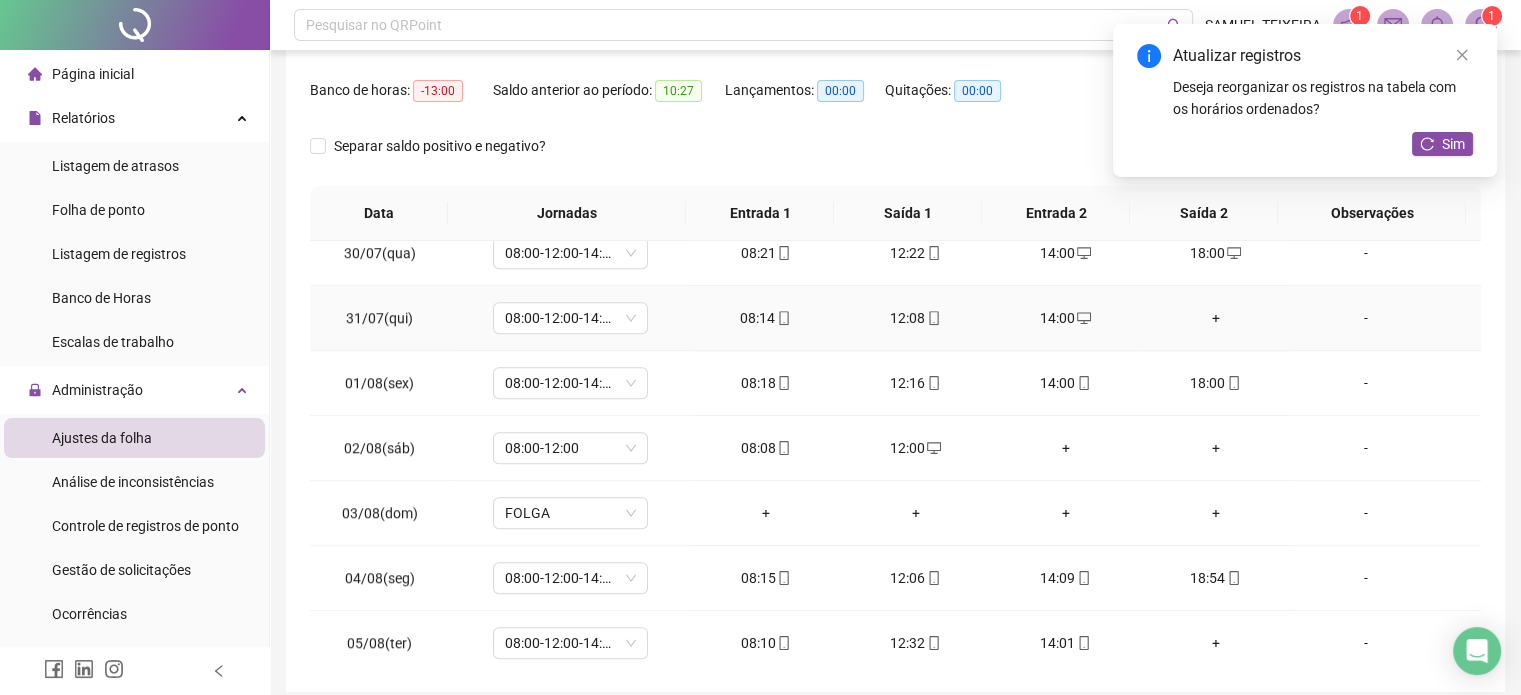 click on "+" at bounding box center [1216, 318] 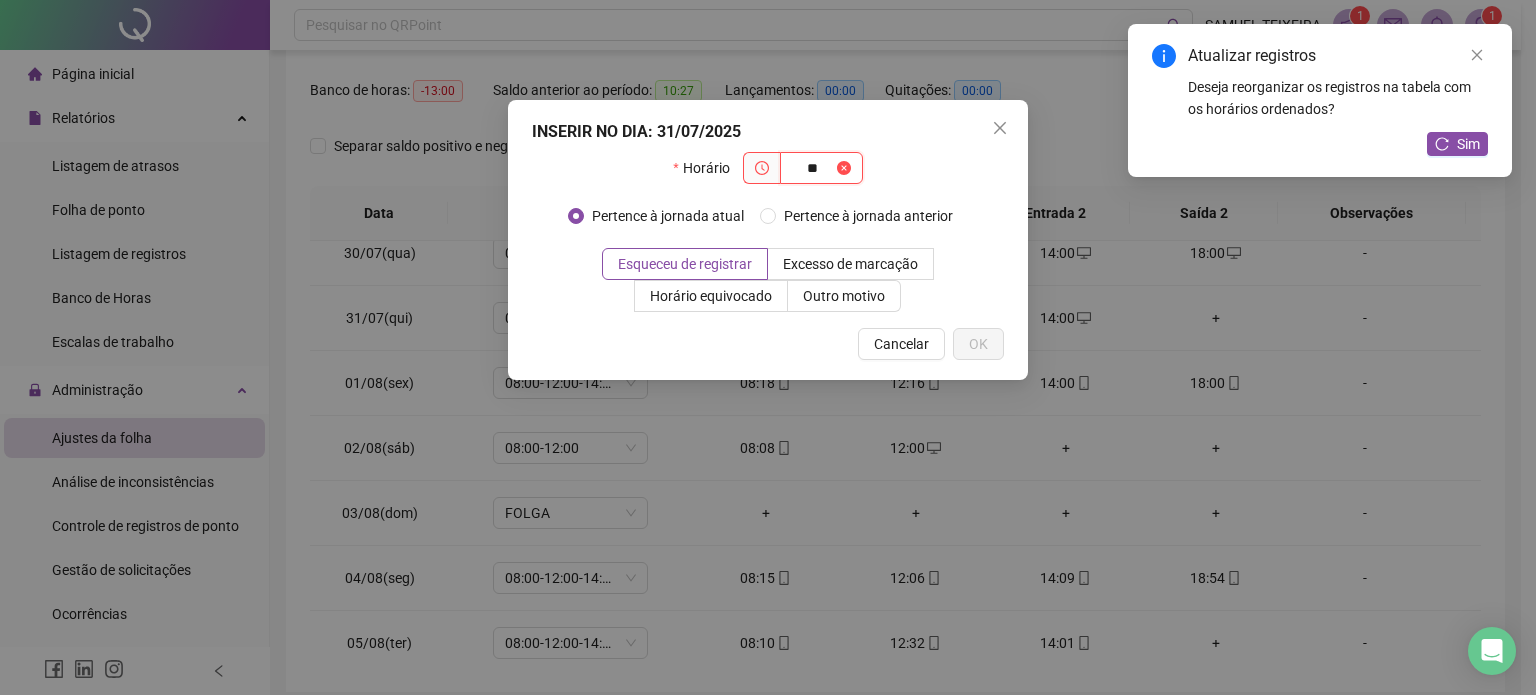 type on "*" 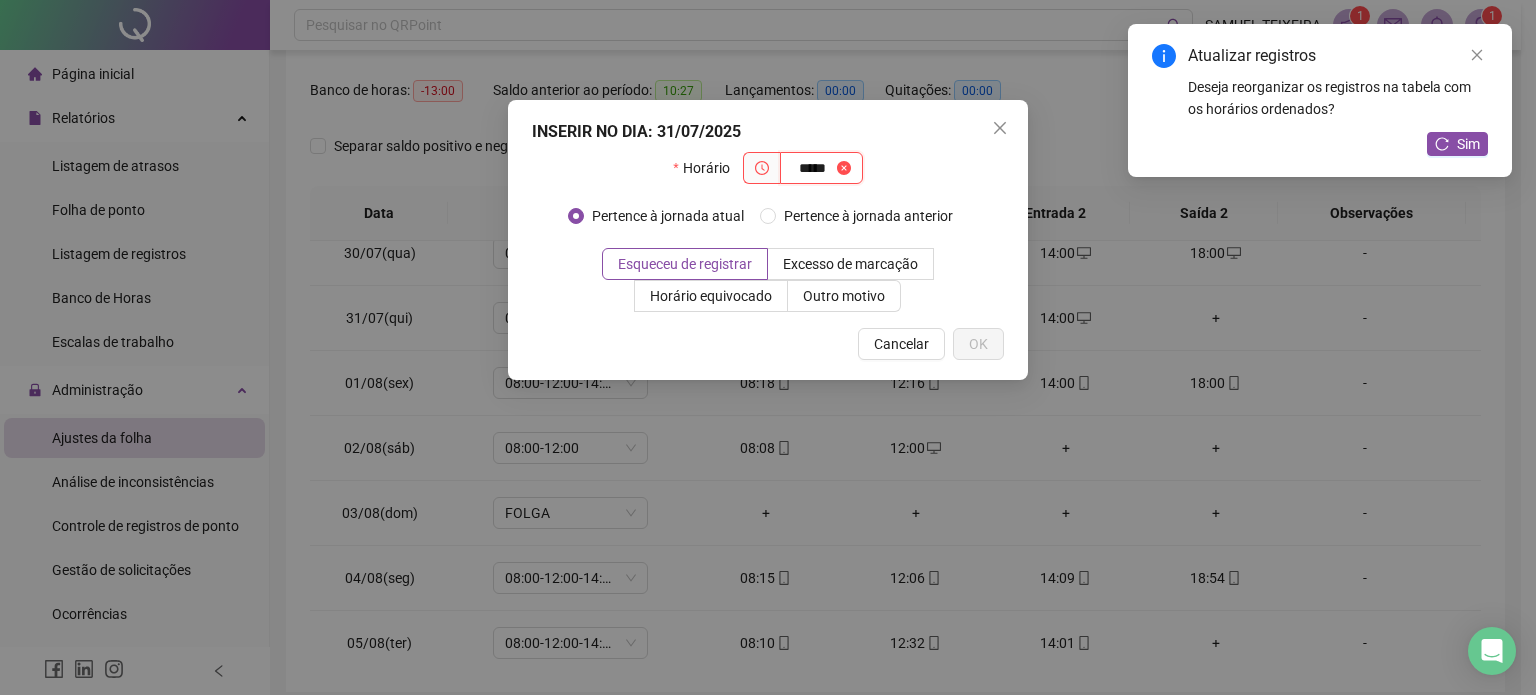 type on "*****" 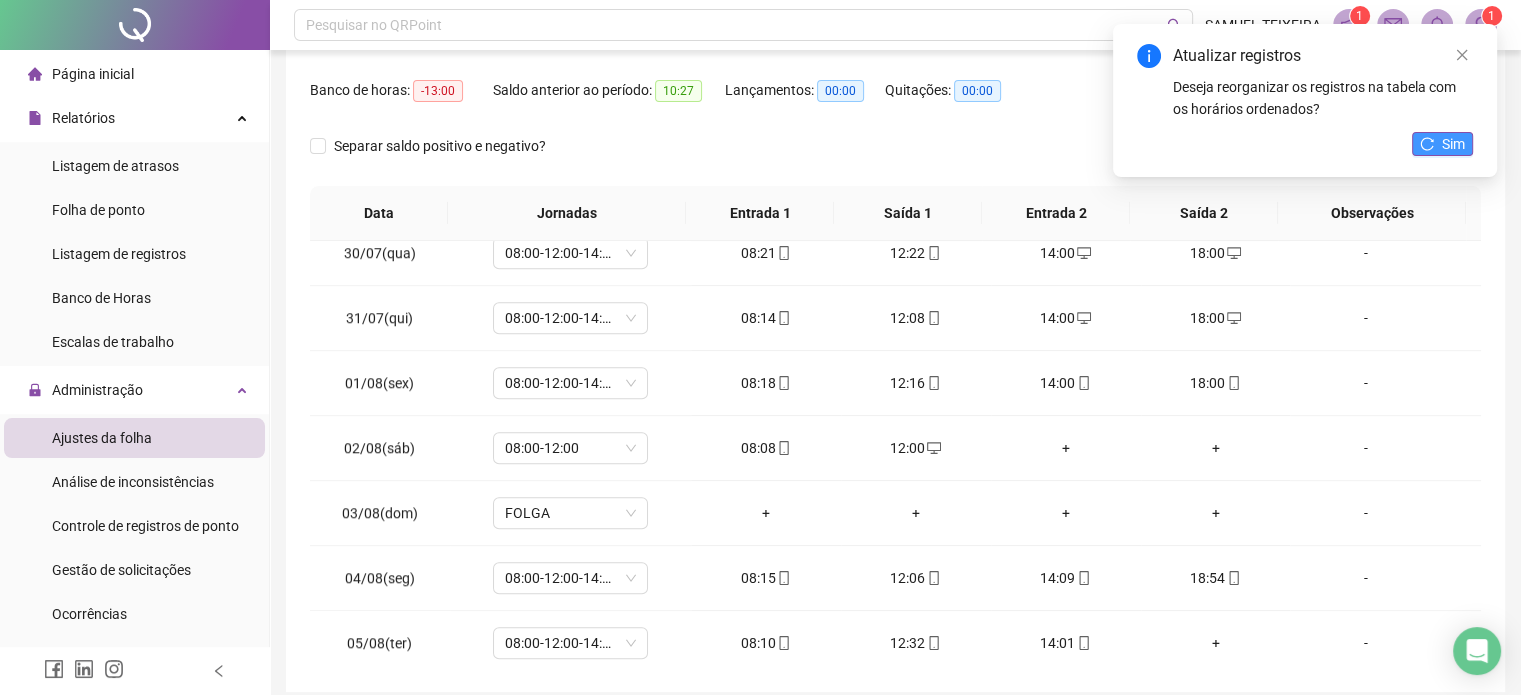 click on "Sim" at bounding box center [1442, 144] 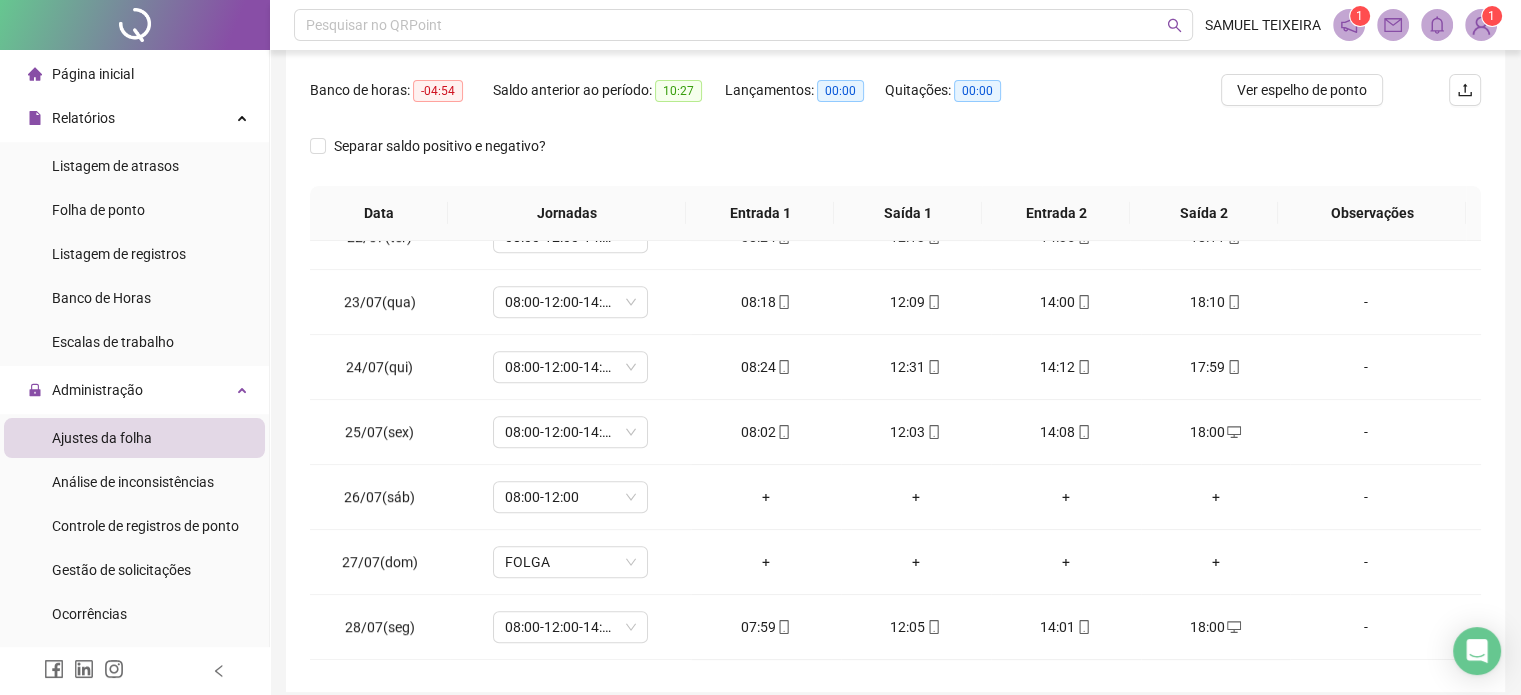 scroll, scrollTop: 1405, scrollLeft: 0, axis: vertical 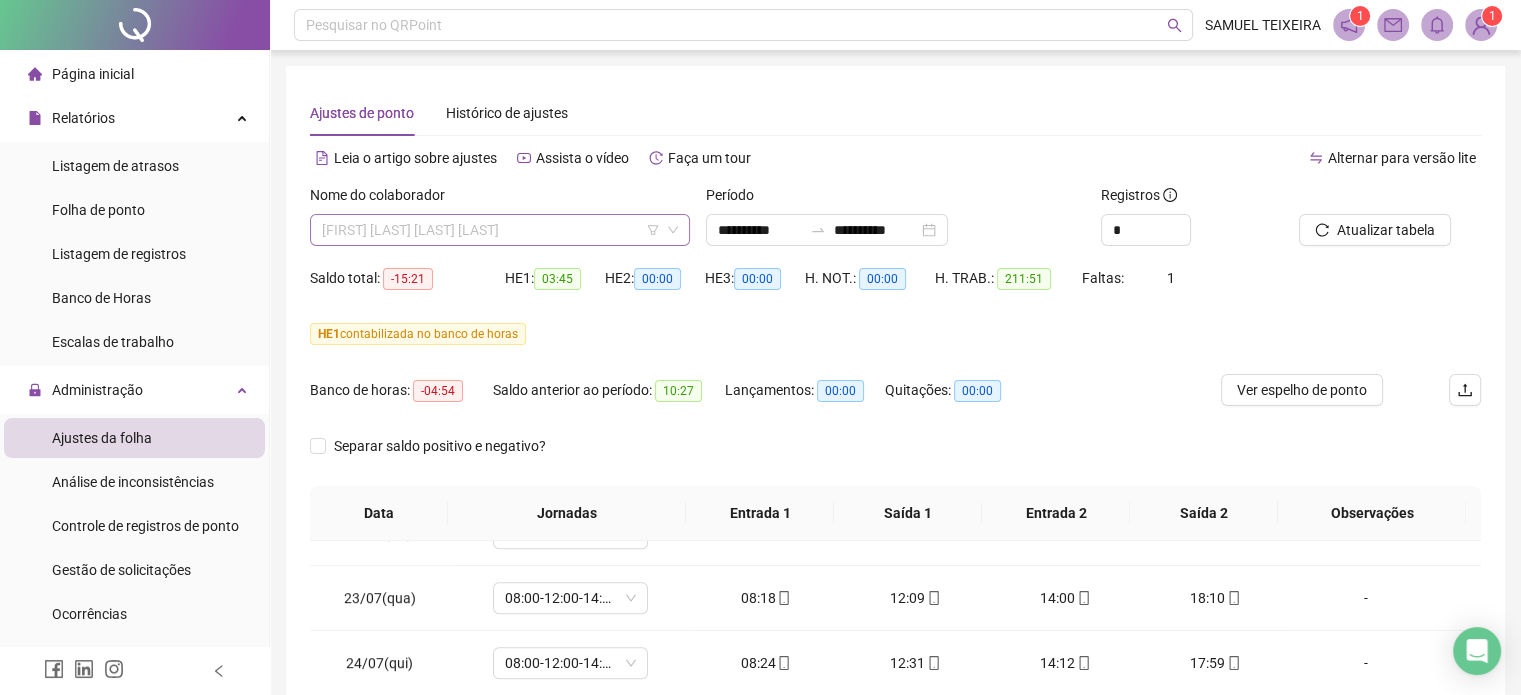 click on "[FIRST] [LAST] [LAST] [LAST]" at bounding box center (500, 230) 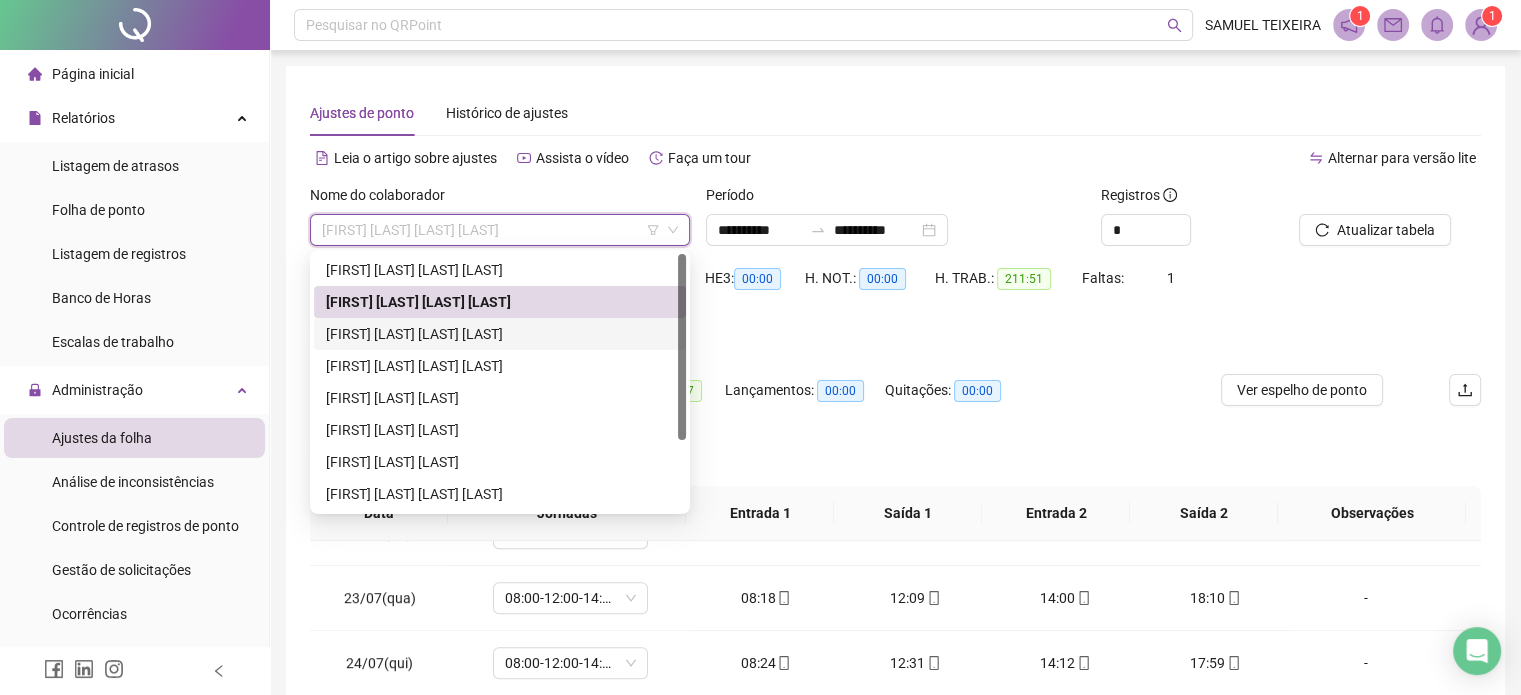 click on "[FIRST] [LAST] [LAST] [LAST]" at bounding box center (500, 334) 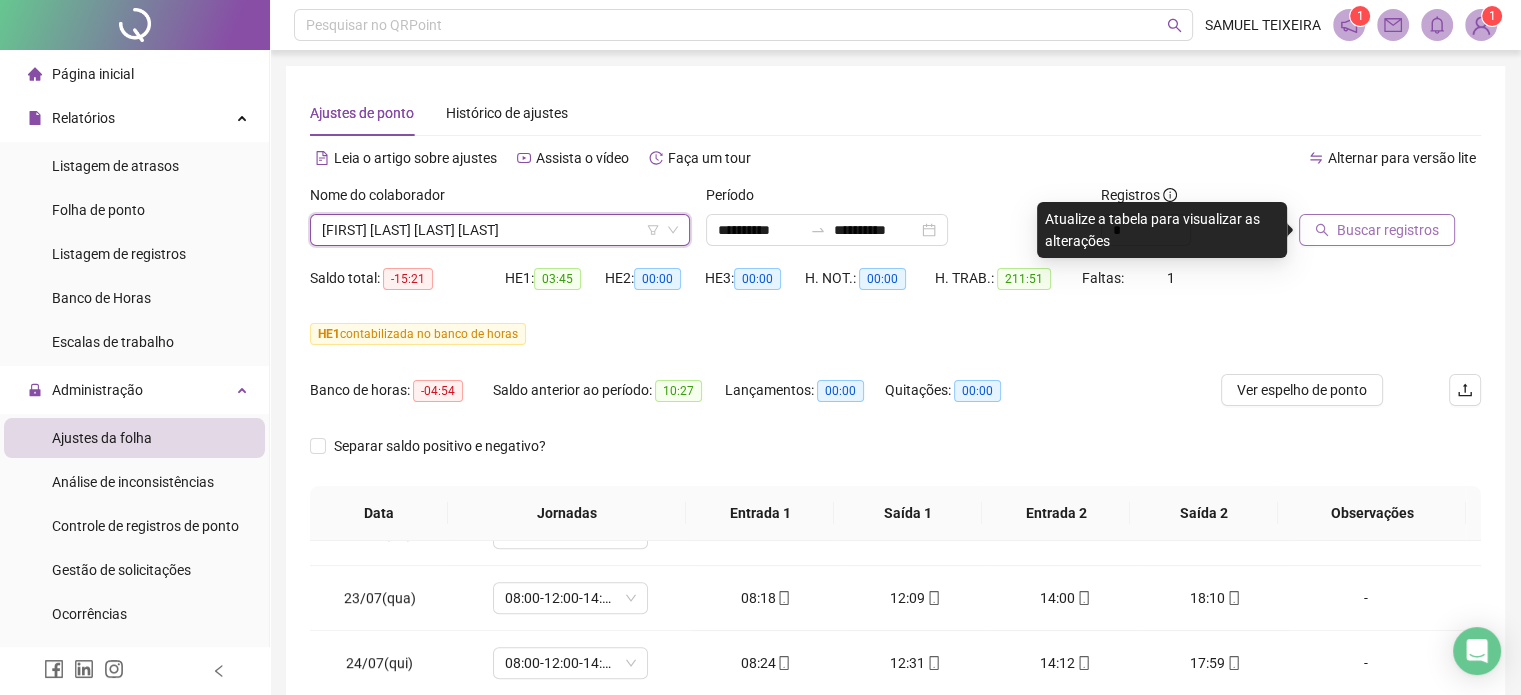 click on "Buscar registros" at bounding box center [1388, 230] 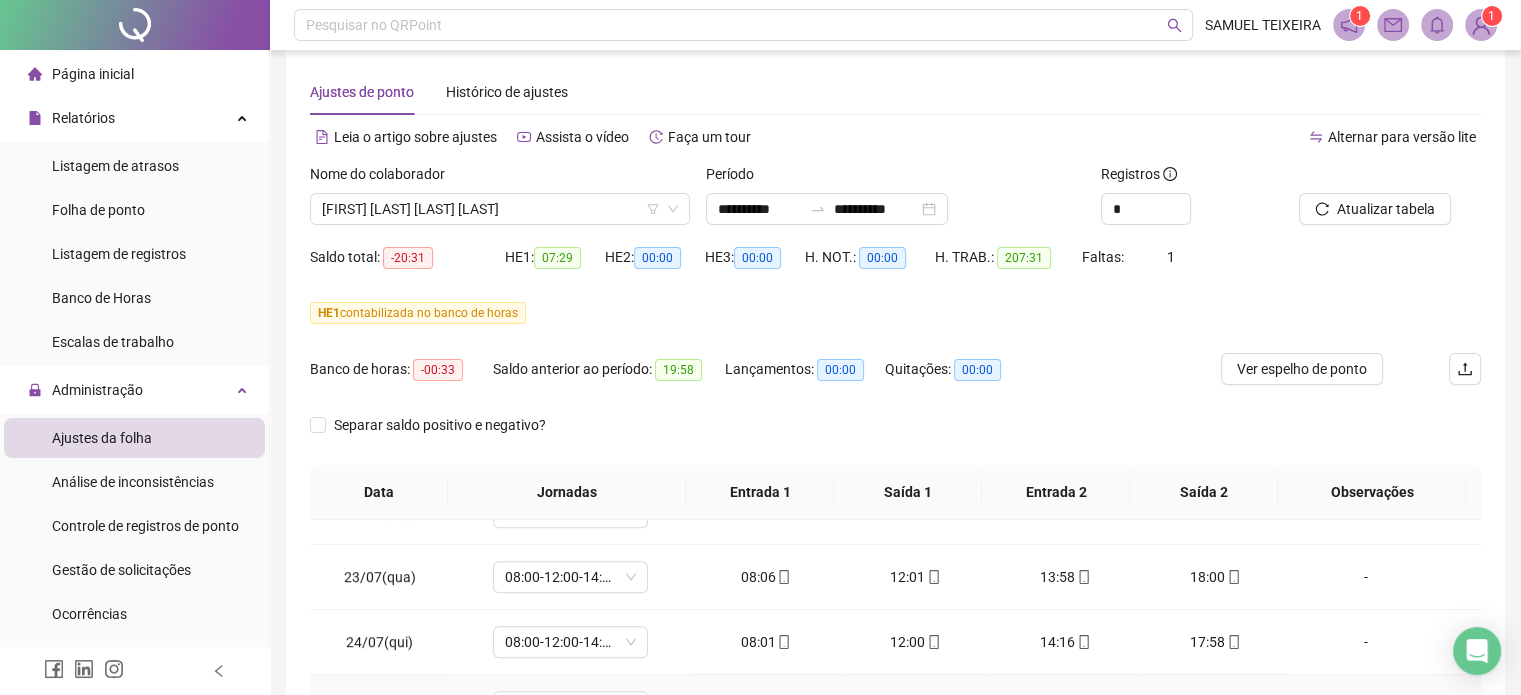 scroll, scrollTop: 200, scrollLeft: 0, axis: vertical 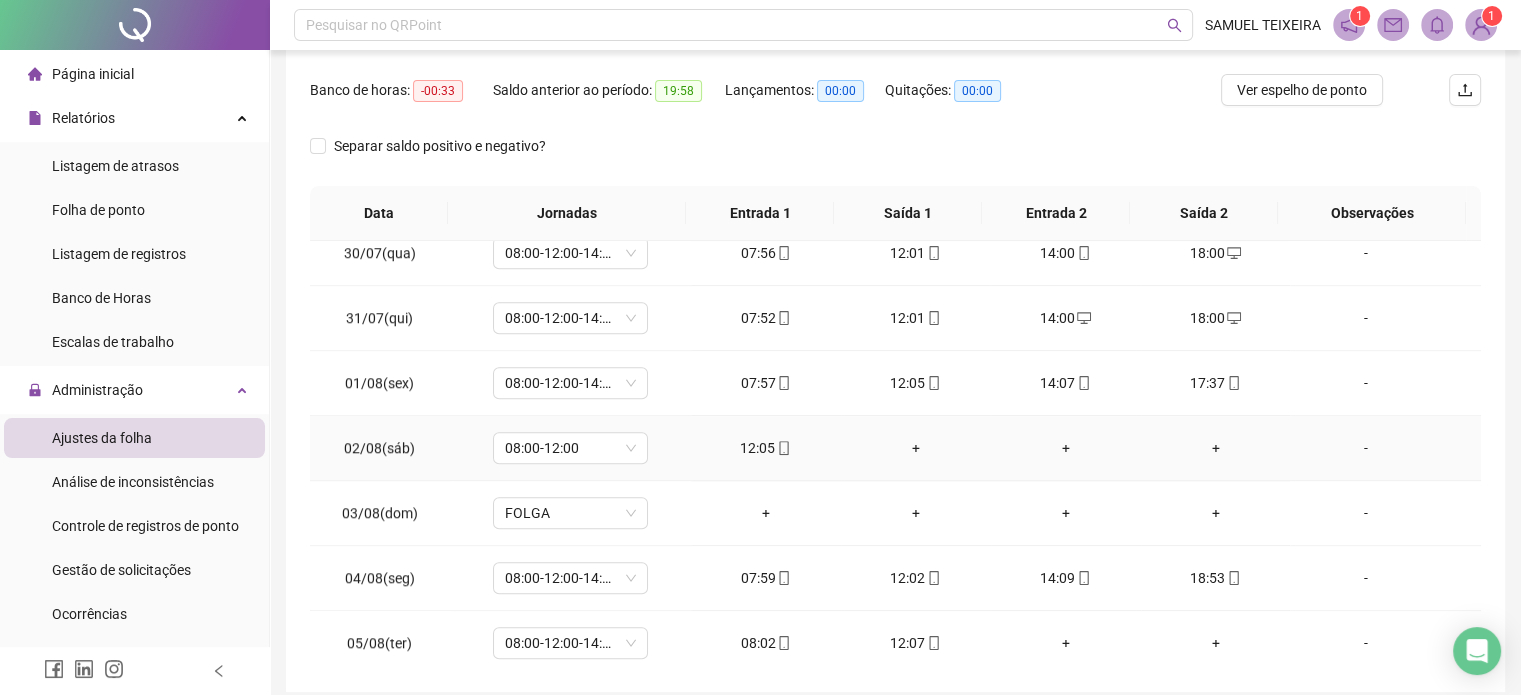 click on "+" at bounding box center [916, 448] 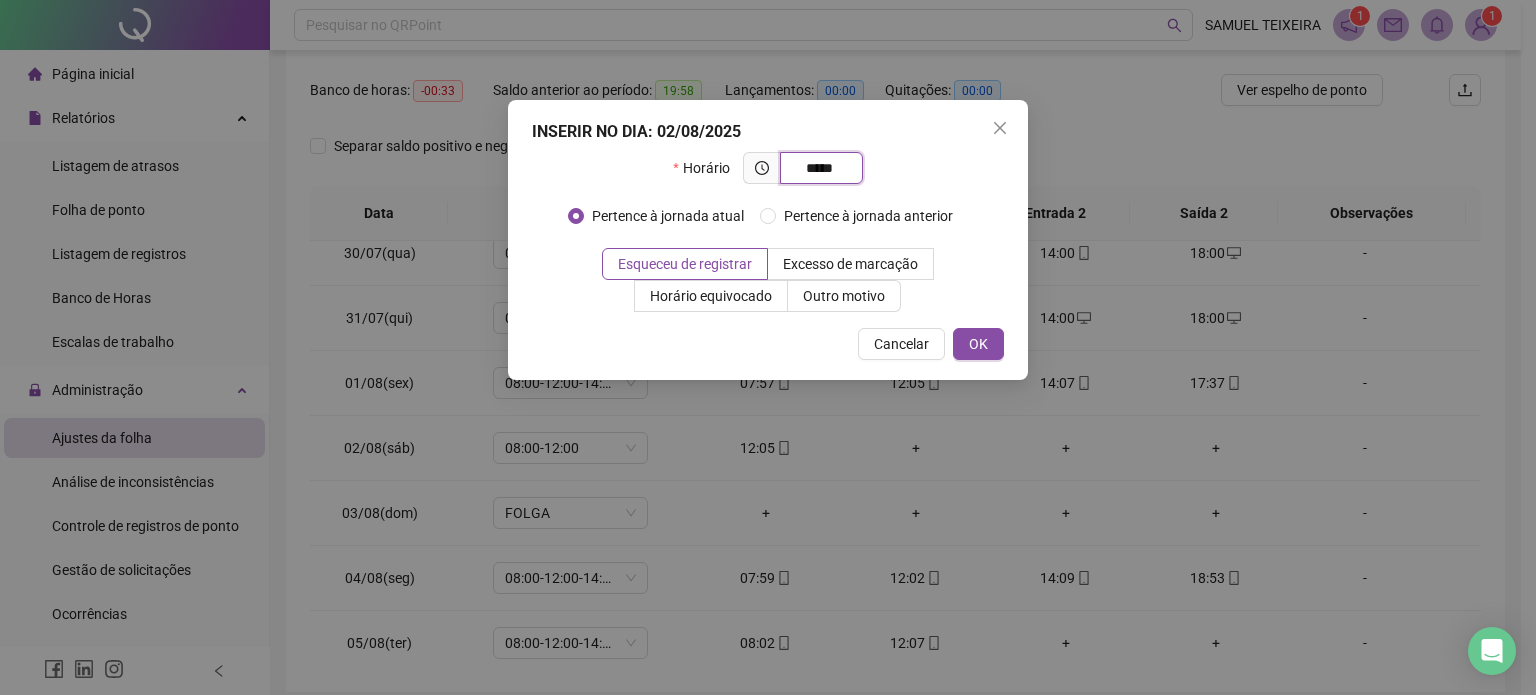type on "*****" 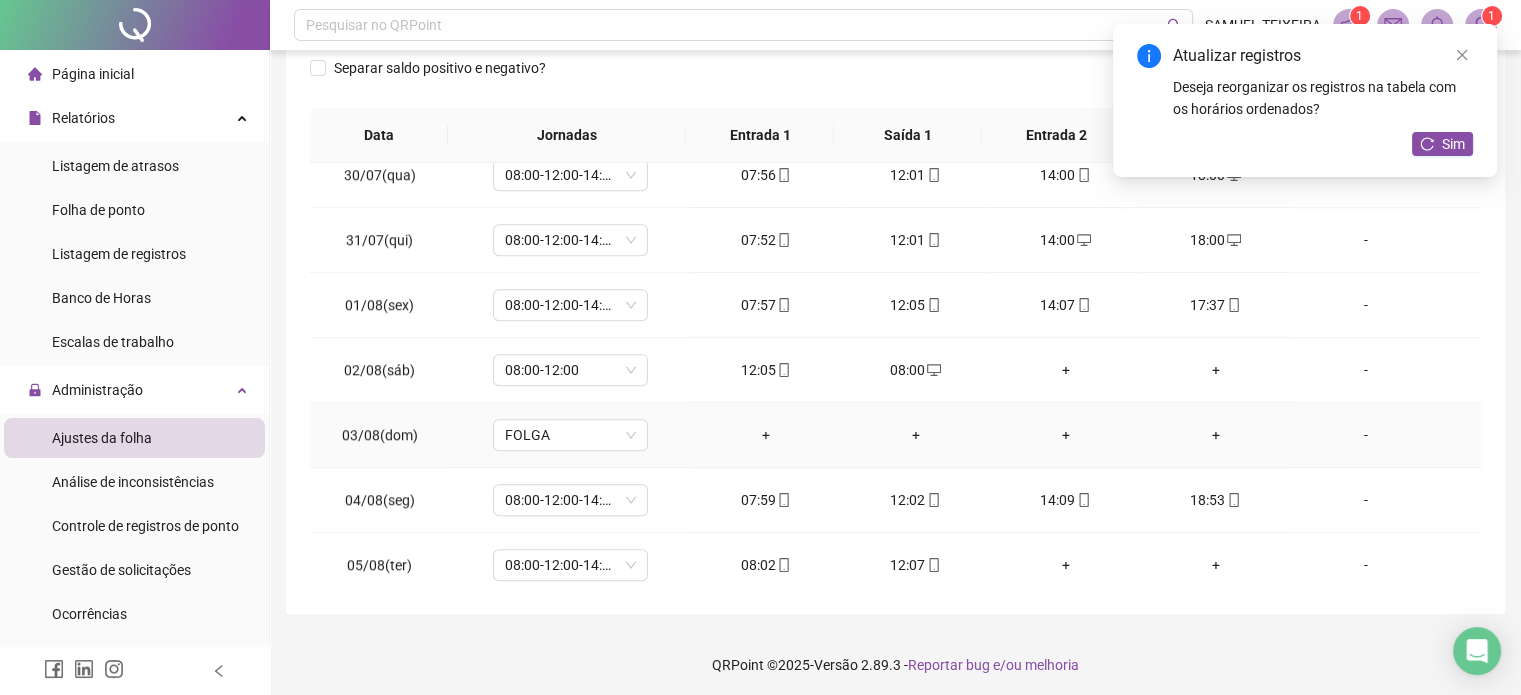 scroll, scrollTop: 382, scrollLeft: 0, axis: vertical 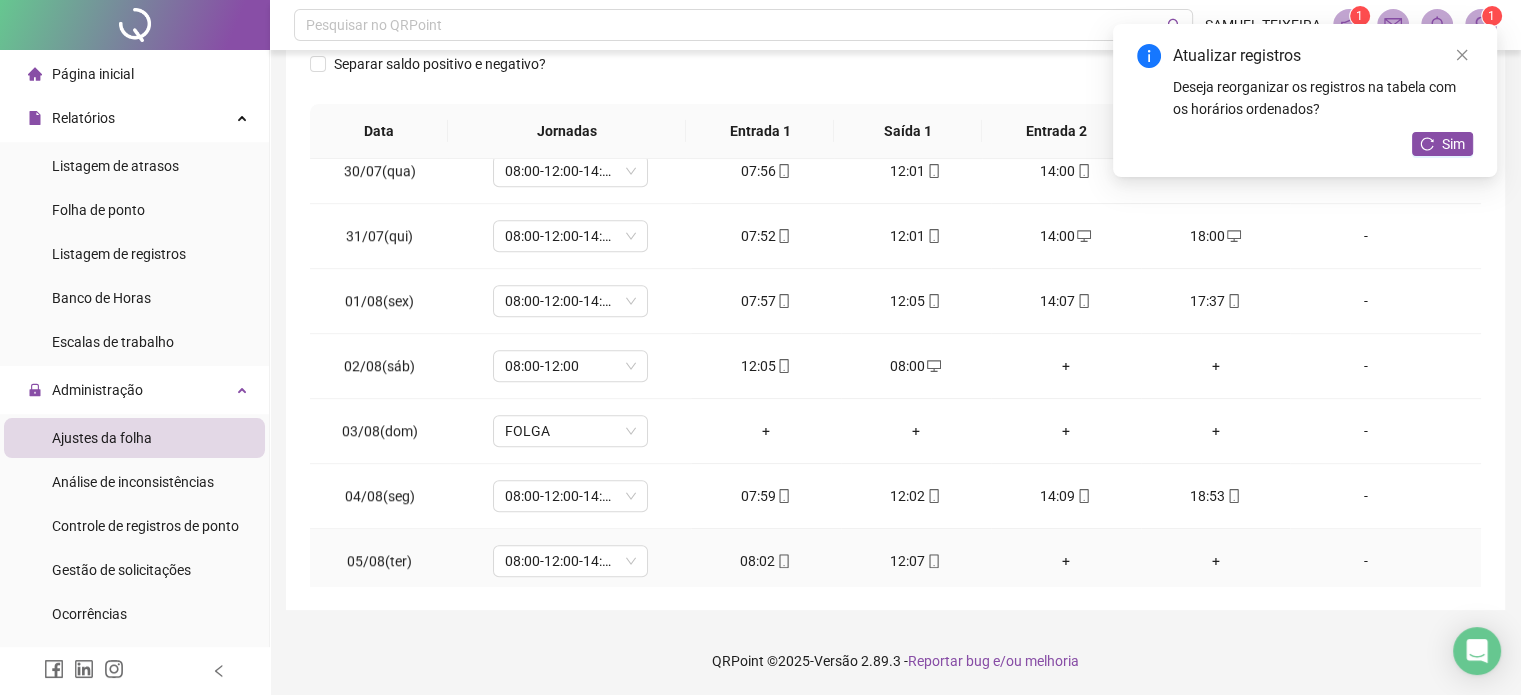 click on "+" at bounding box center [1066, 561] 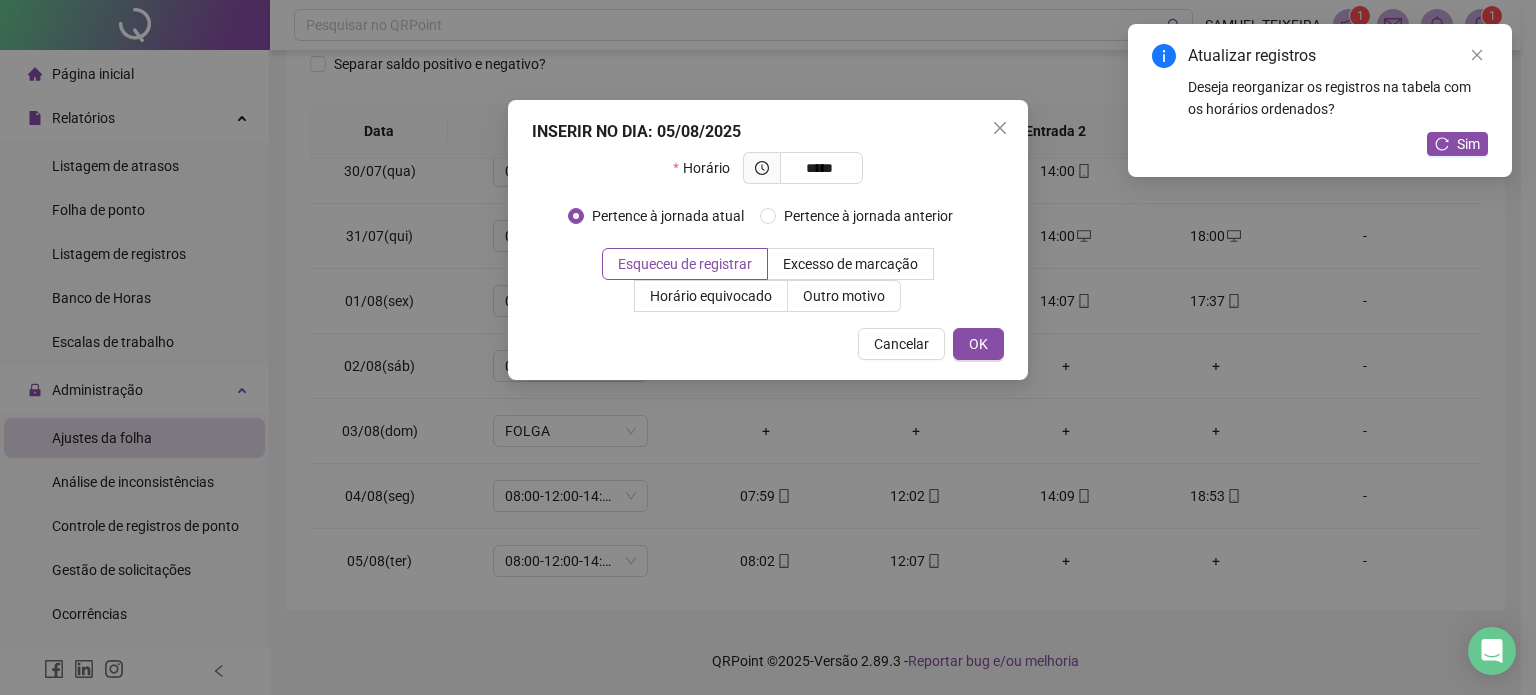 type on "*****" 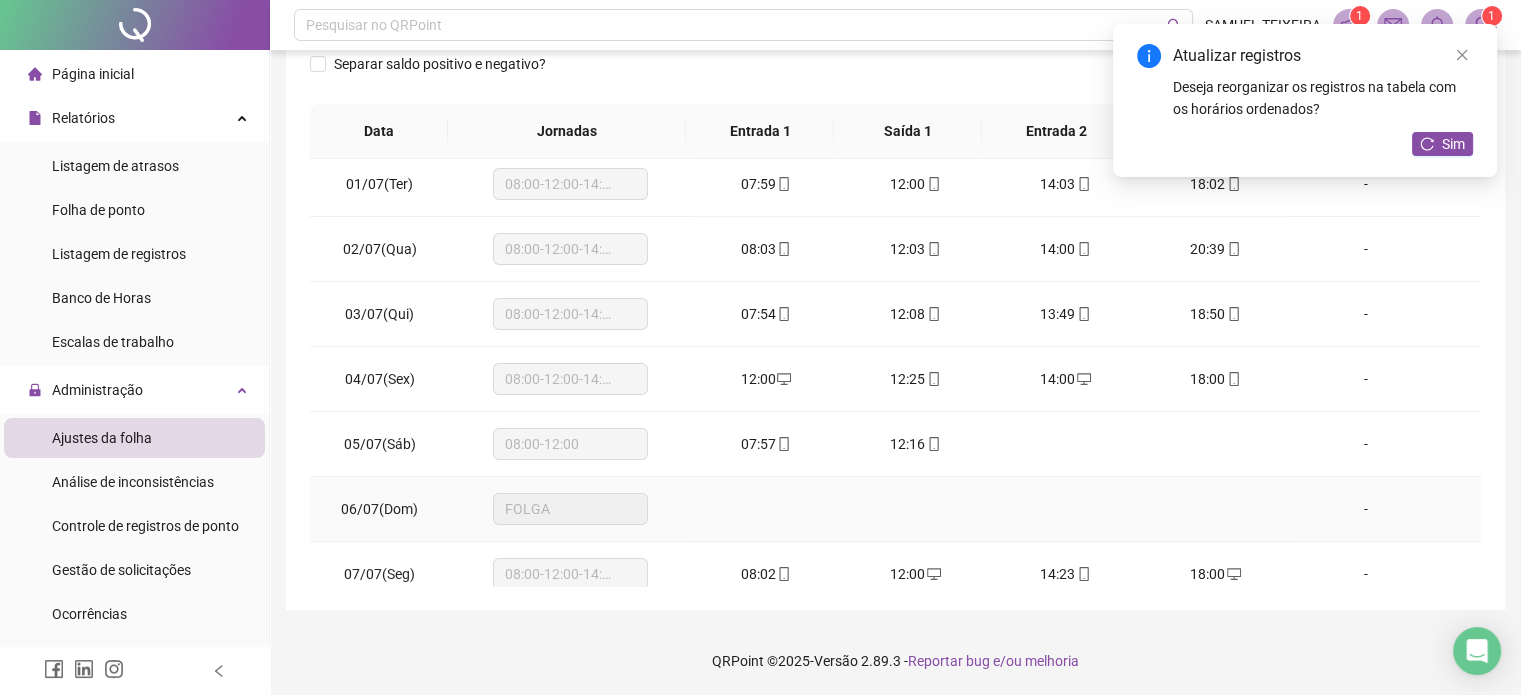 scroll, scrollTop: 0, scrollLeft: 0, axis: both 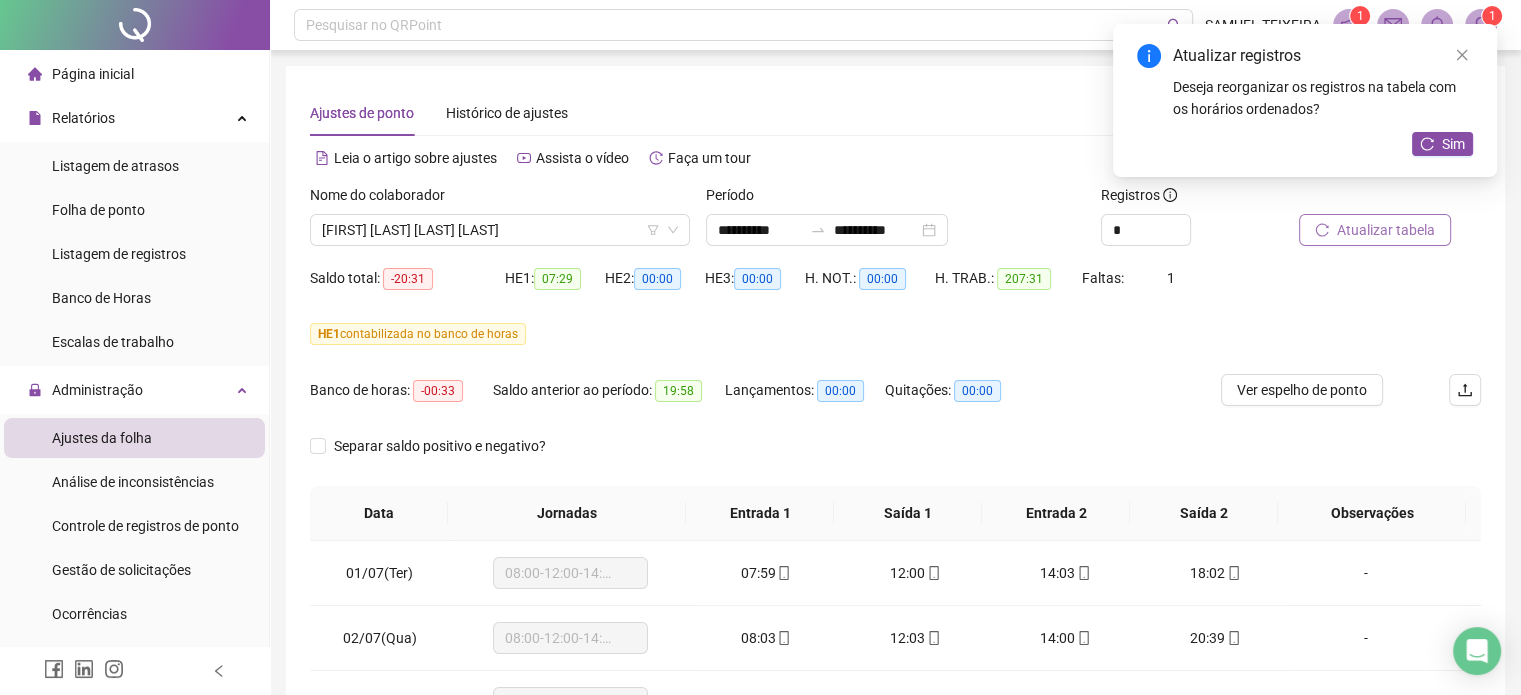 drag, startPoint x: 1366, startPoint y: 235, endPoint x: 1339, endPoint y: 232, distance: 27.166155 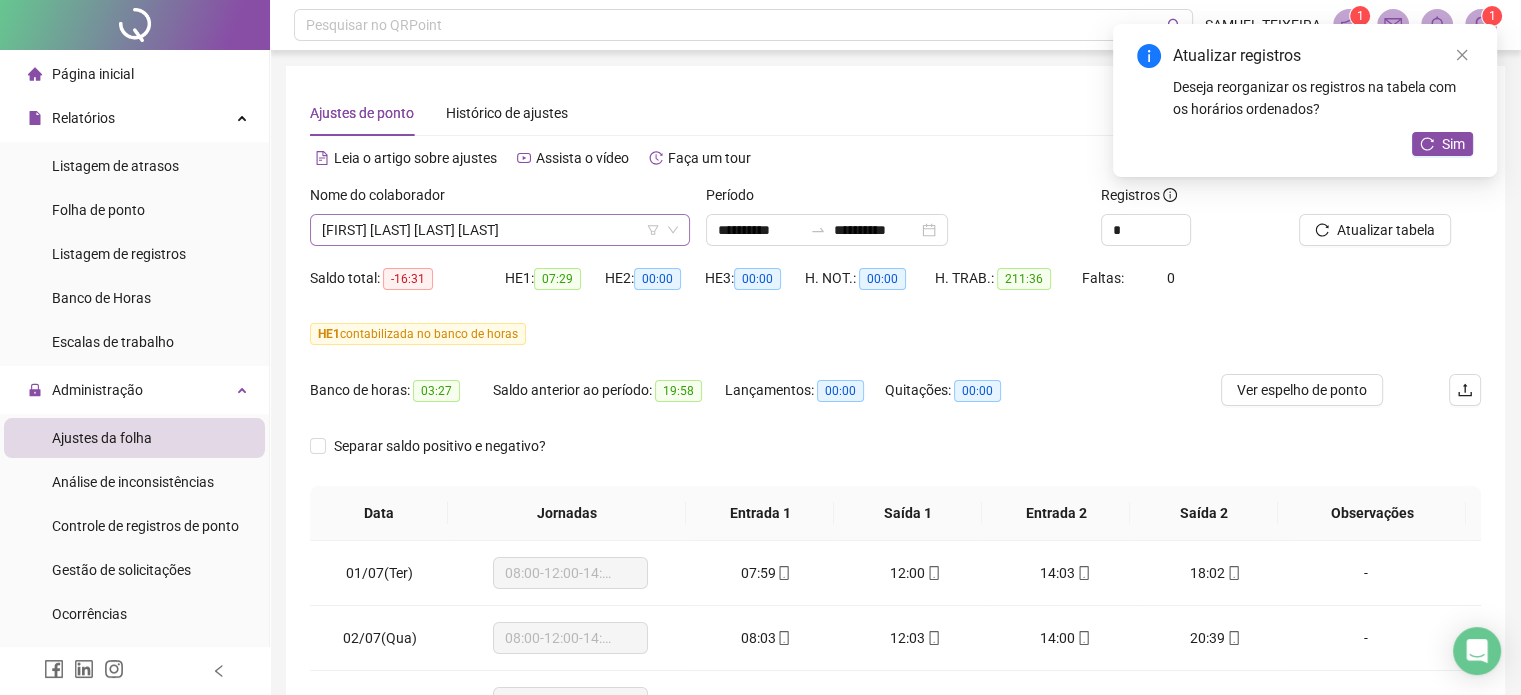 click on "[FIRST] [LAST] [LAST] [LAST]" at bounding box center [500, 230] 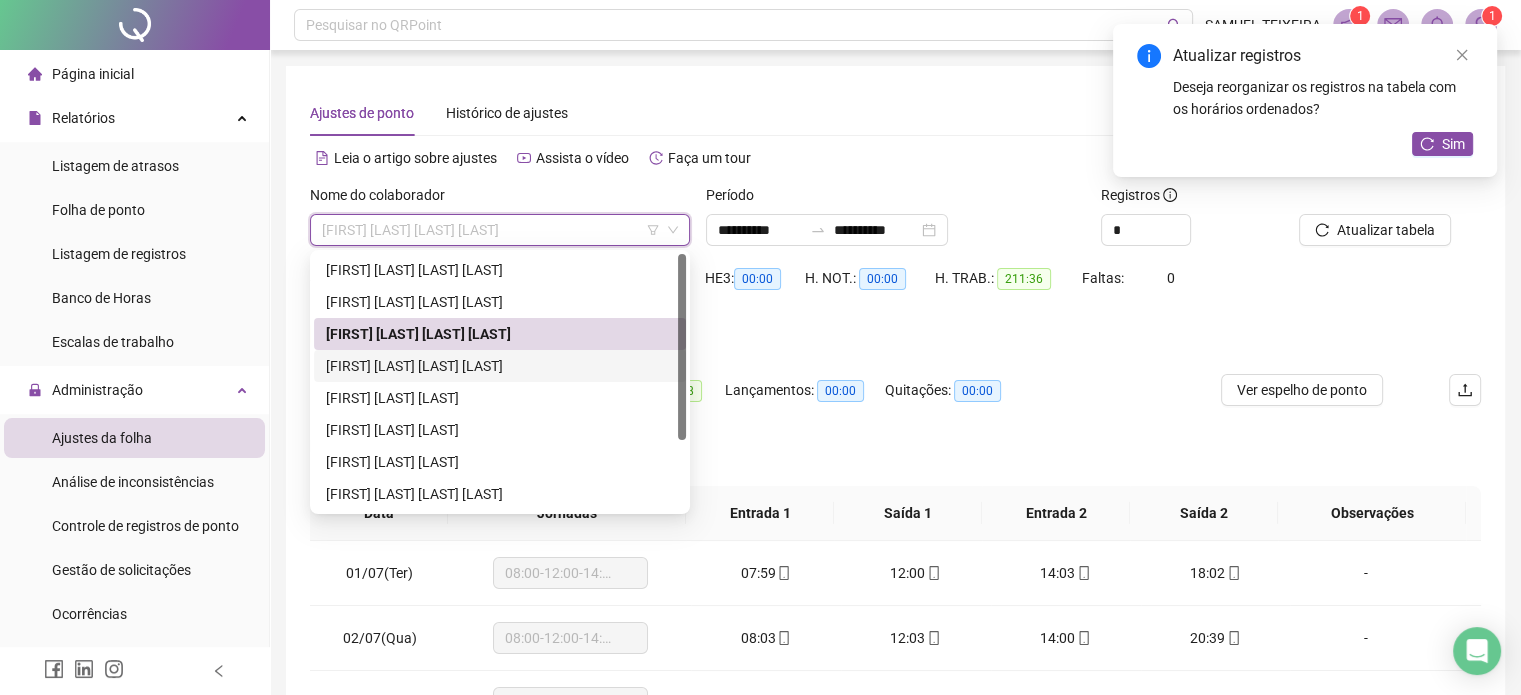 click on "[FIRST] [LAST] [LAST] [LAST]" at bounding box center [500, 366] 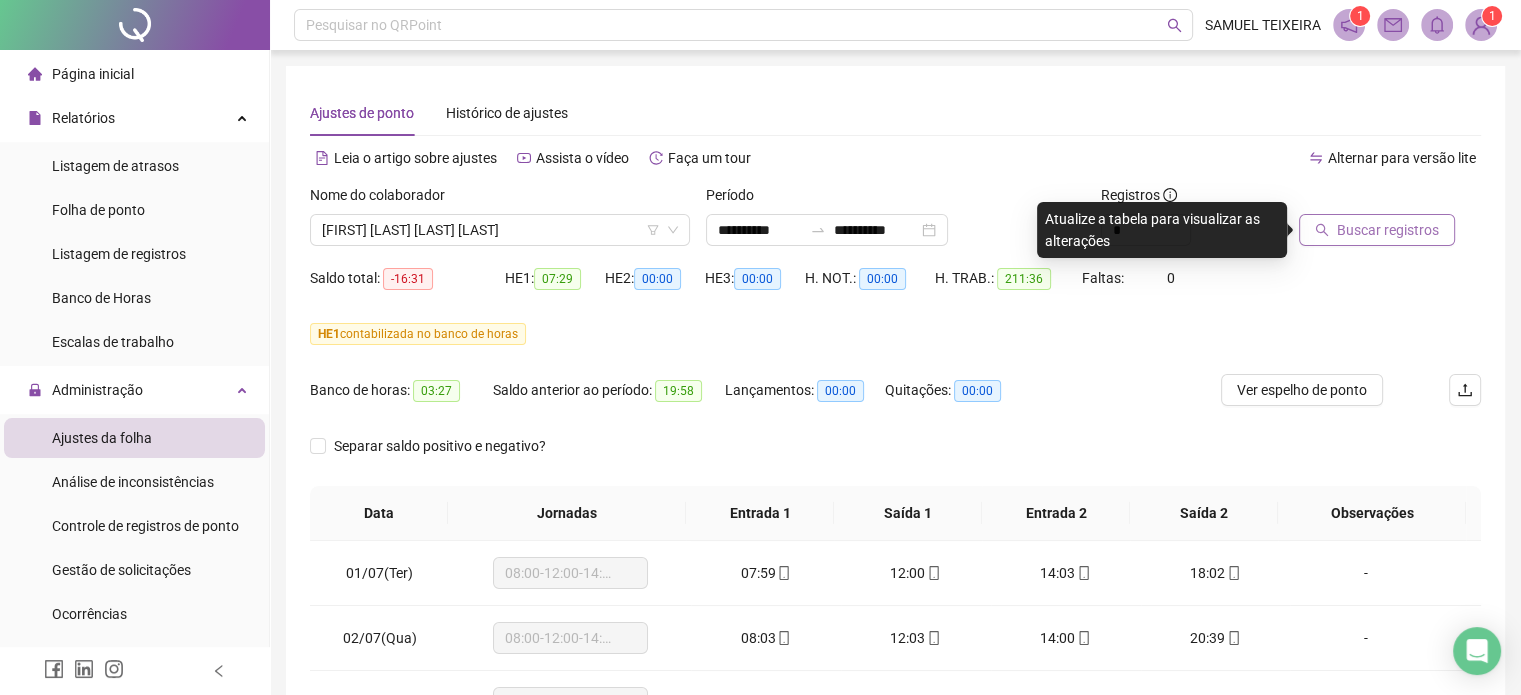 click on "Buscar registros" at bounding box center [1388, 230] 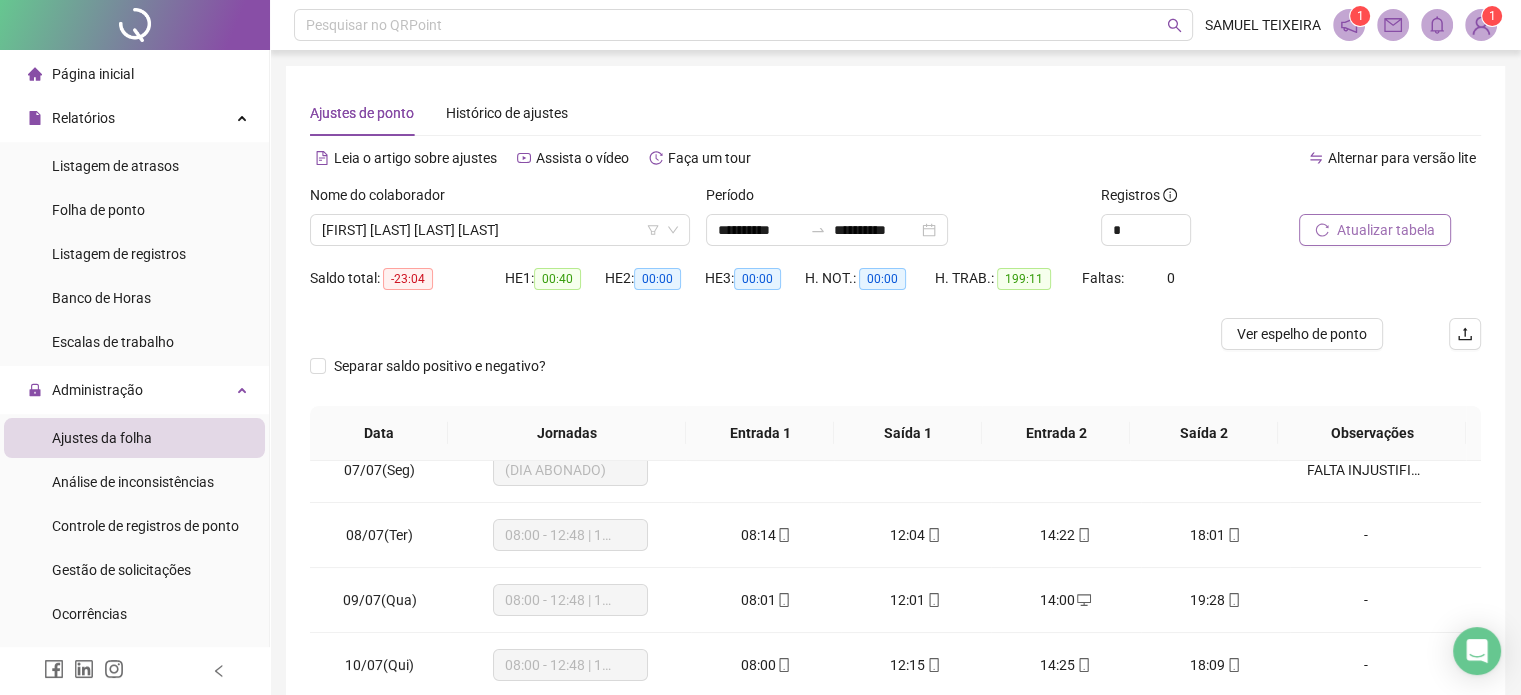 scroll, scrollTop: 300, scrollLeft: 0, axis: vertical 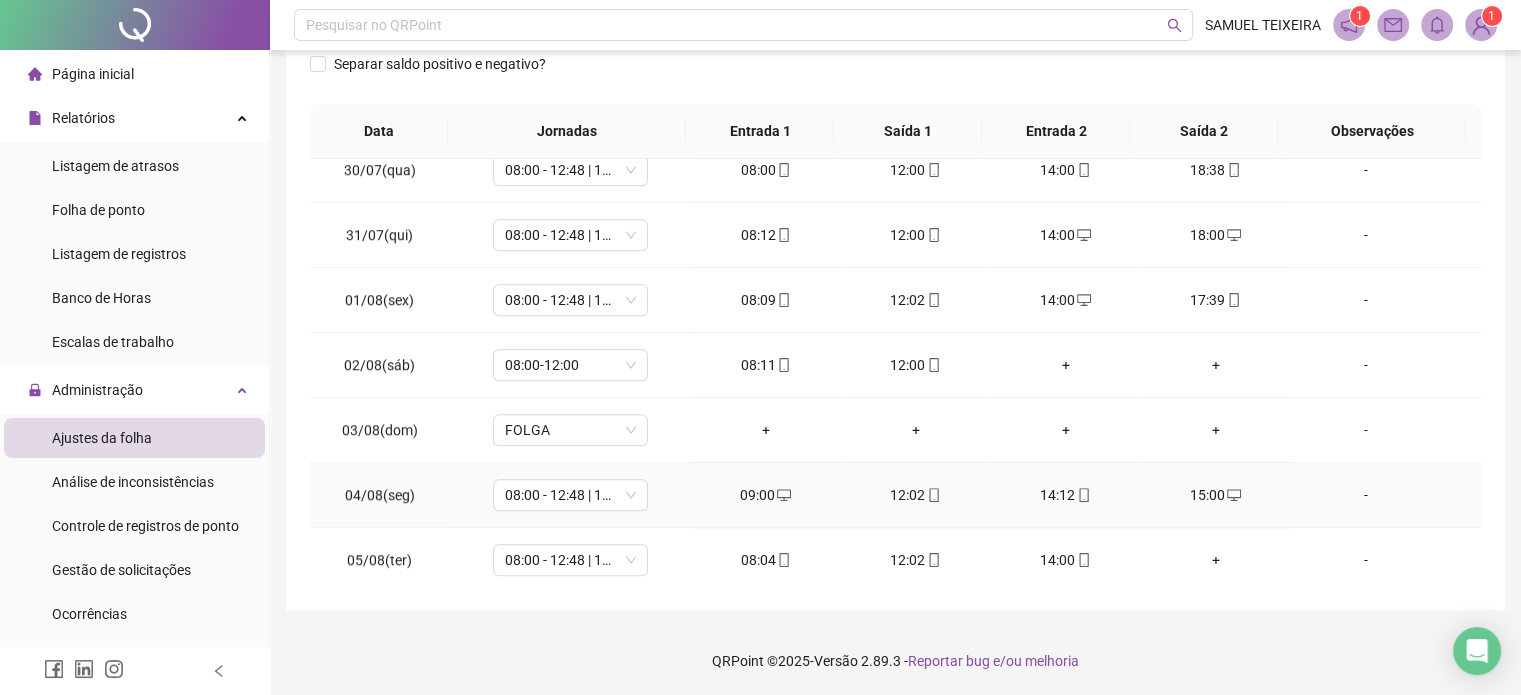 click on "15:00" at bounding box center (1216, 495) 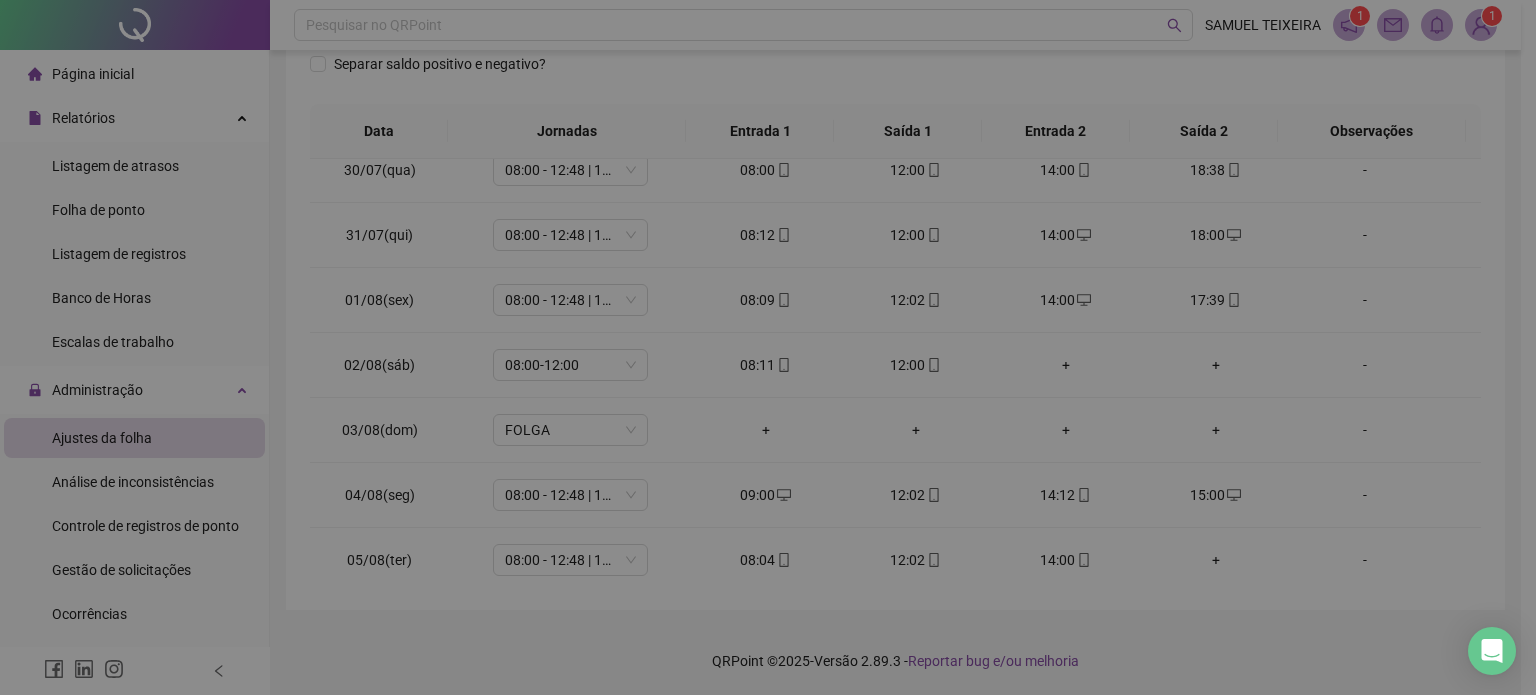 type on "**********" 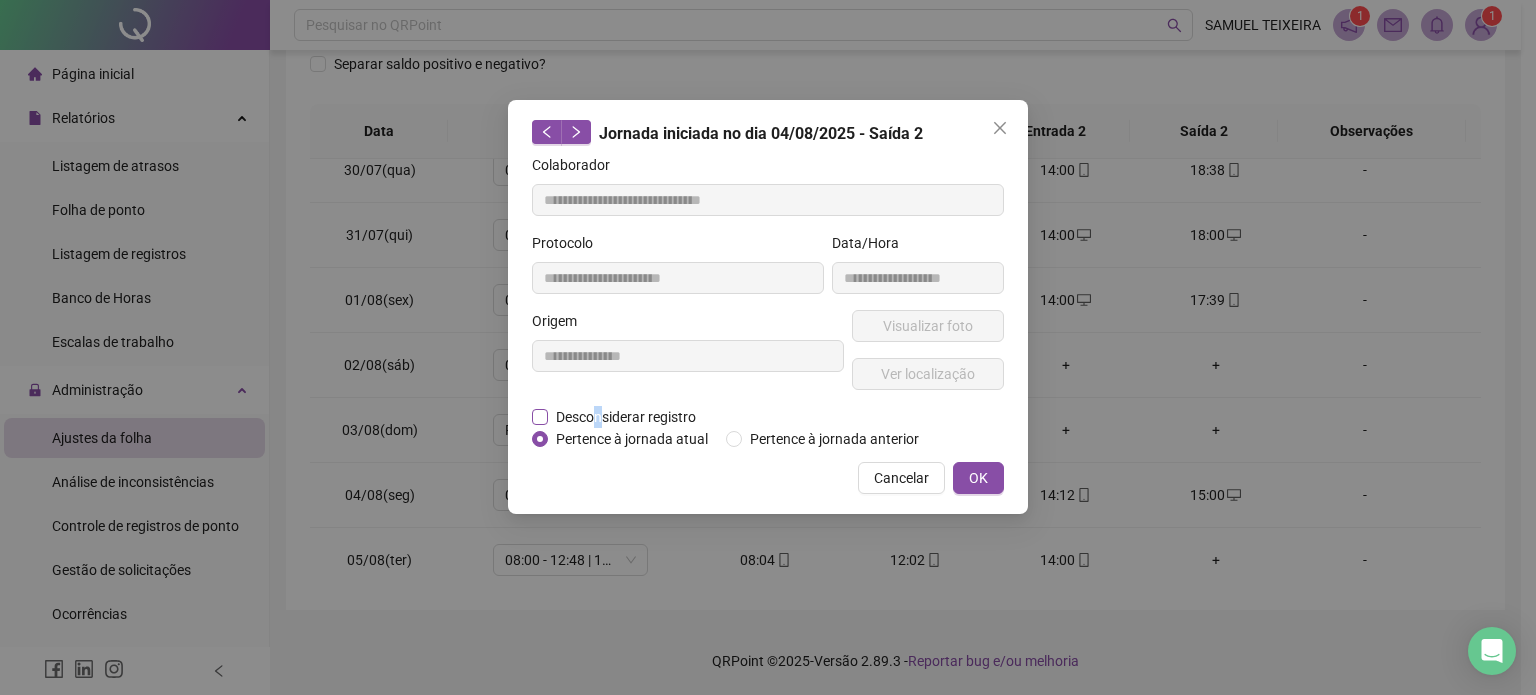 click on "Desconsiderar registro" at bounding box center (626, 417) 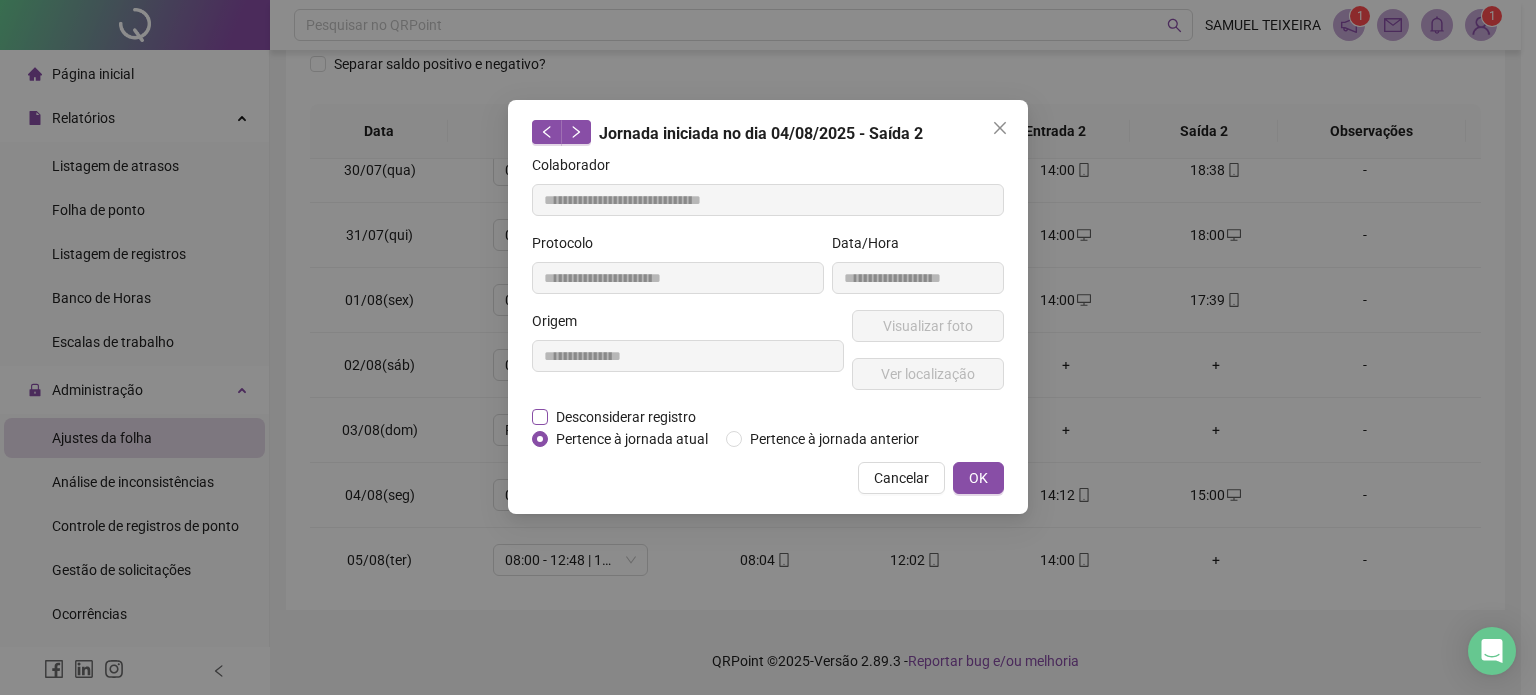 click on "Desconsiderar registro" at bounding box center [626, 417] 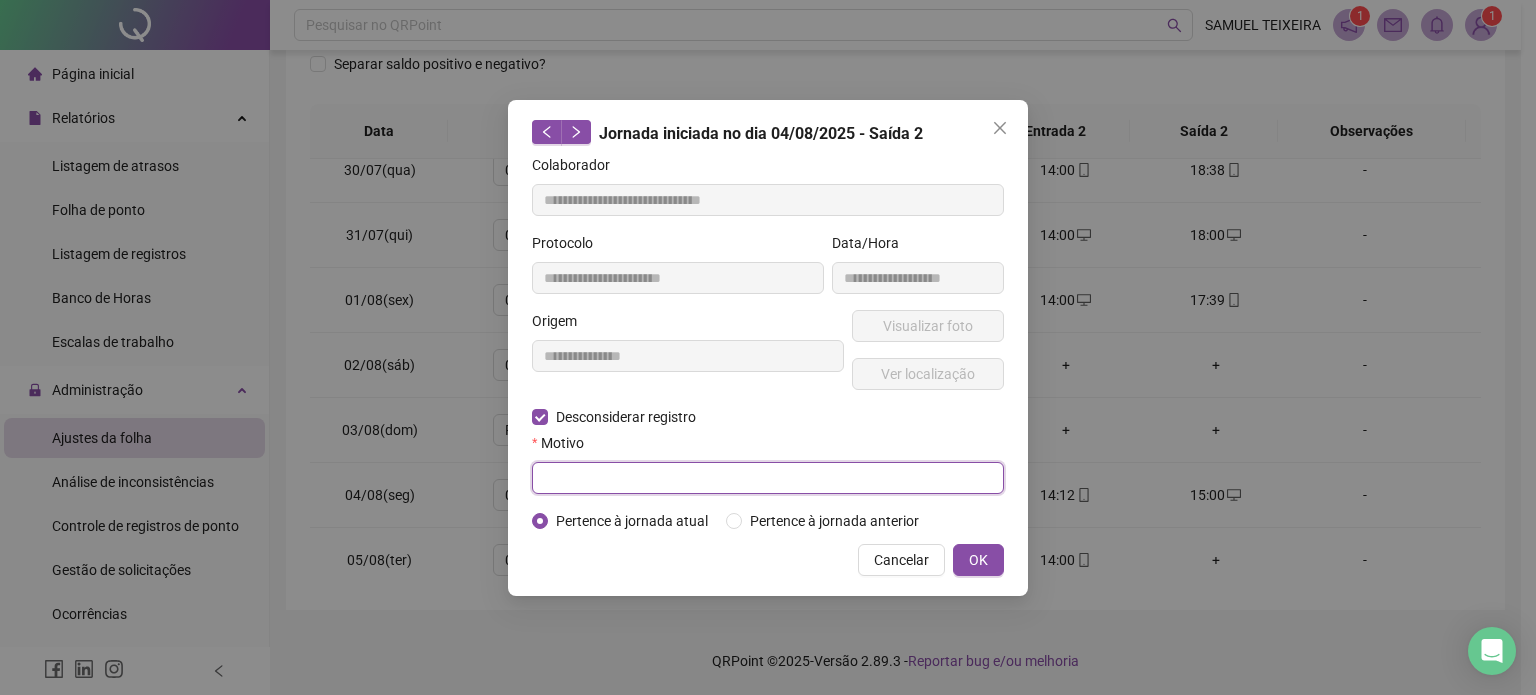 click at bounding box center (768, 478) 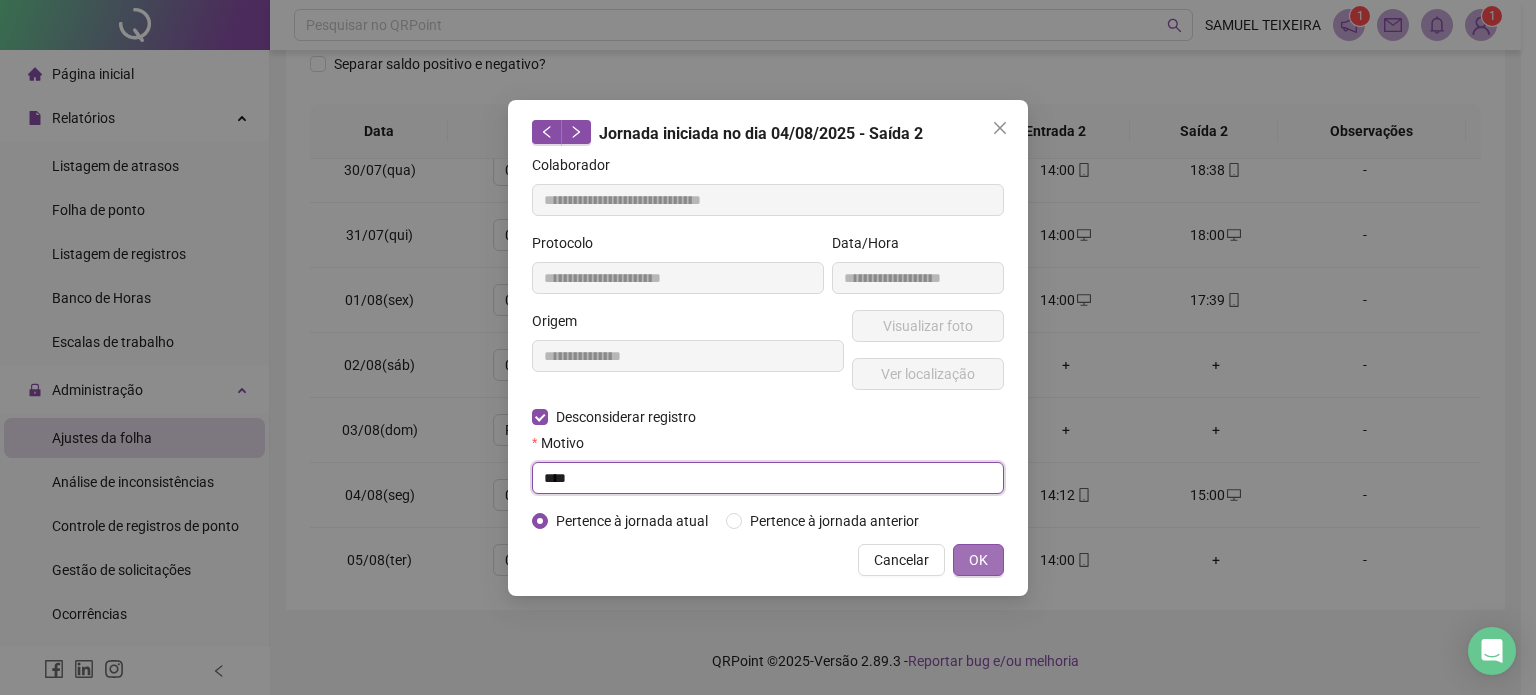 type on "****" 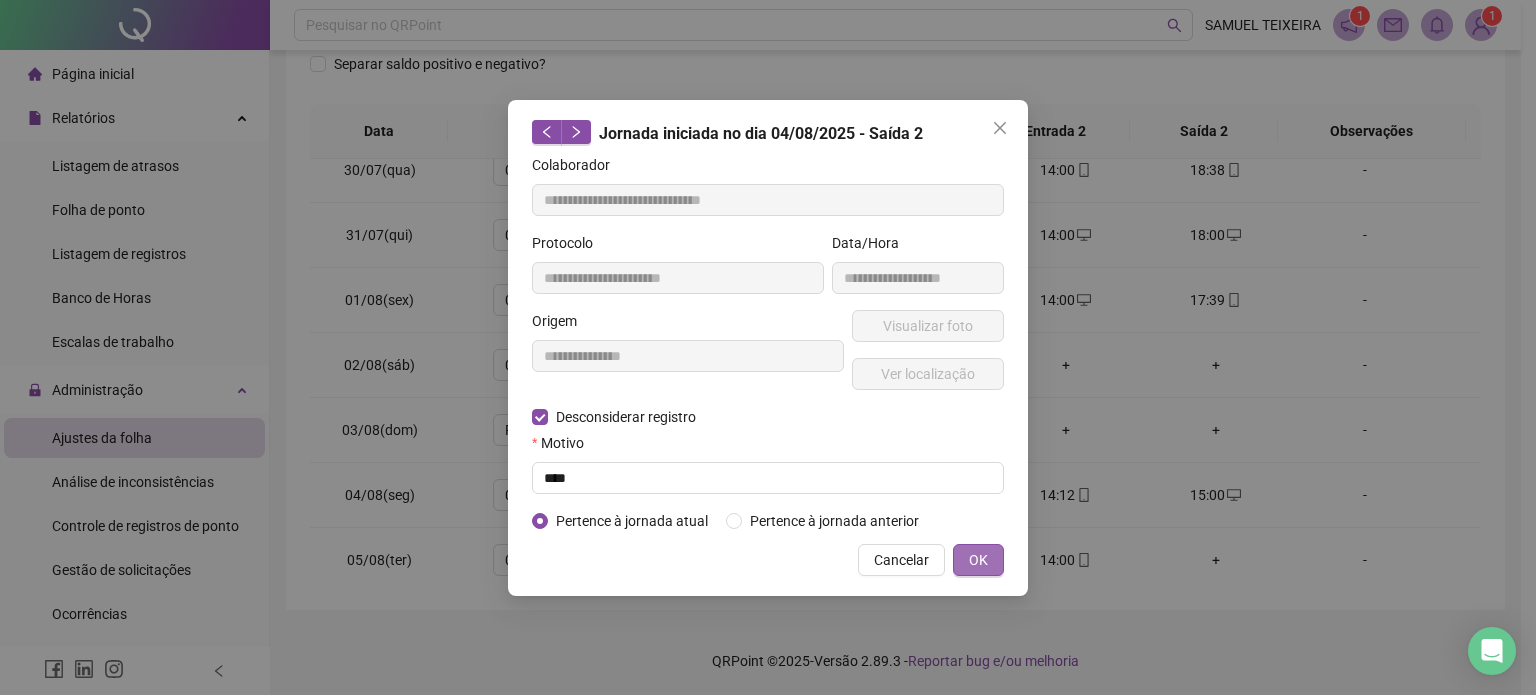 click on "OK" at bounding box center [978, 560] 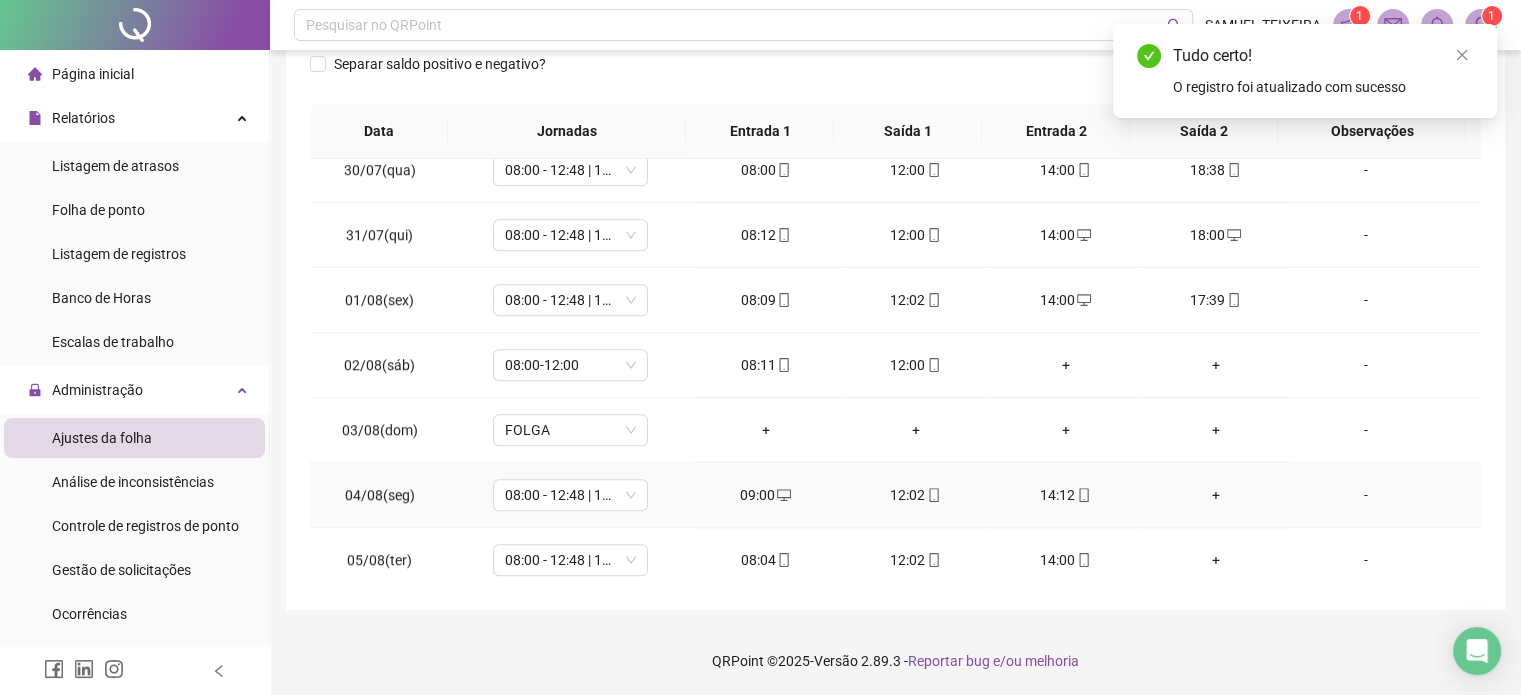 click on "+" at bounding box center [1216, 495] 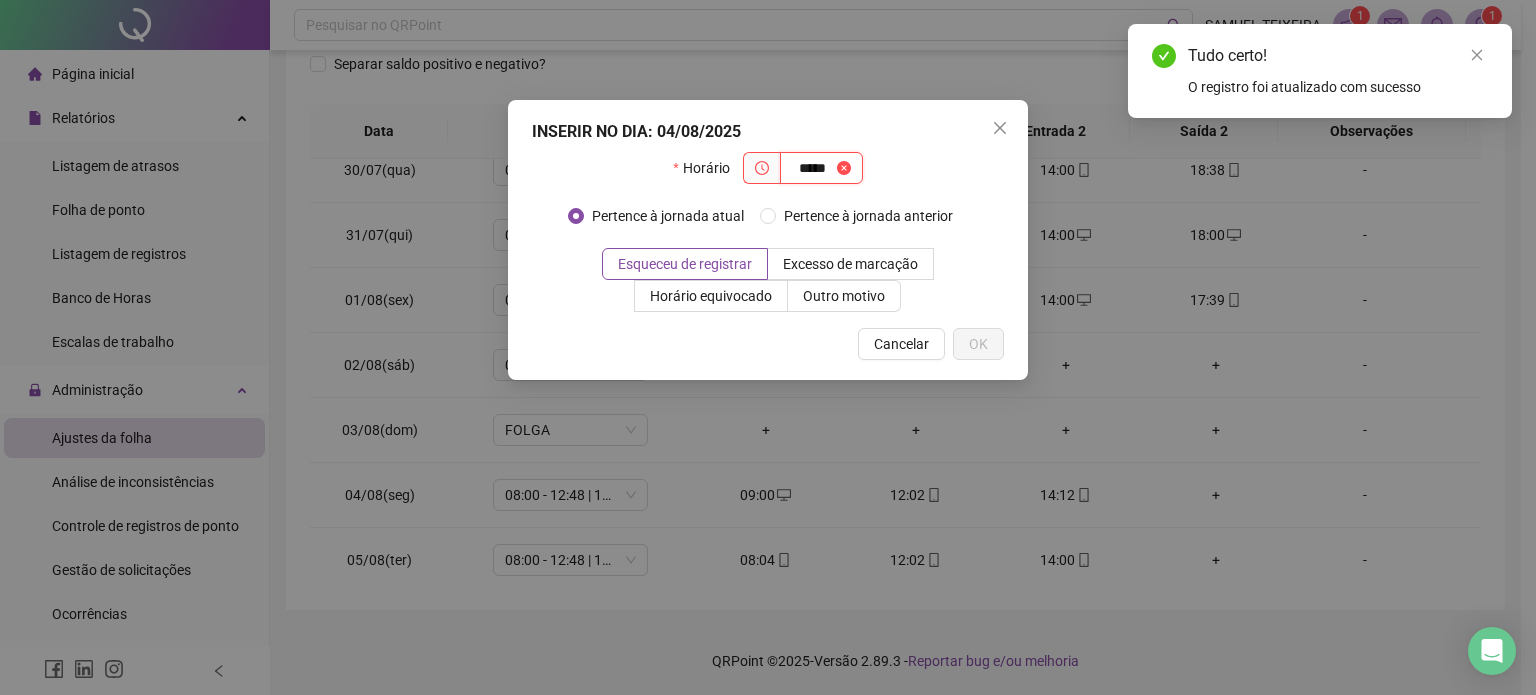 type on "*****" 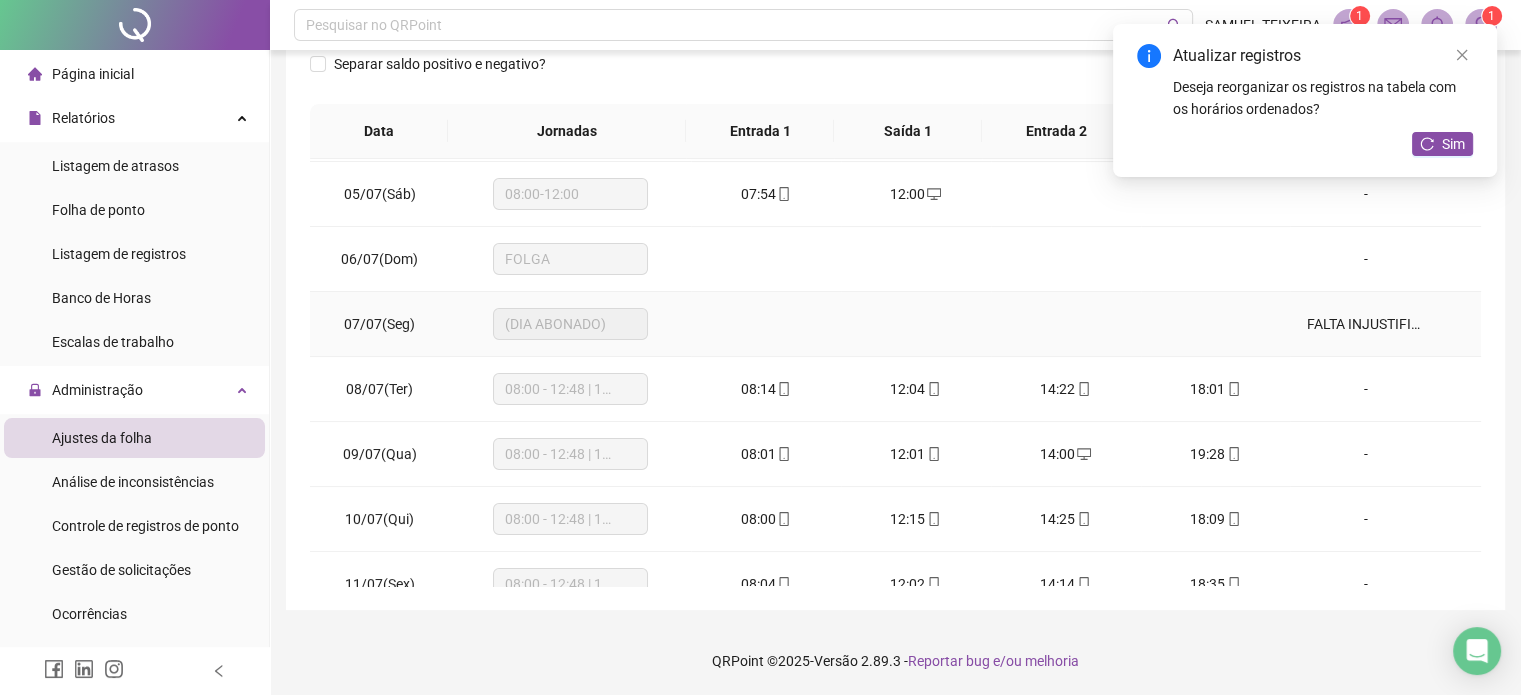 scroll, scrollTop: 0, scrollLeft: 0, axis: both 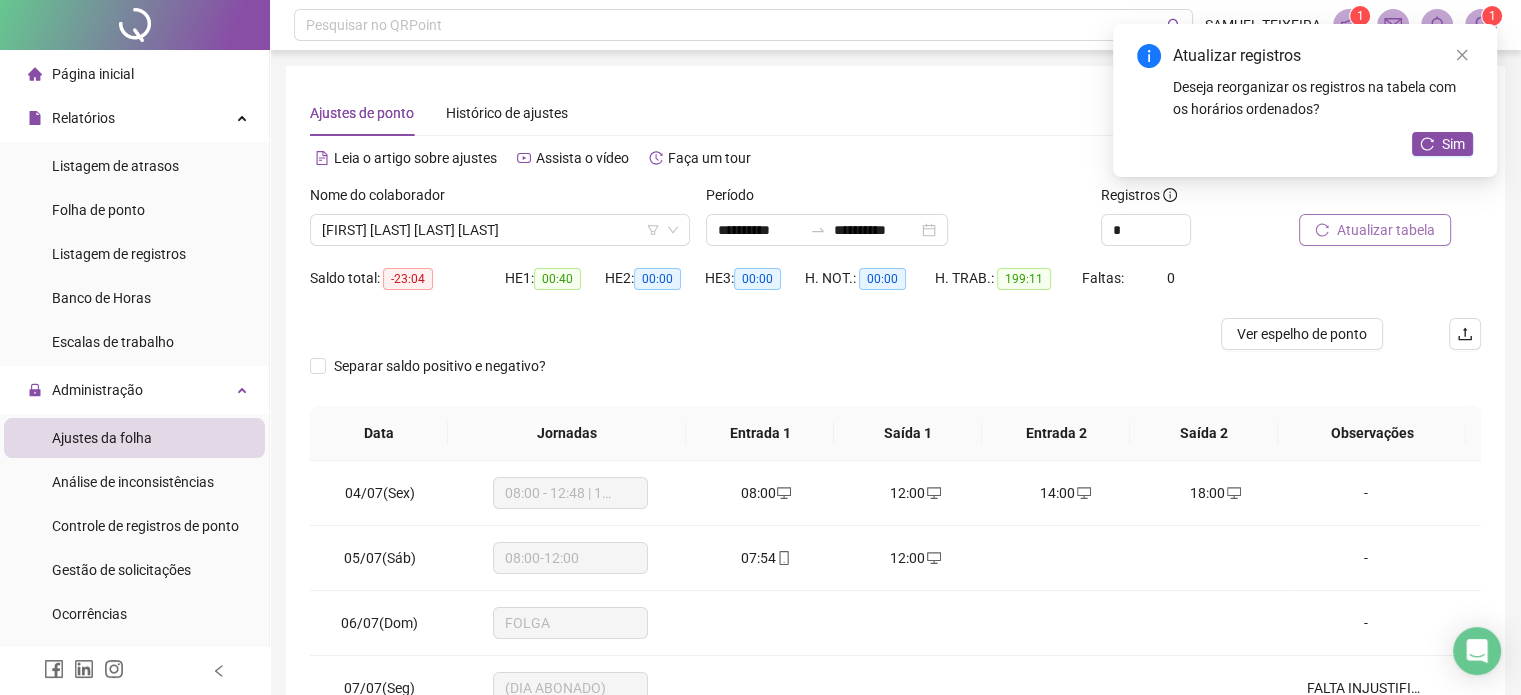 click on "Atualizar tabela" at bounding box center (1375, 230) 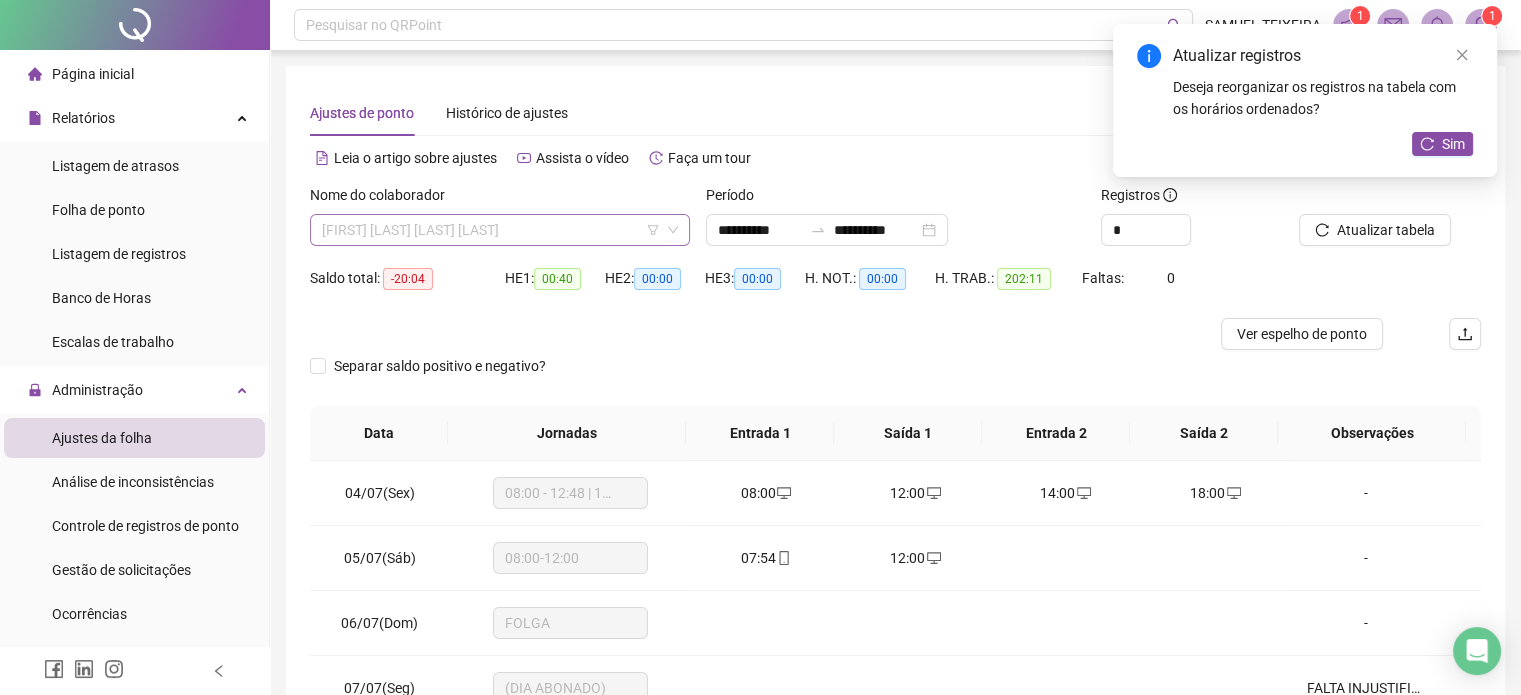 click on "[FIRST] [LAST] [LAST] [LAST]" at bounding box center (500, 230) 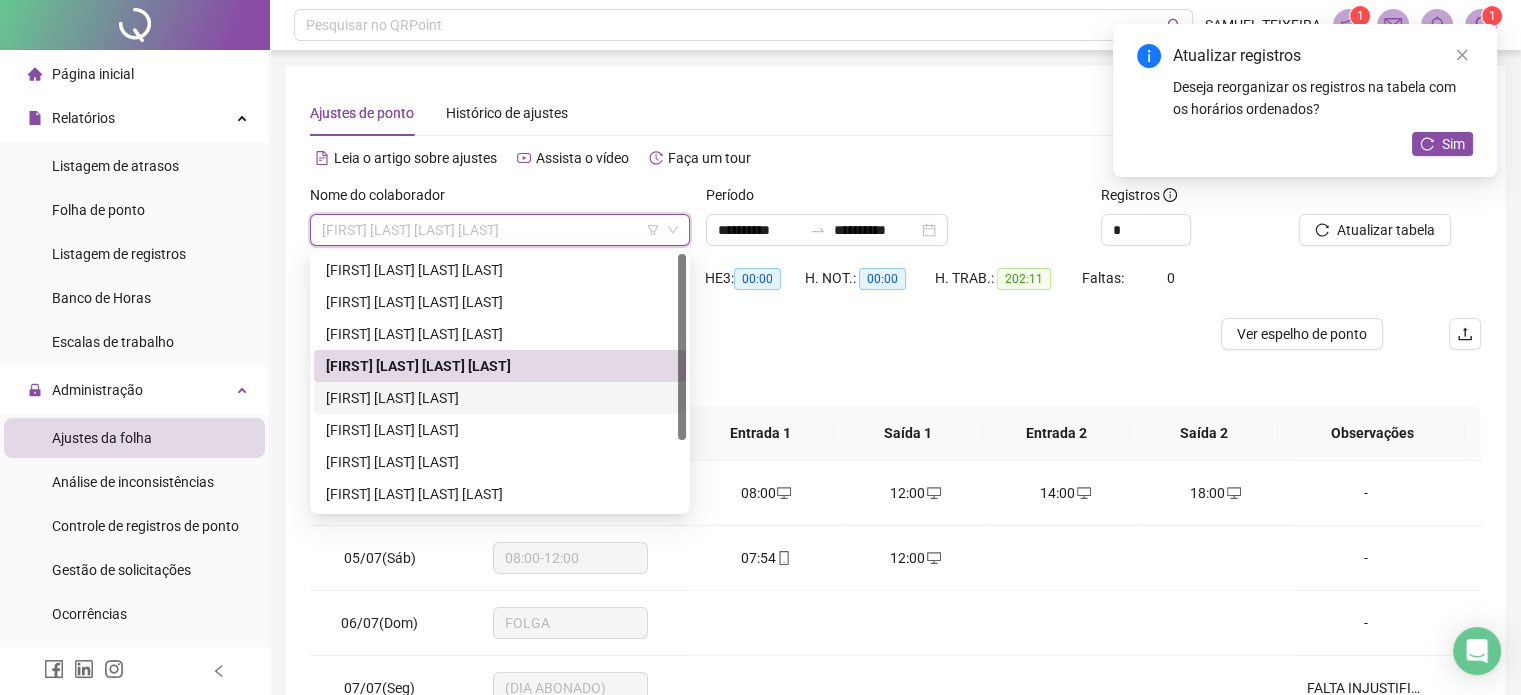 click on "[FIRST] [LAST] [LAST]" at bounding box center (500, 398) 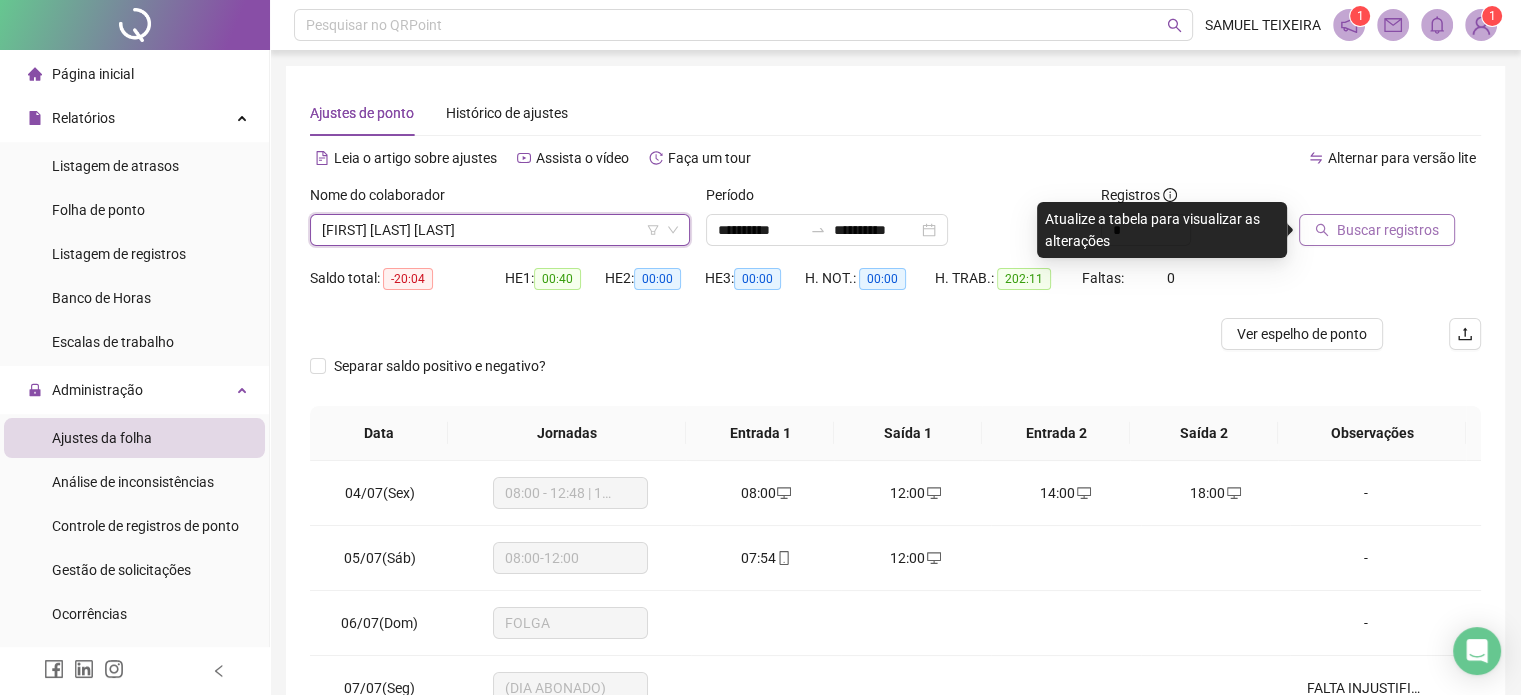 click on "Buscar registros" at bounding box center (1388, 230) 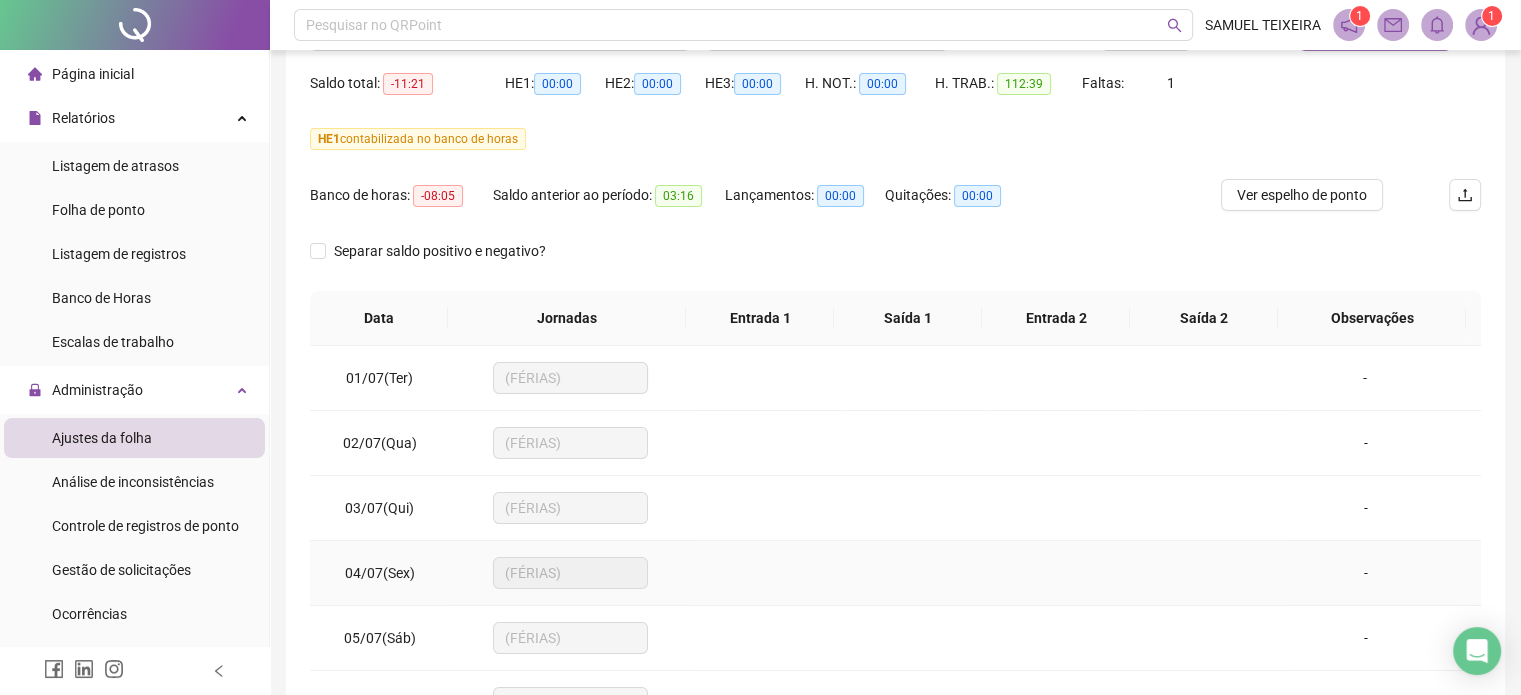 scroll, scrollTop: 300, scrollLeft: 0, axis: vertical 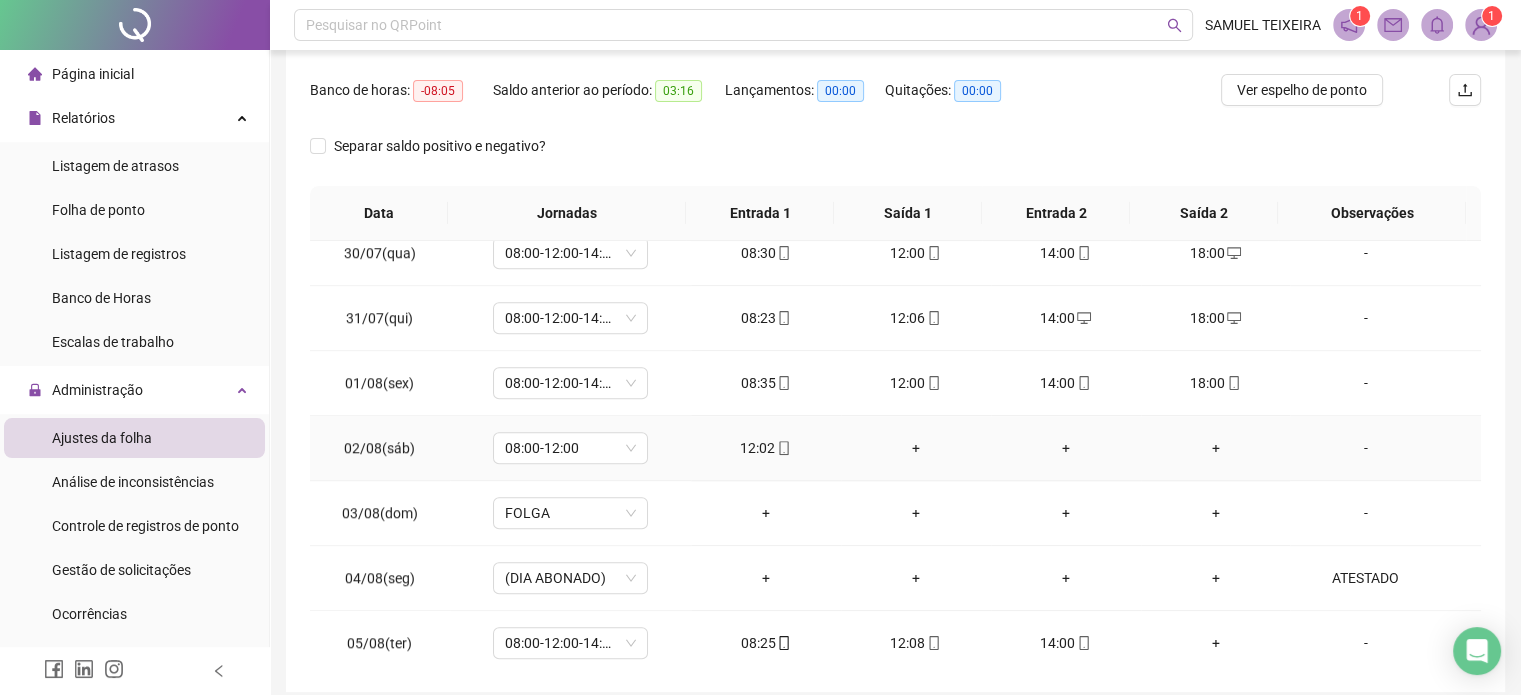 click on "+" at bounding box center [916, 448] 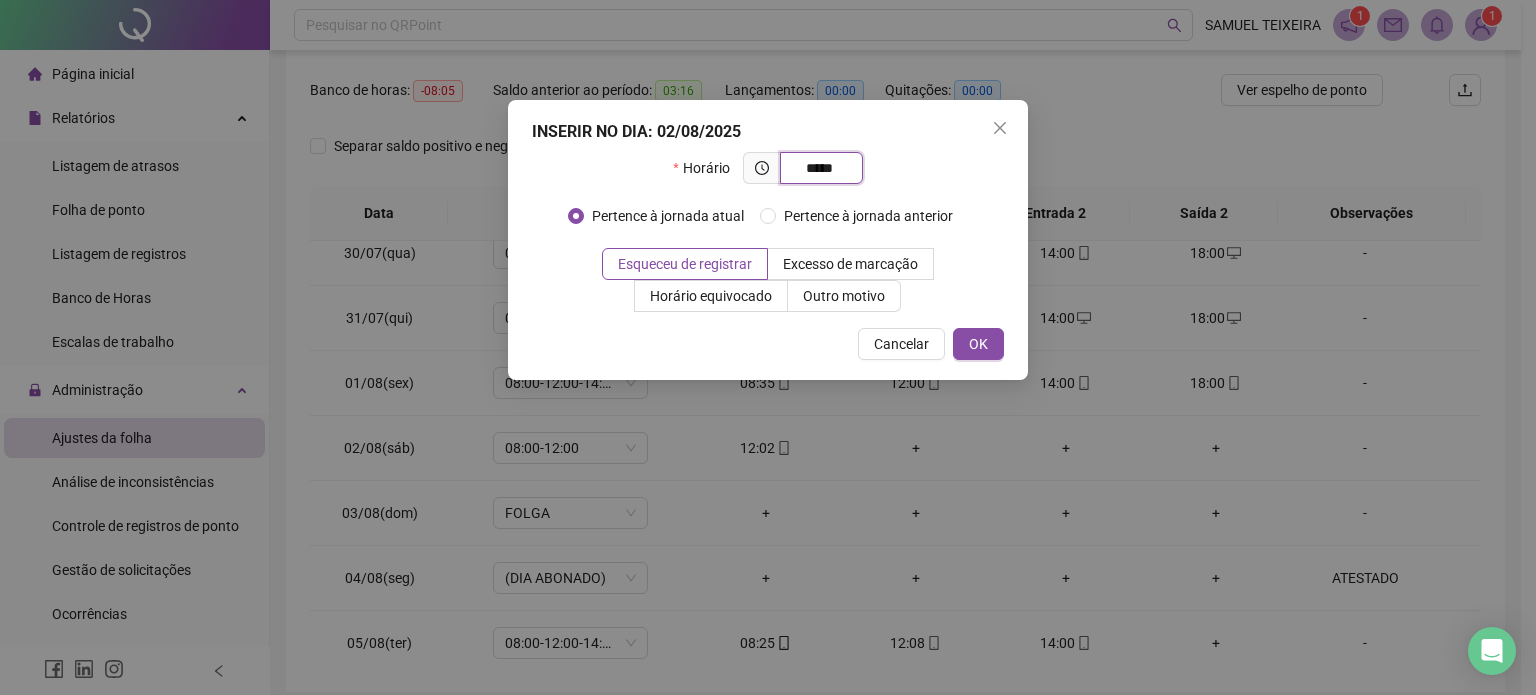 type on "*****" 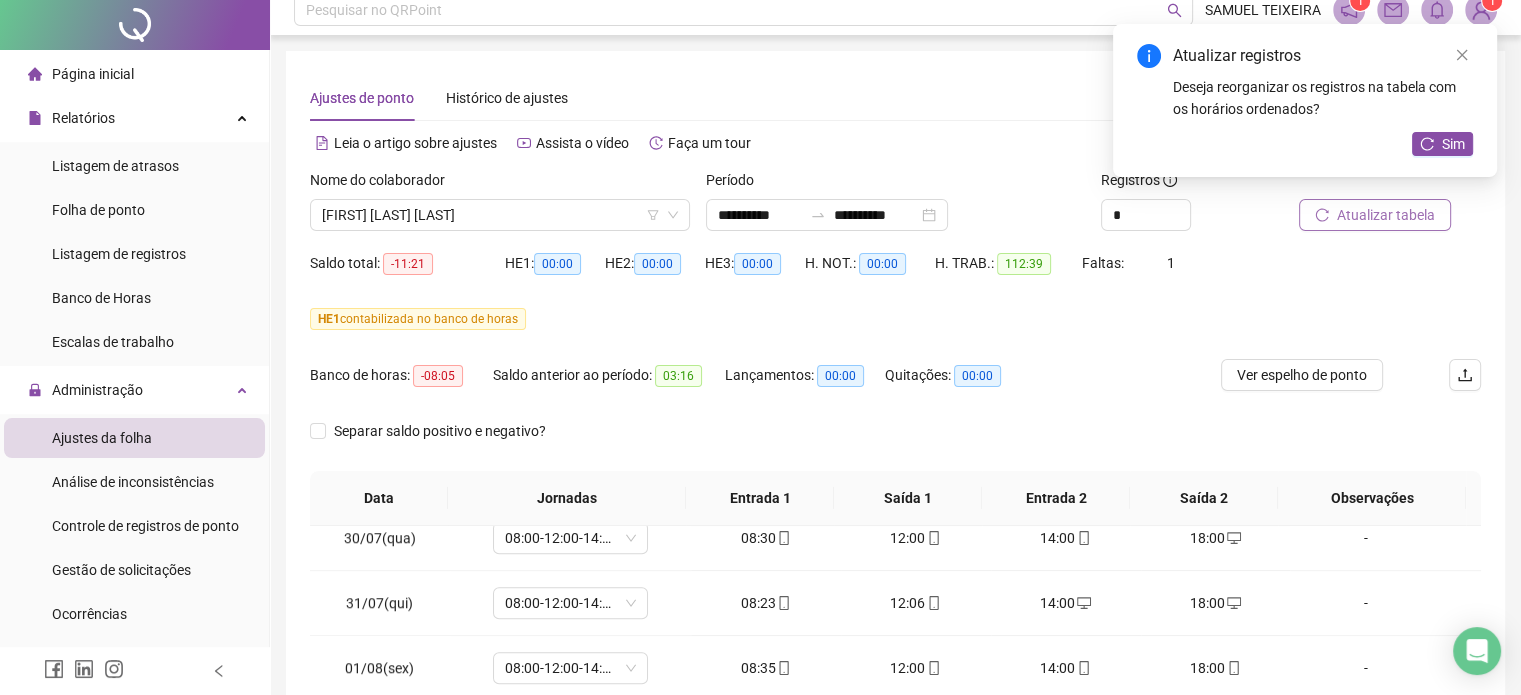 scroll, scrollTop: 0, scrollLeft: 0, axis: both 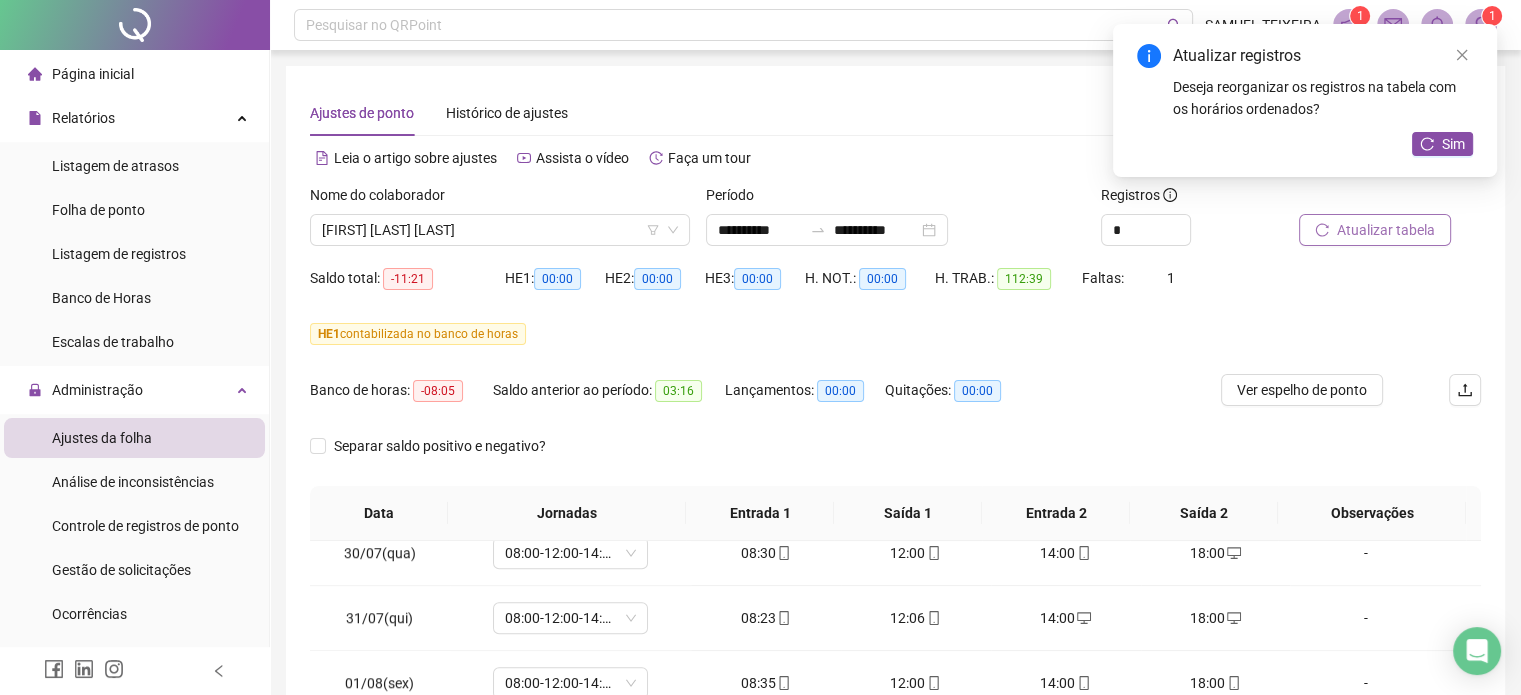 click on "Atualizar tabela" at bounding box center (1375, 230) 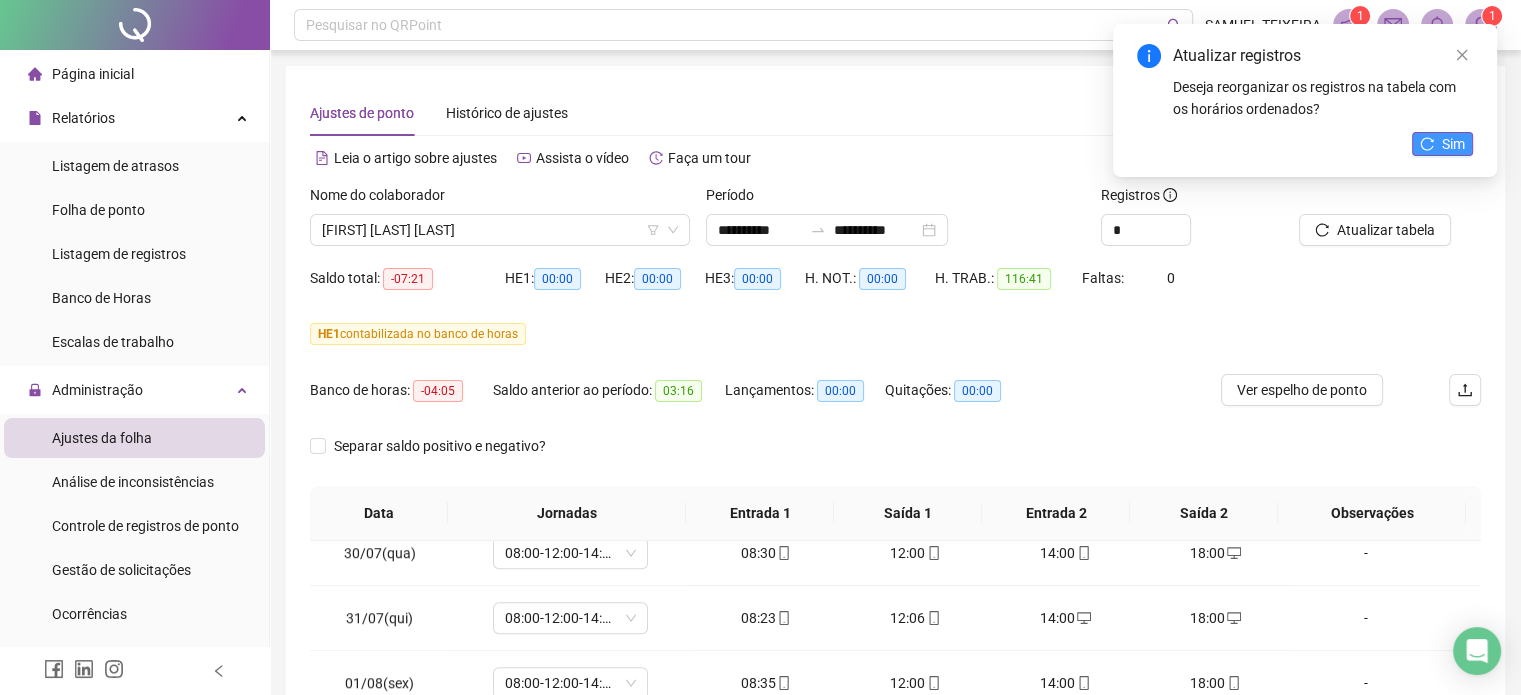 click 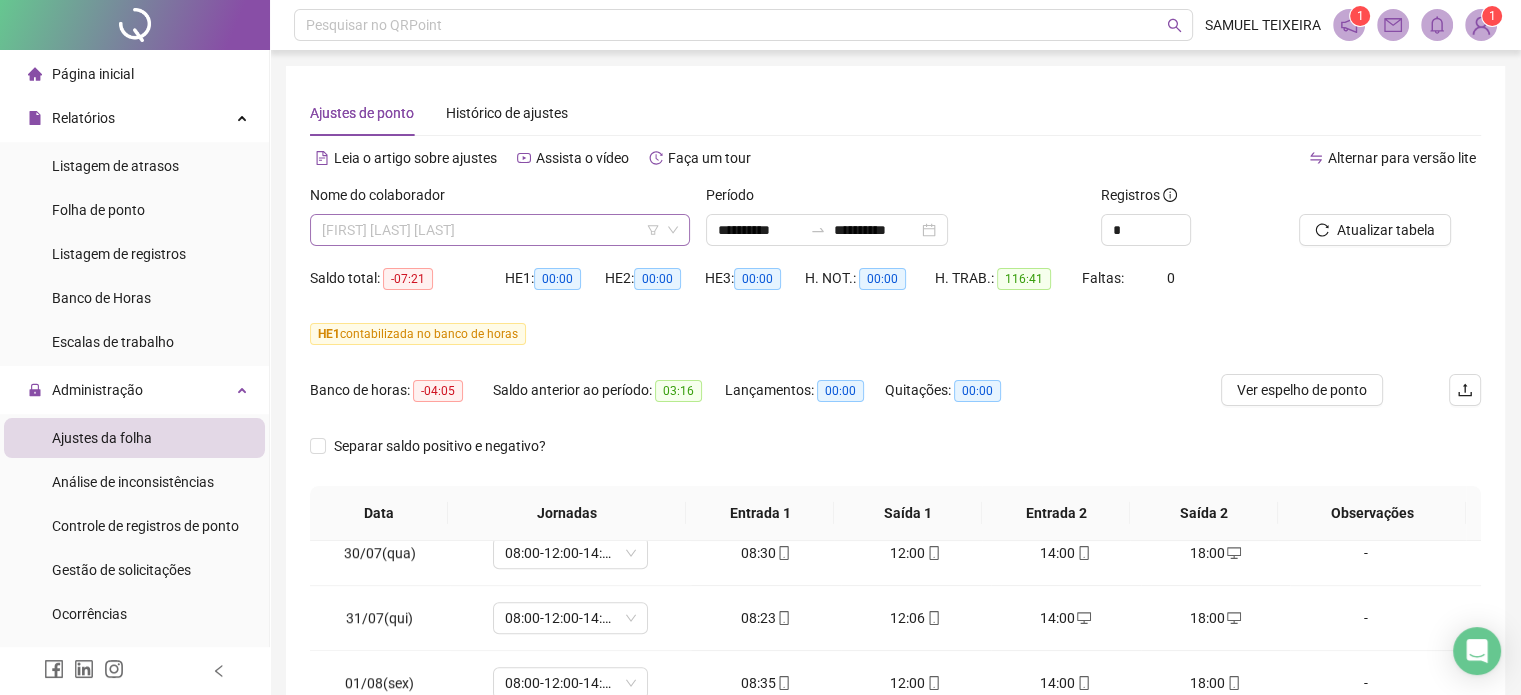 click on "[FIRST] [LAST] [LAST]" at bounding box center [500, 230] 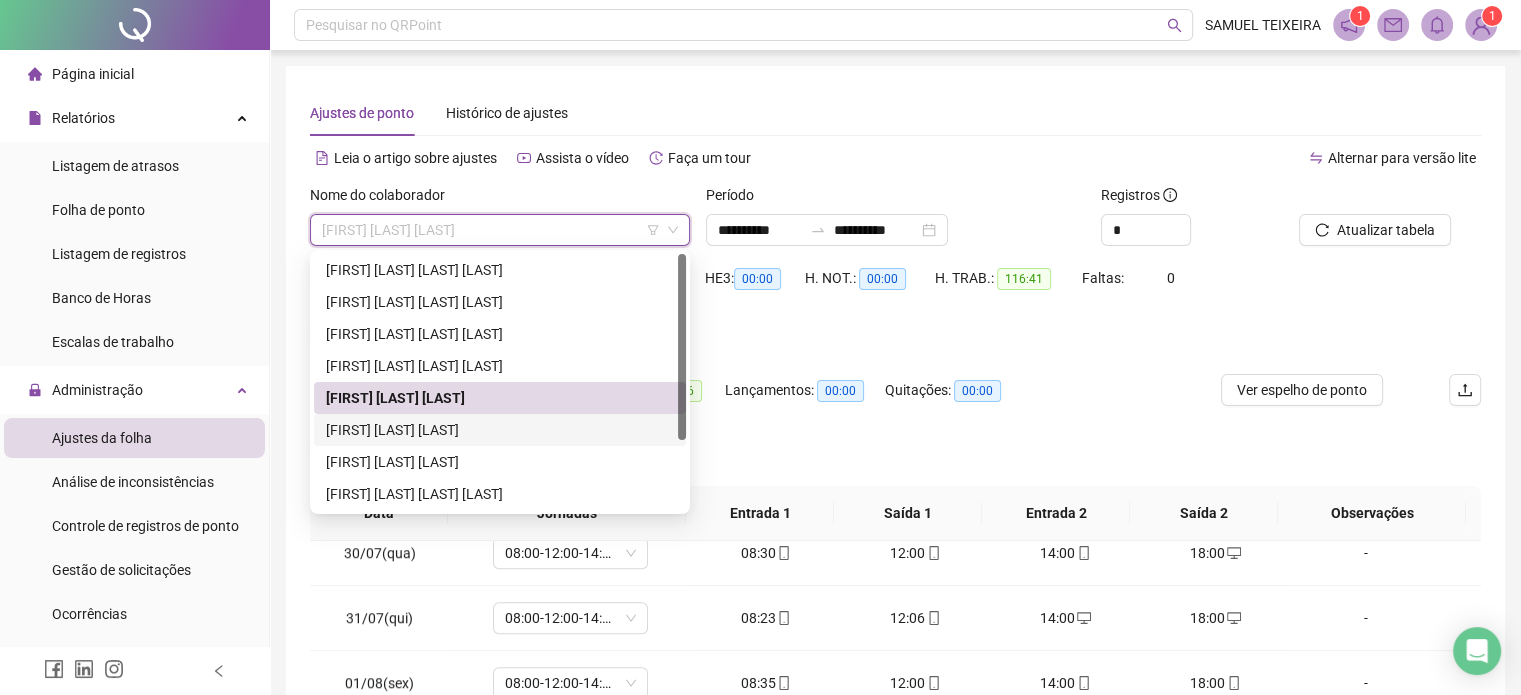 drag, startPoint x: 492, startPoint y: 424, endPoint x: 858, endPoint y: 334, distance: 376.90317 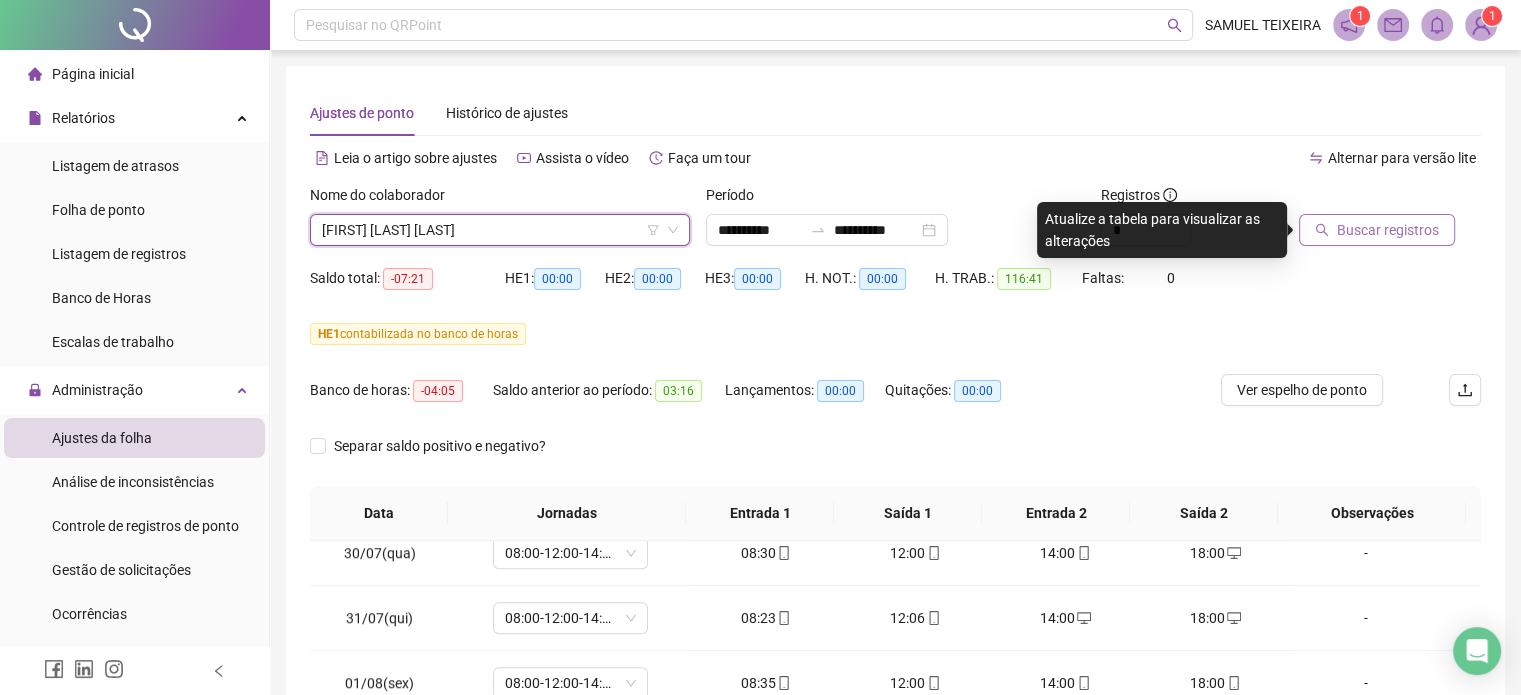 click 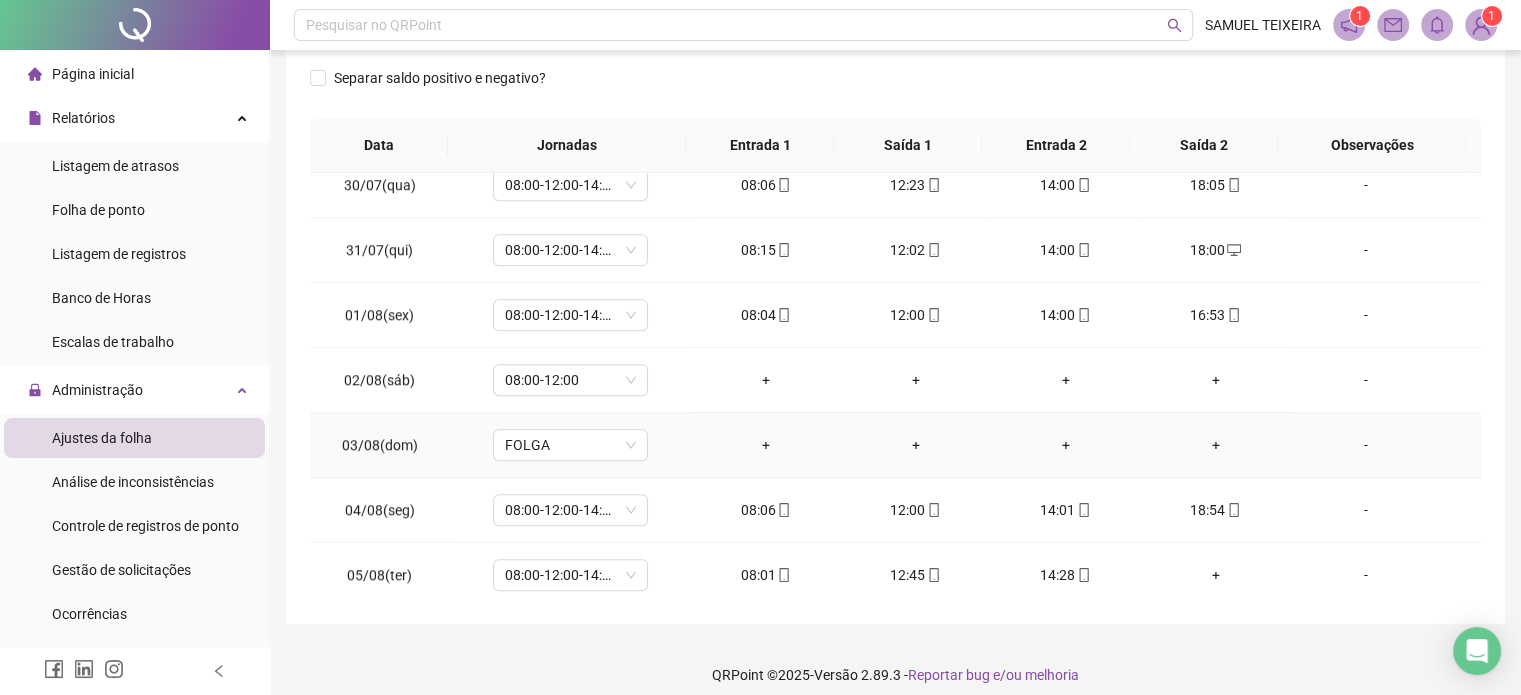 scroll, scrollTop: 382, scrollLeft: 0, axis: vertical 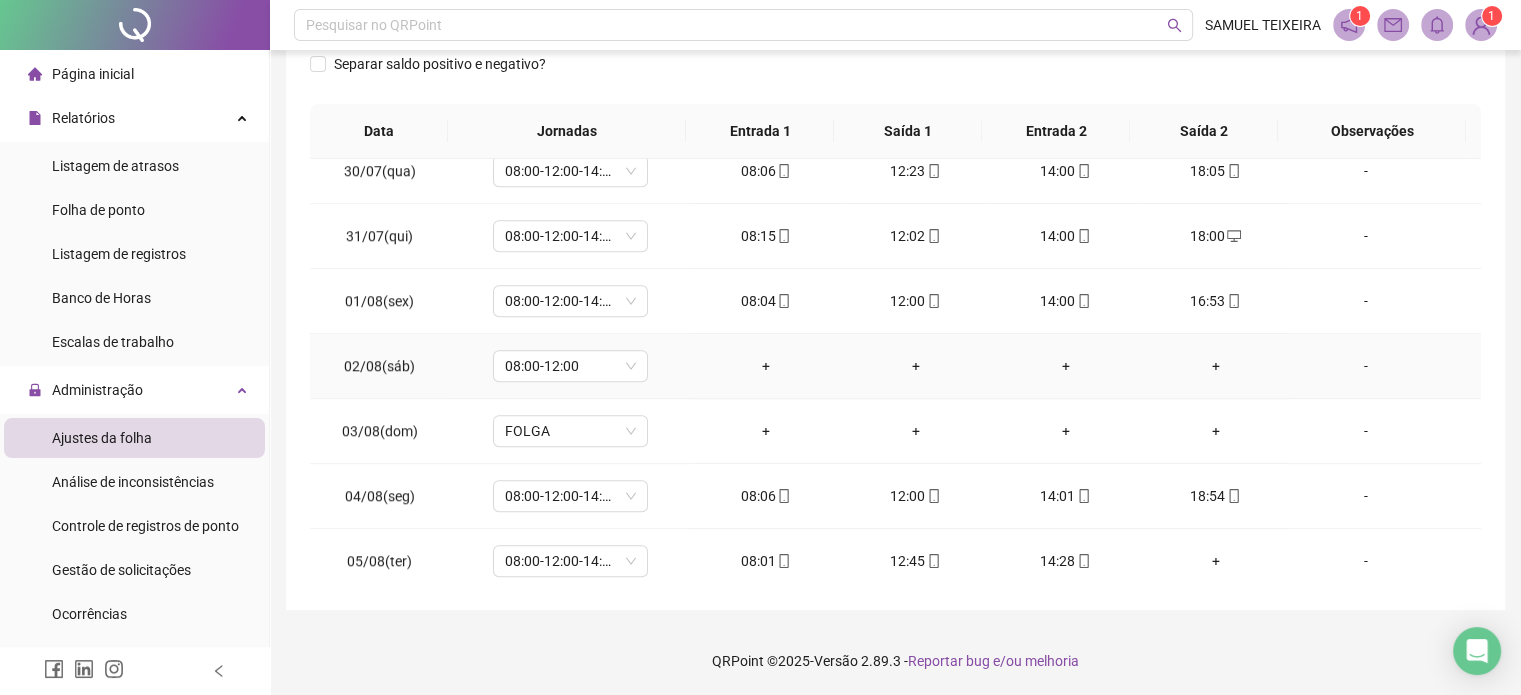 click on "+" at bounding box center (766, 366) 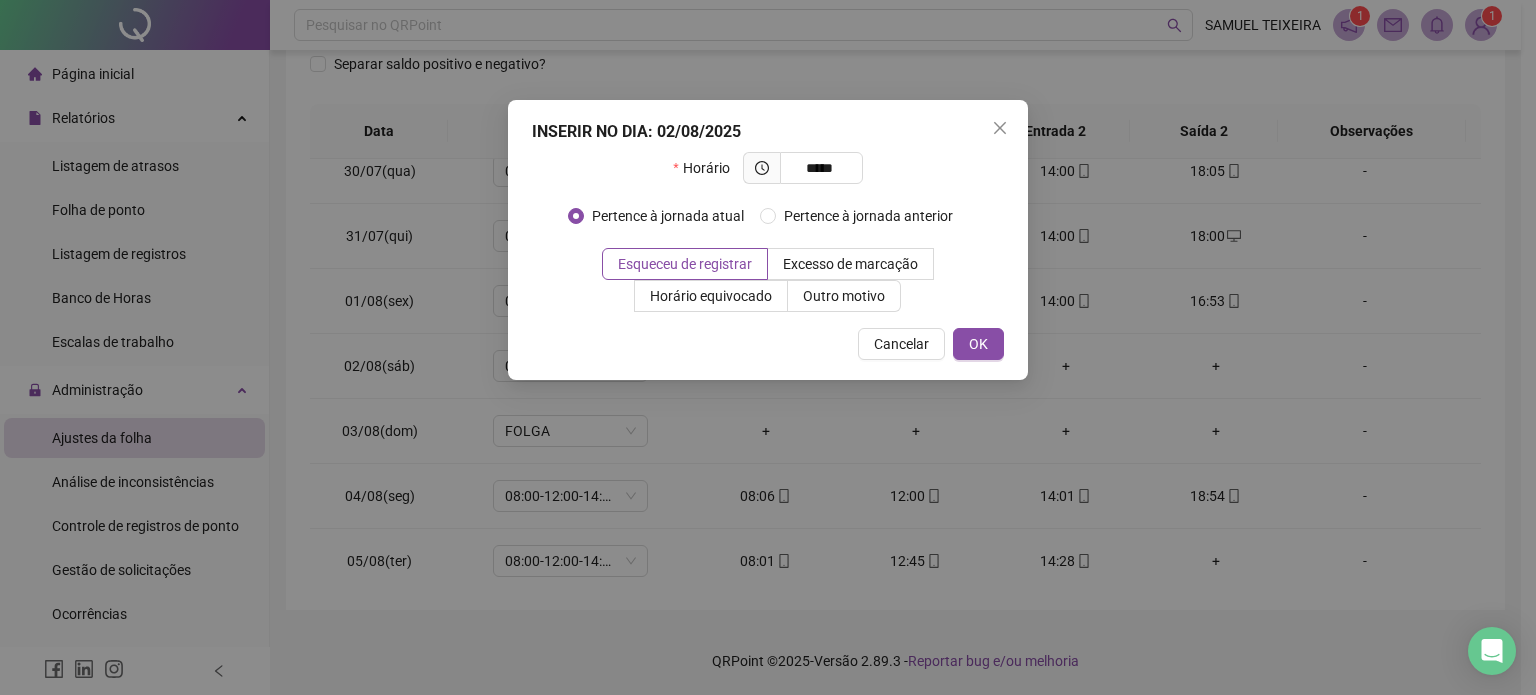 type on "*****" 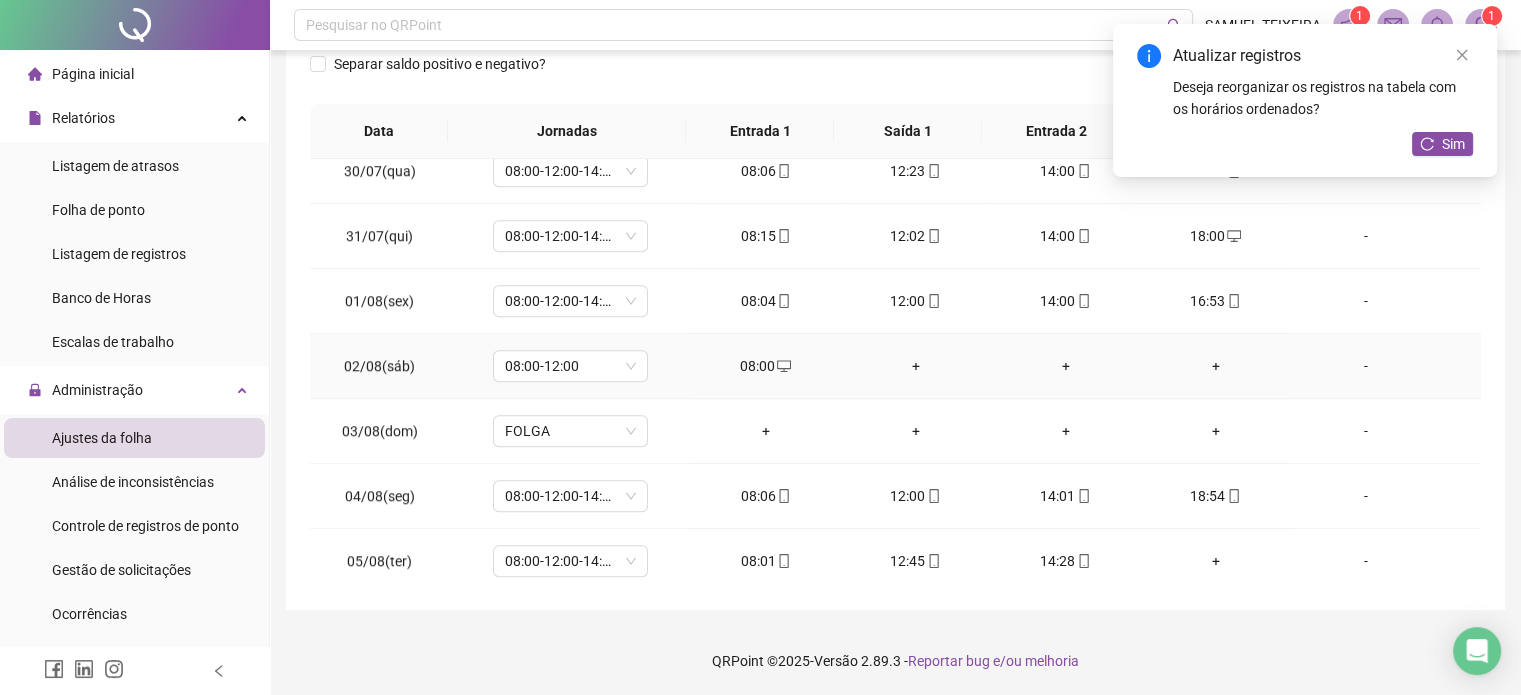 click on "+" at bounding box center (916, 366) 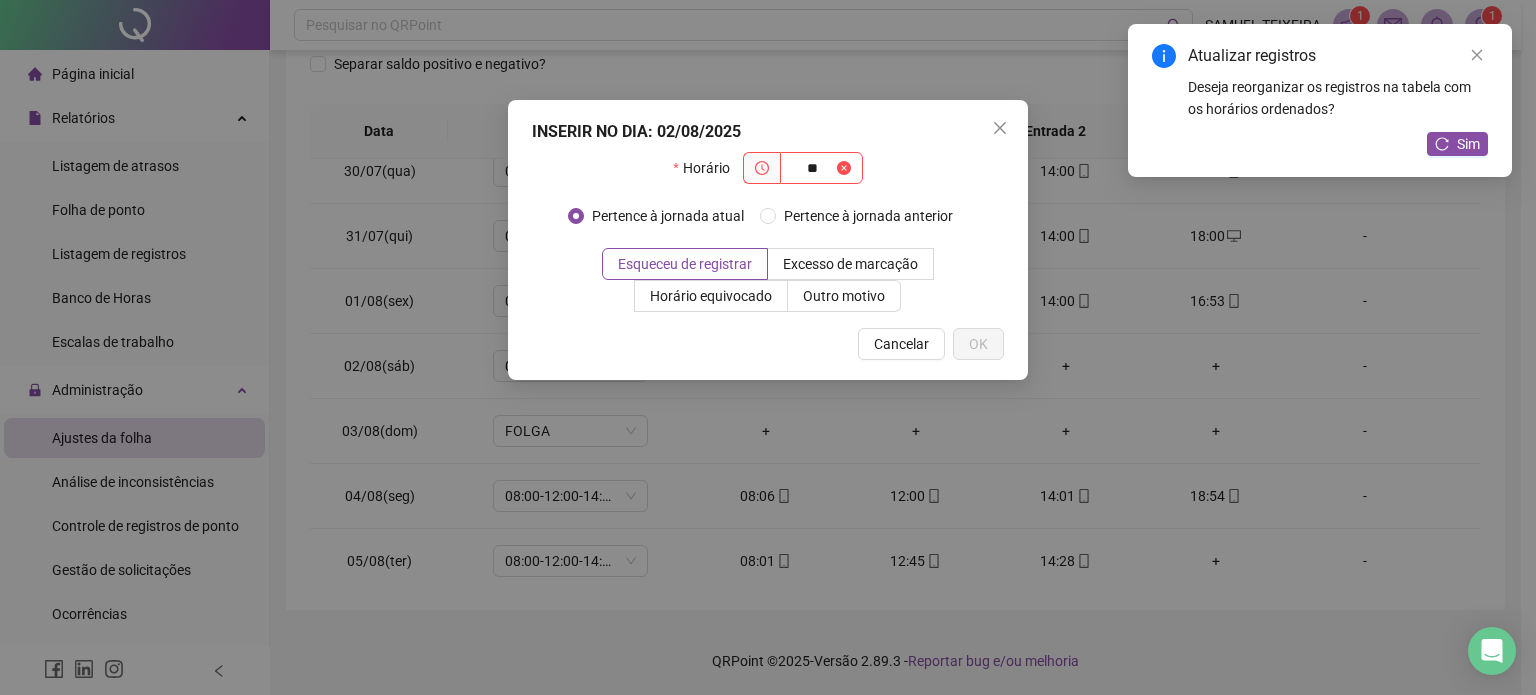 type on "*" 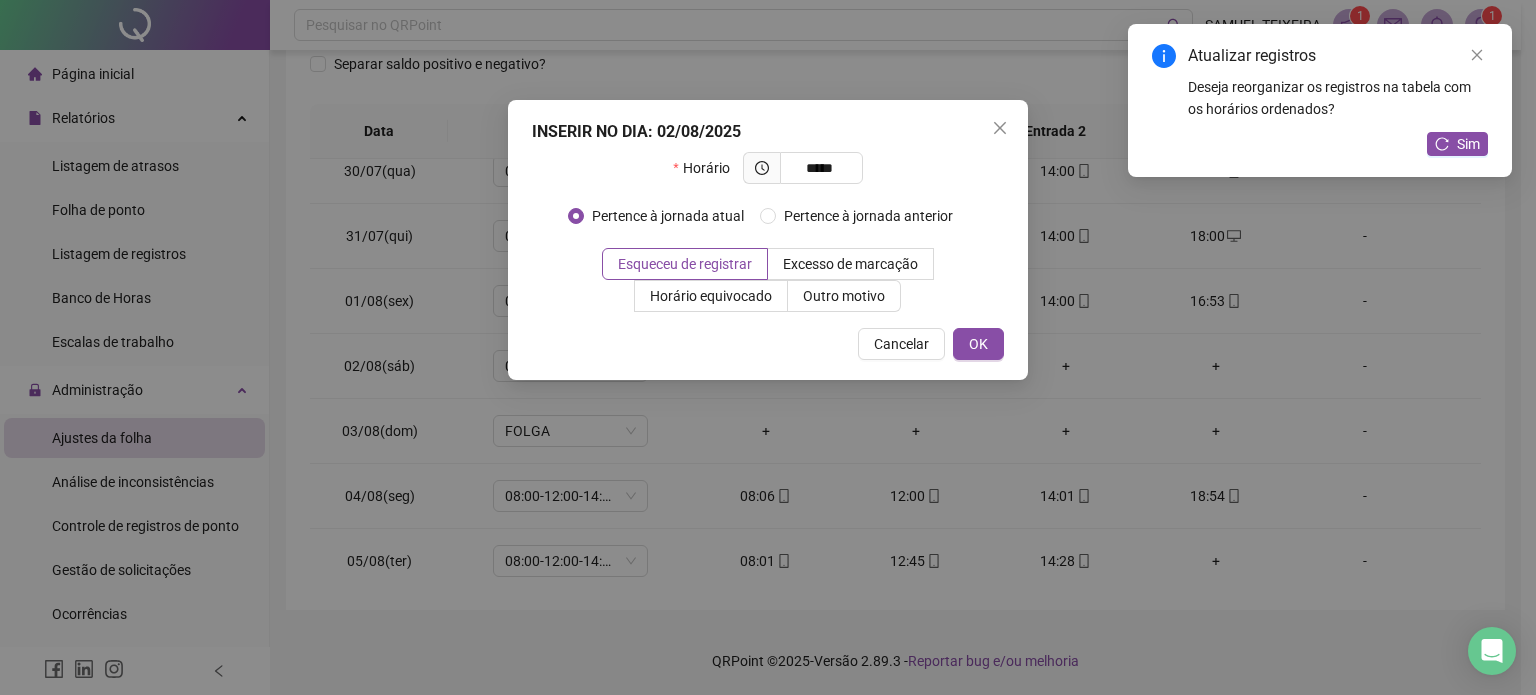type on "*****" 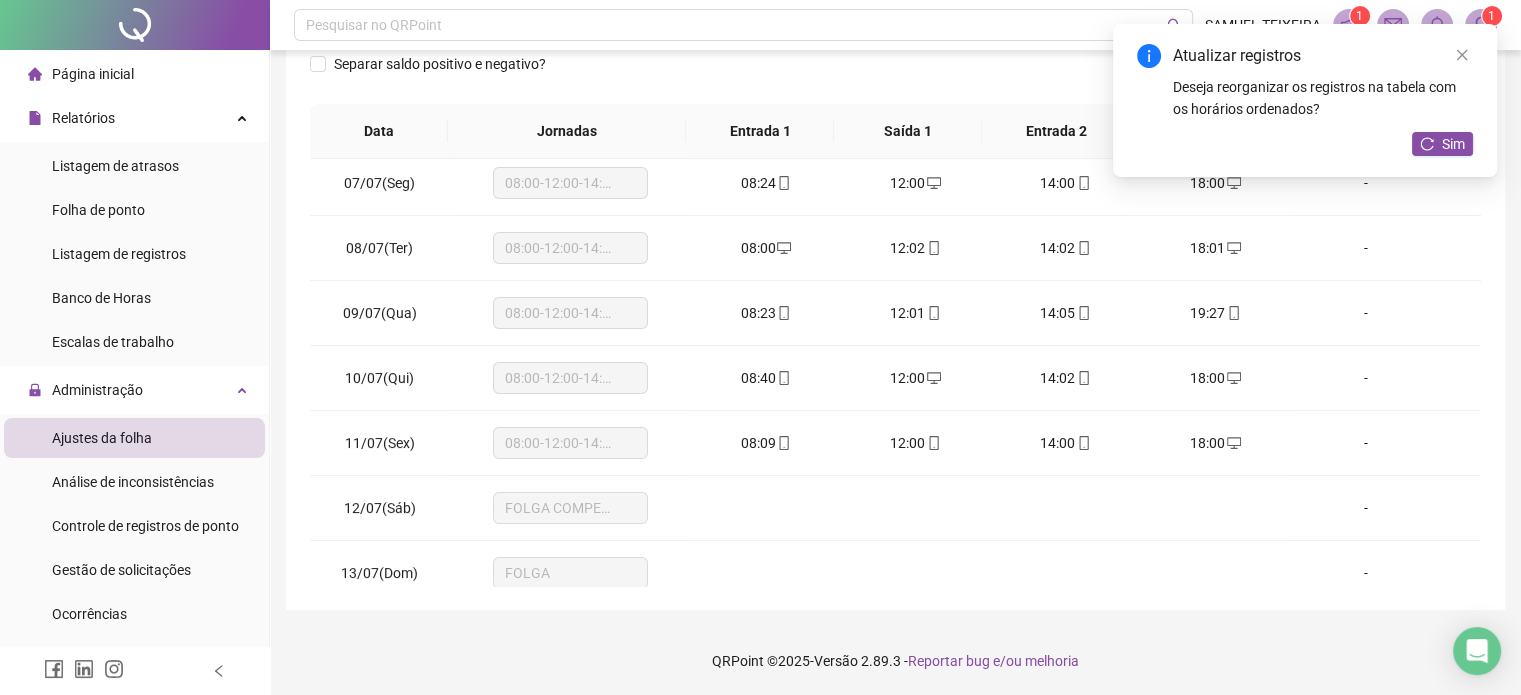 scroll, scrollTop: 0, scrollLeft: 0, axis: both 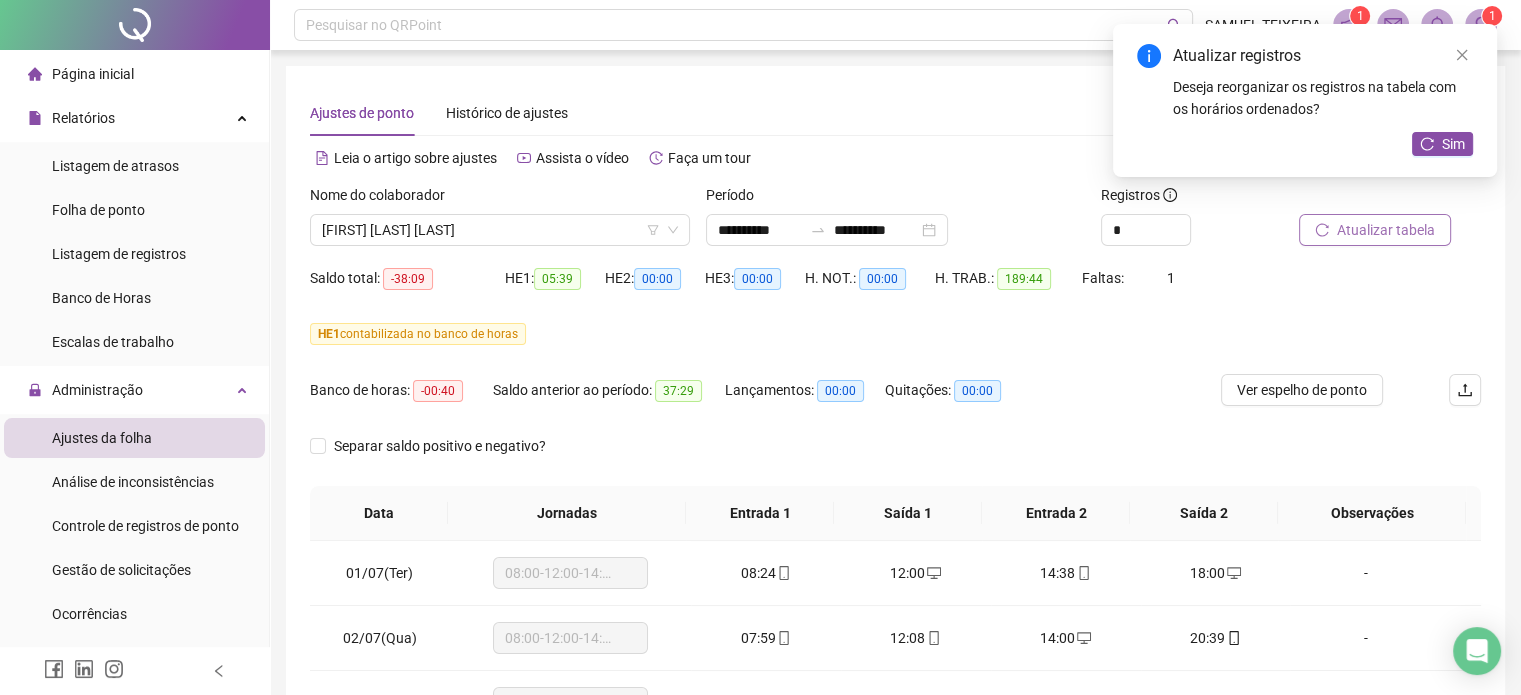 click on "Atualizar tabela" at bounding box center (1375, 230) 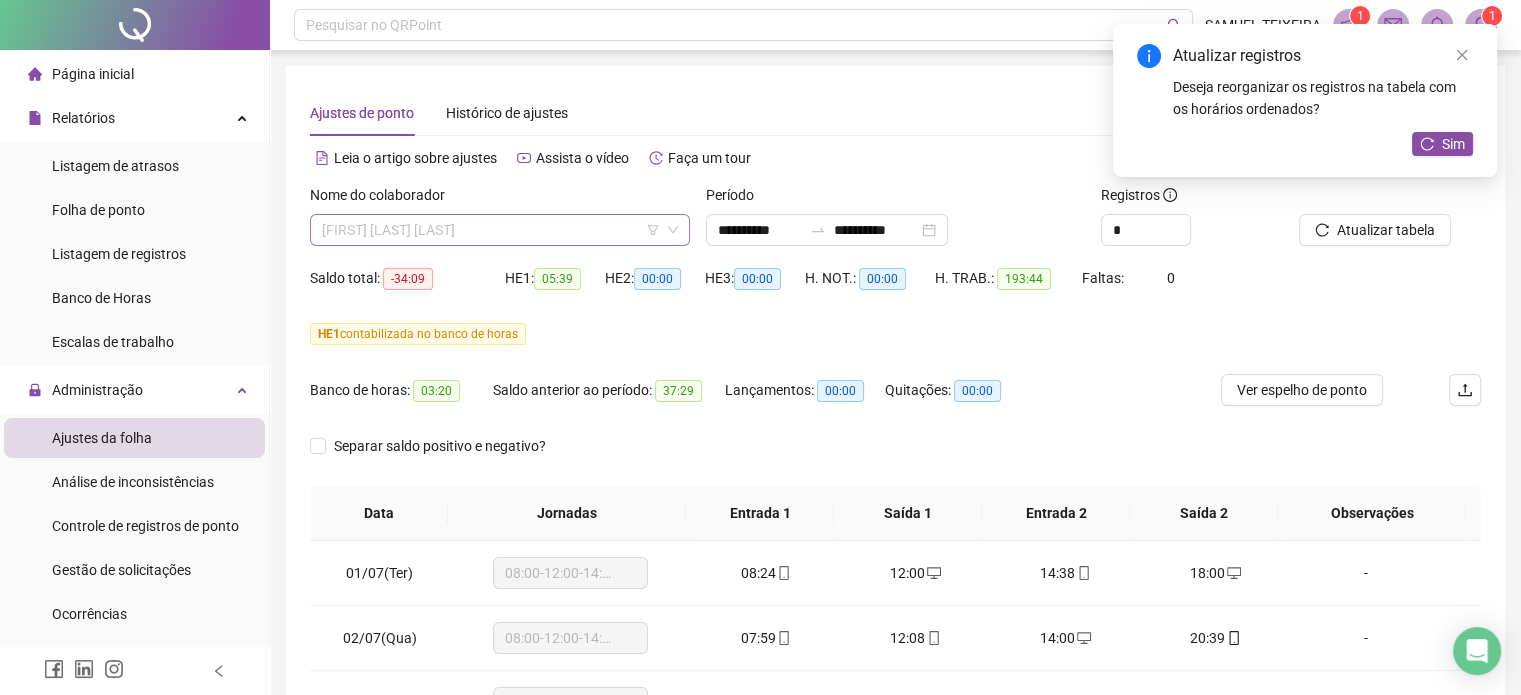 click on "[FIRST] [LAST] [LAST]" at bounding box center [500, 230] 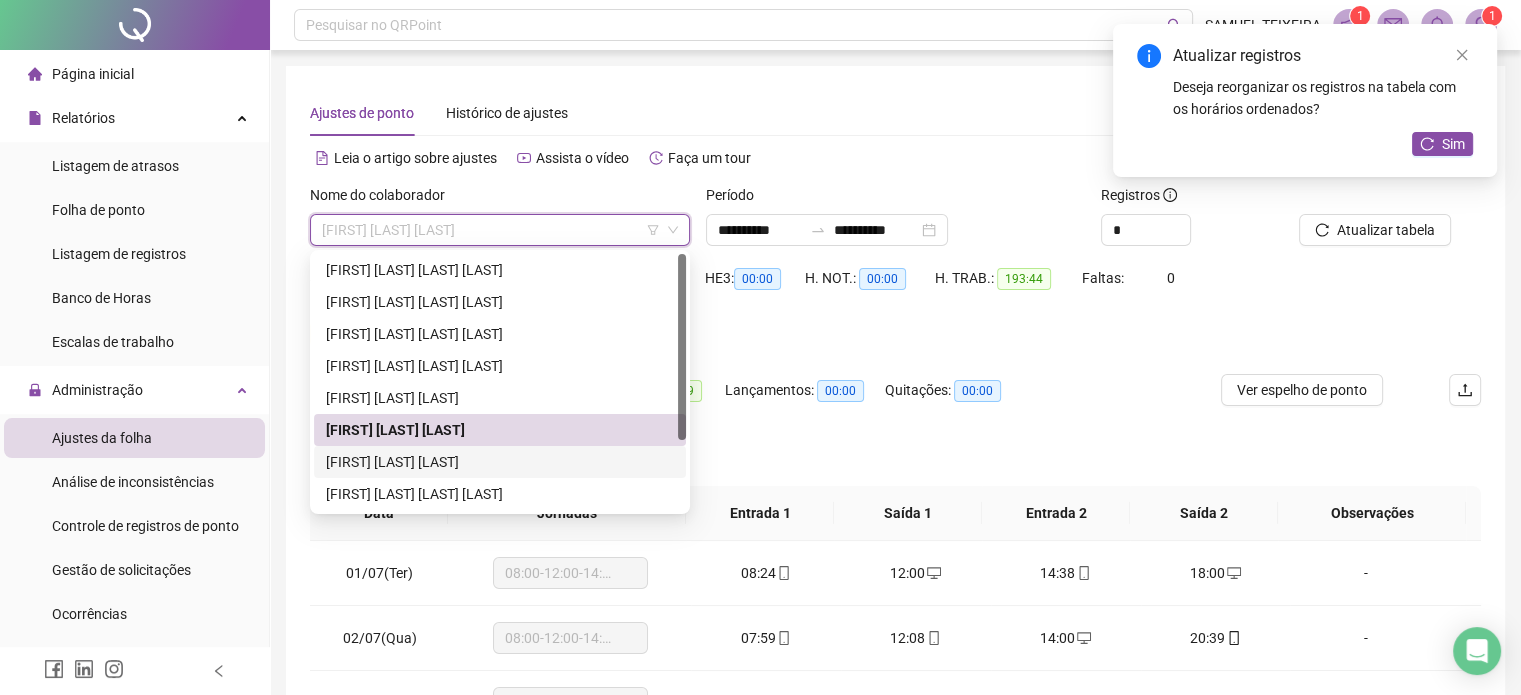 click on "[FIRST] [LAST] [LAST]" at bounding box center [500, 462] 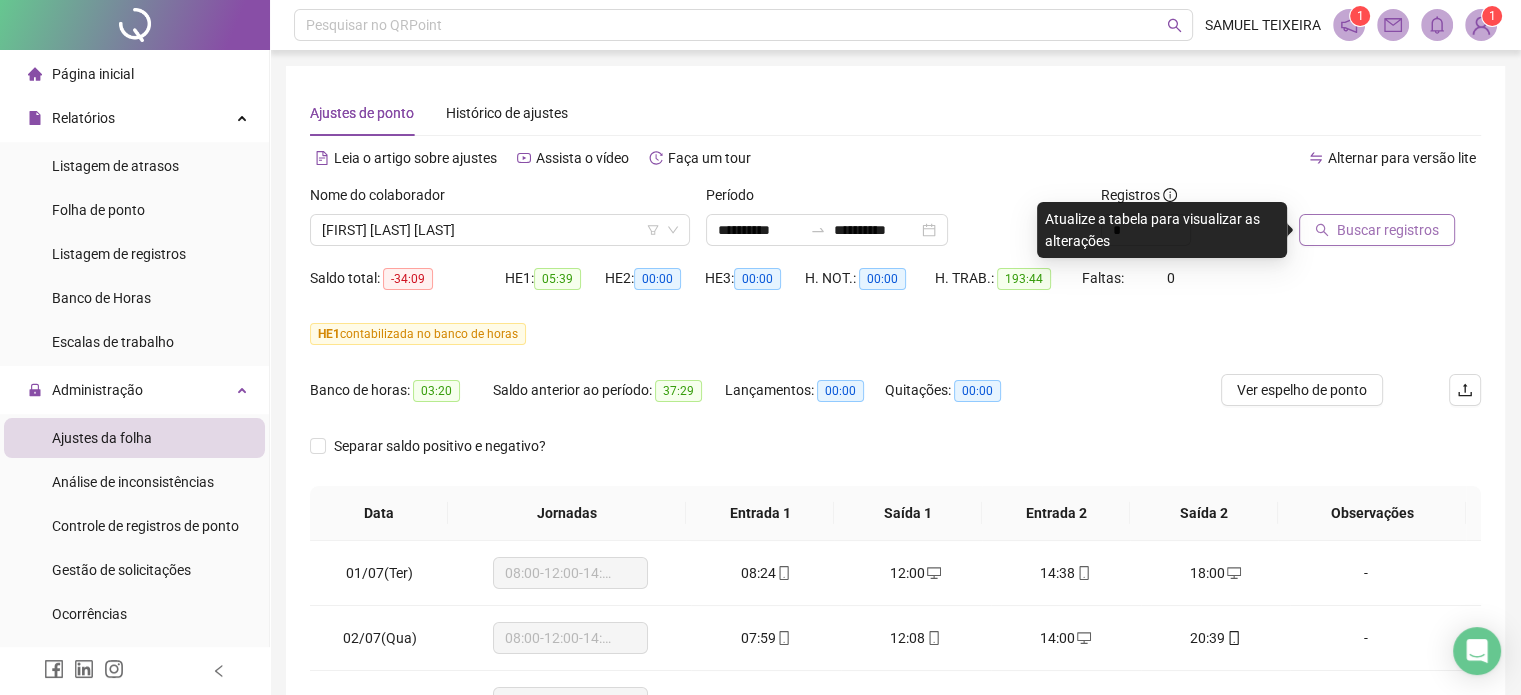 click on "Buscar registros" at bounding box center (1388, 230) 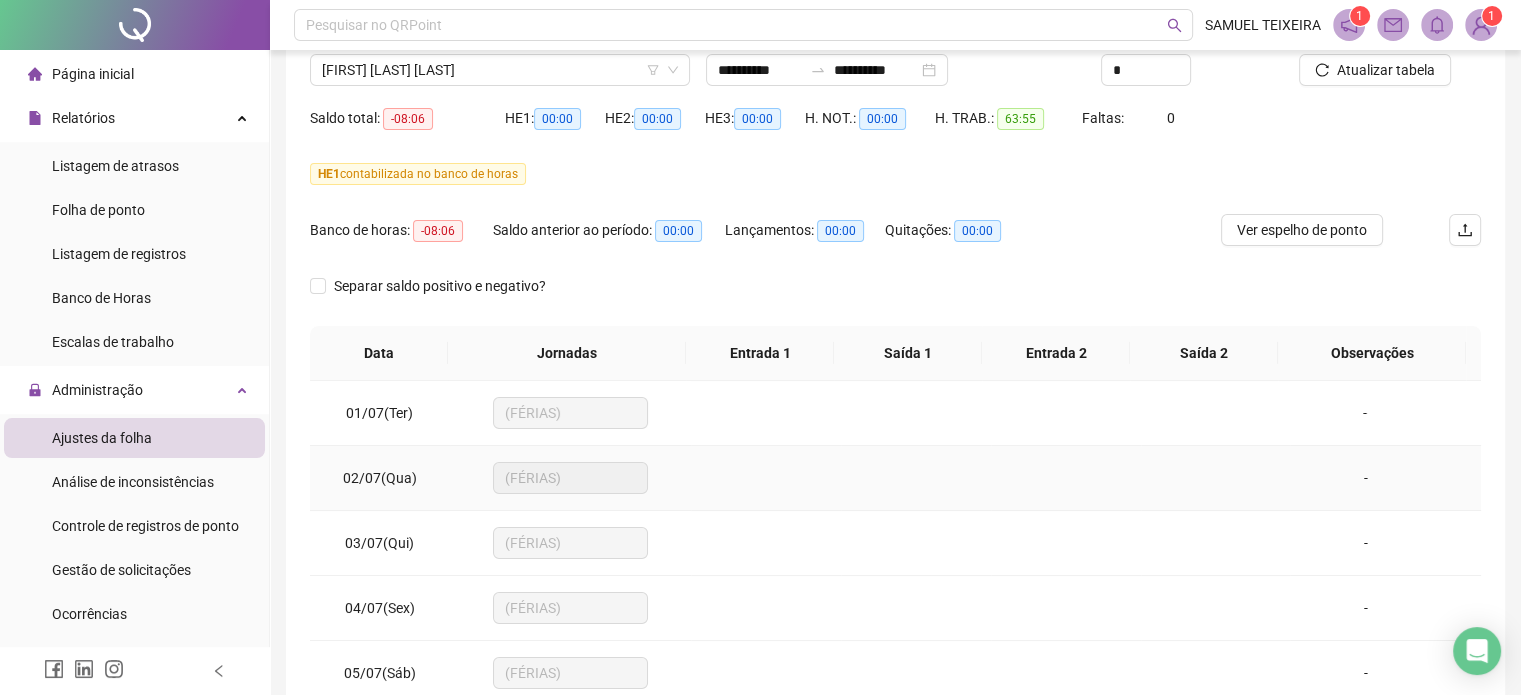 scroll, scrollTop: 200, scrollLeft: 0, axis: vertical 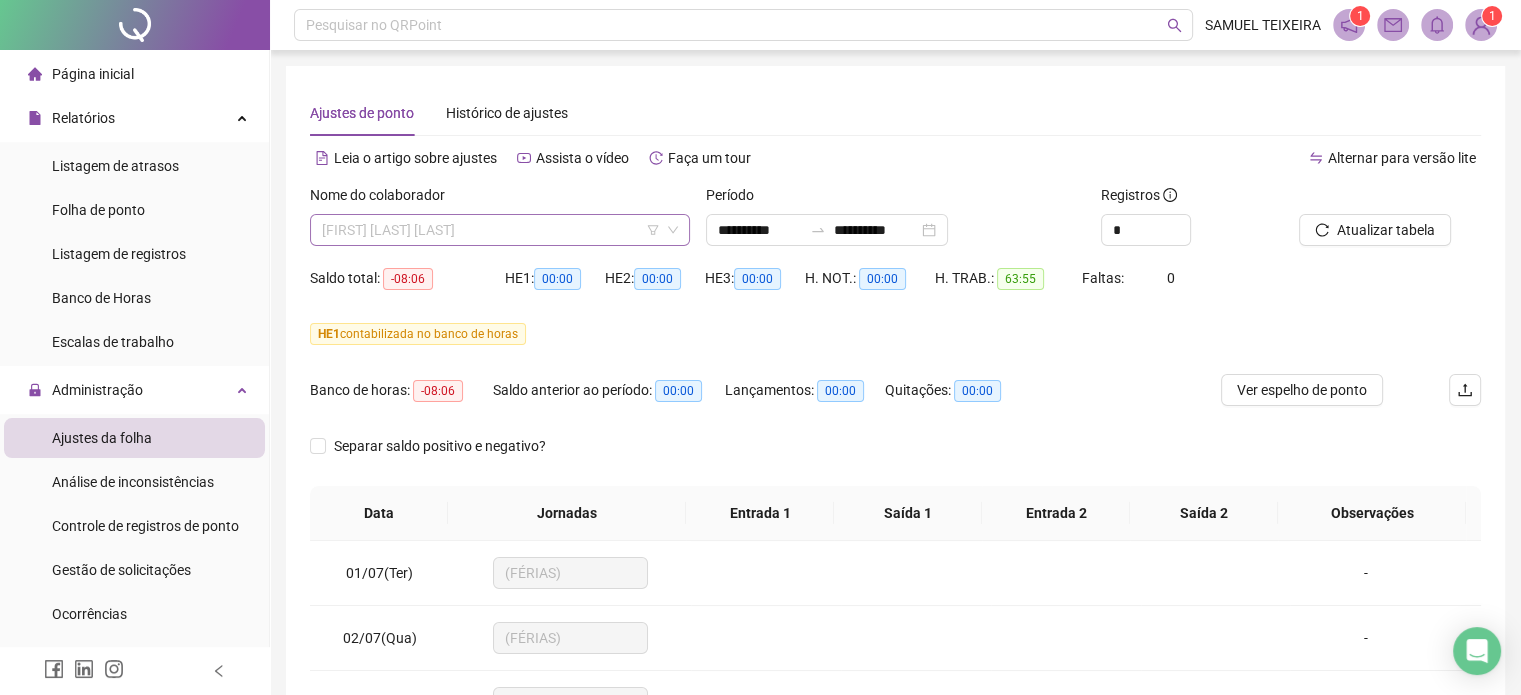 click on "[FIRST] [LAST] [LAST]" at bounding box center [500, 230] 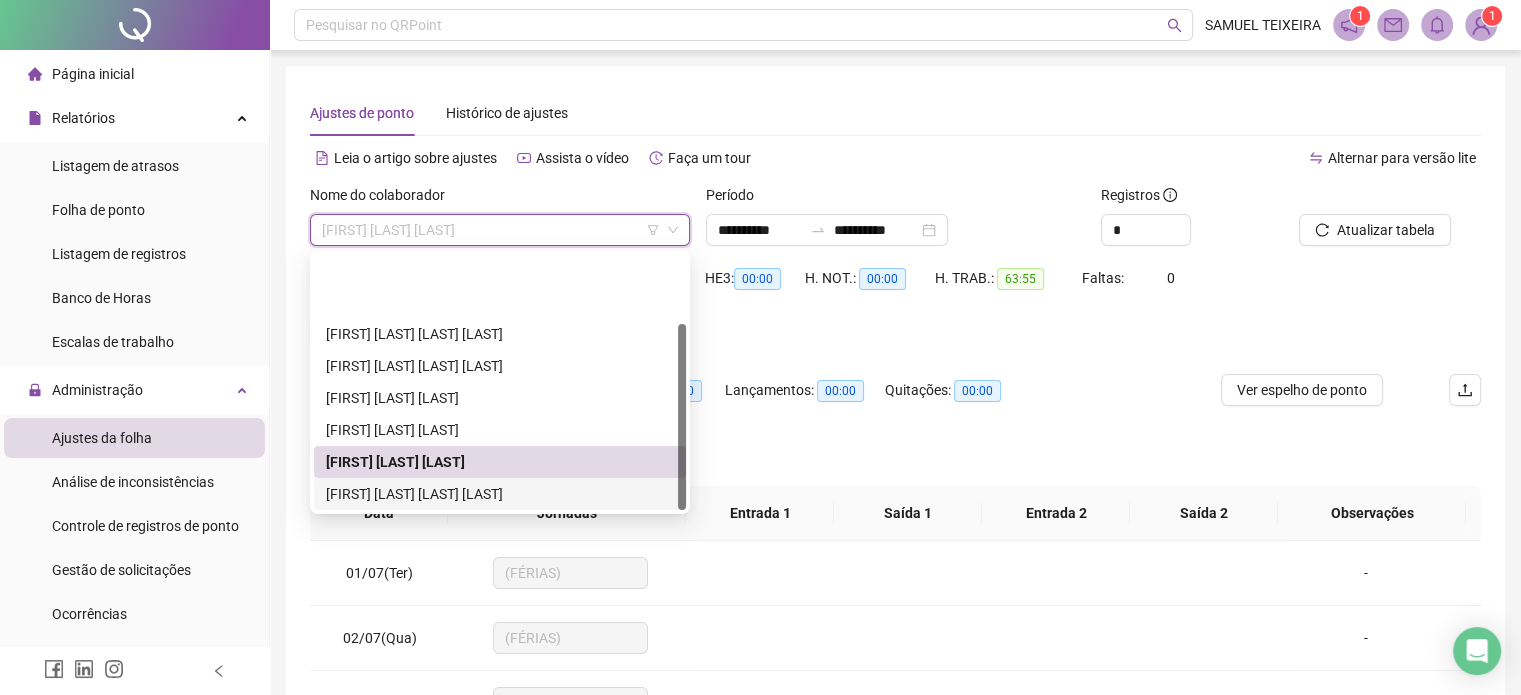 scroll, scrollTop: 100, scrollLeft: 0, axis: vertical 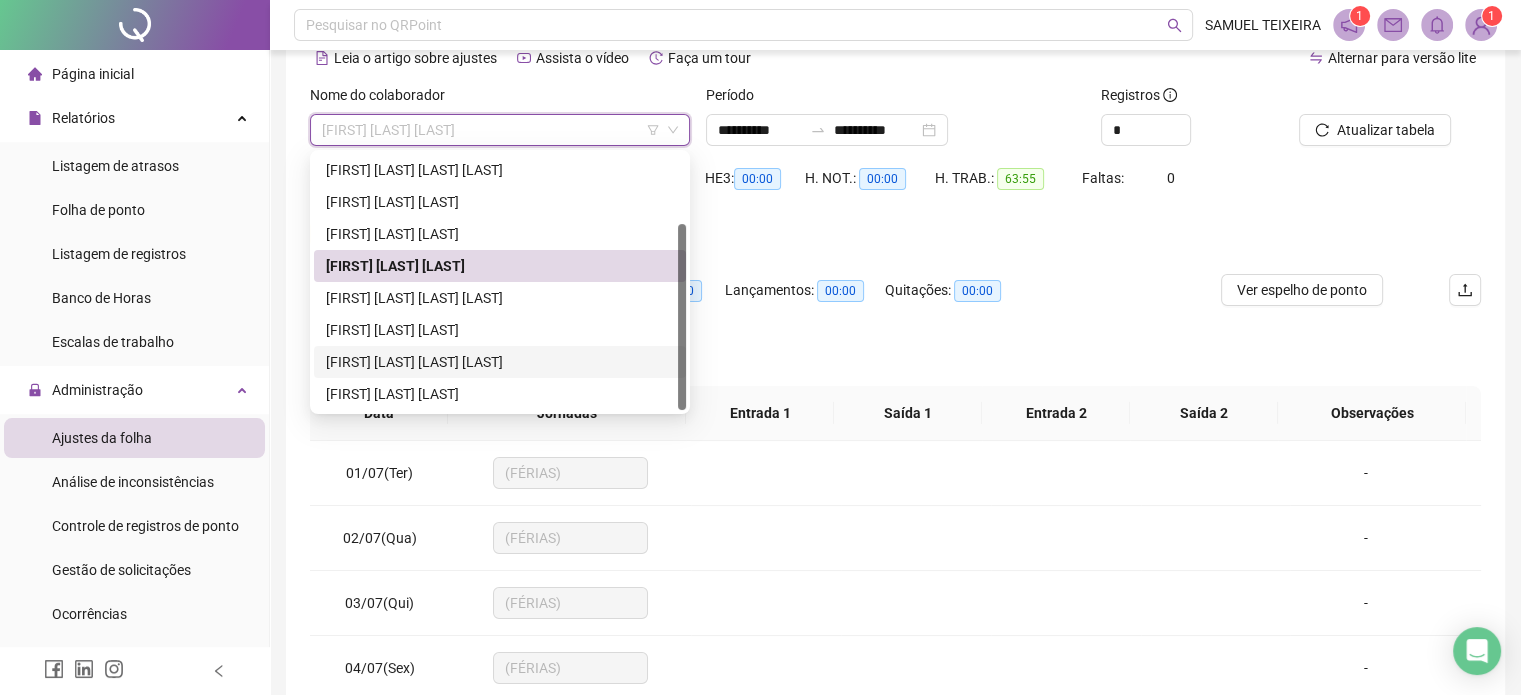click on "[FIRST] [LAST] [LAST] [LAST]" at bounding box center [500, 362] 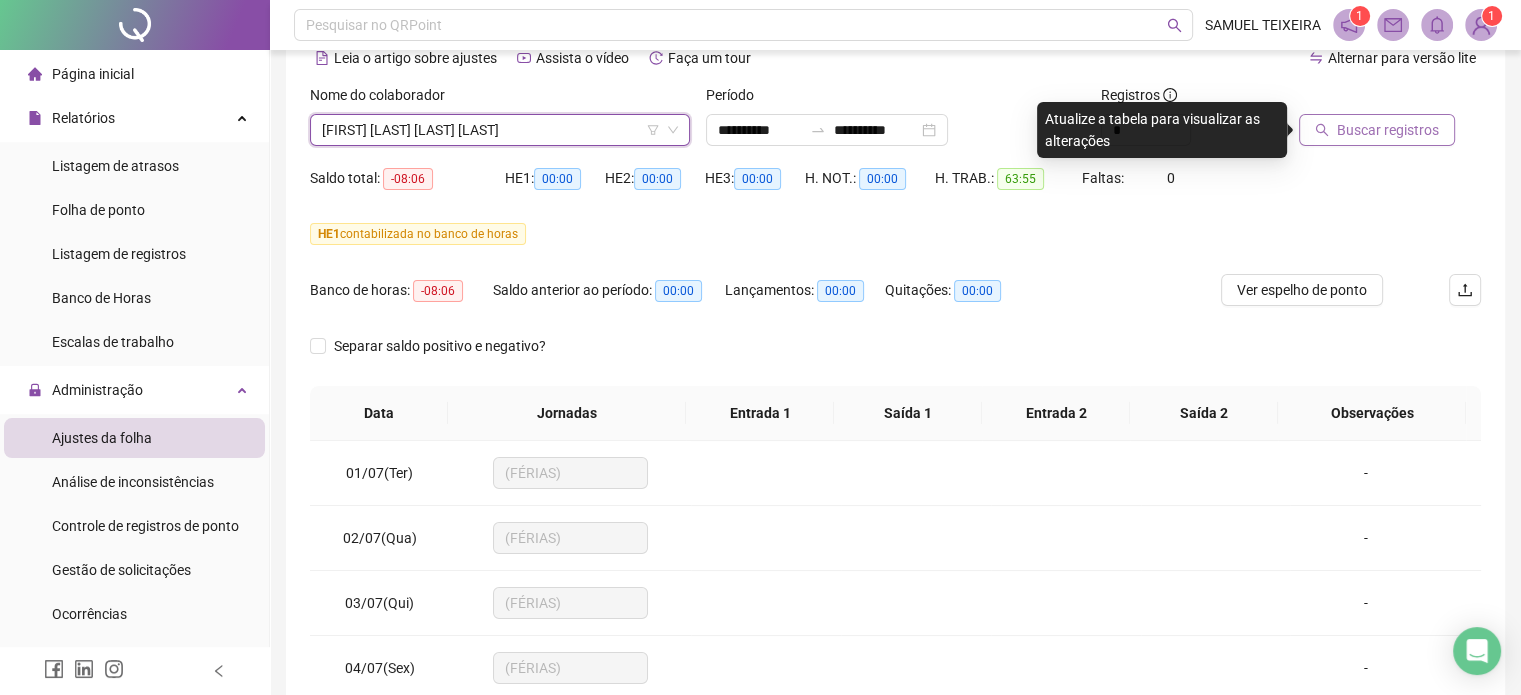 click on "Buscar registros" at bounding box center (1388, 130) 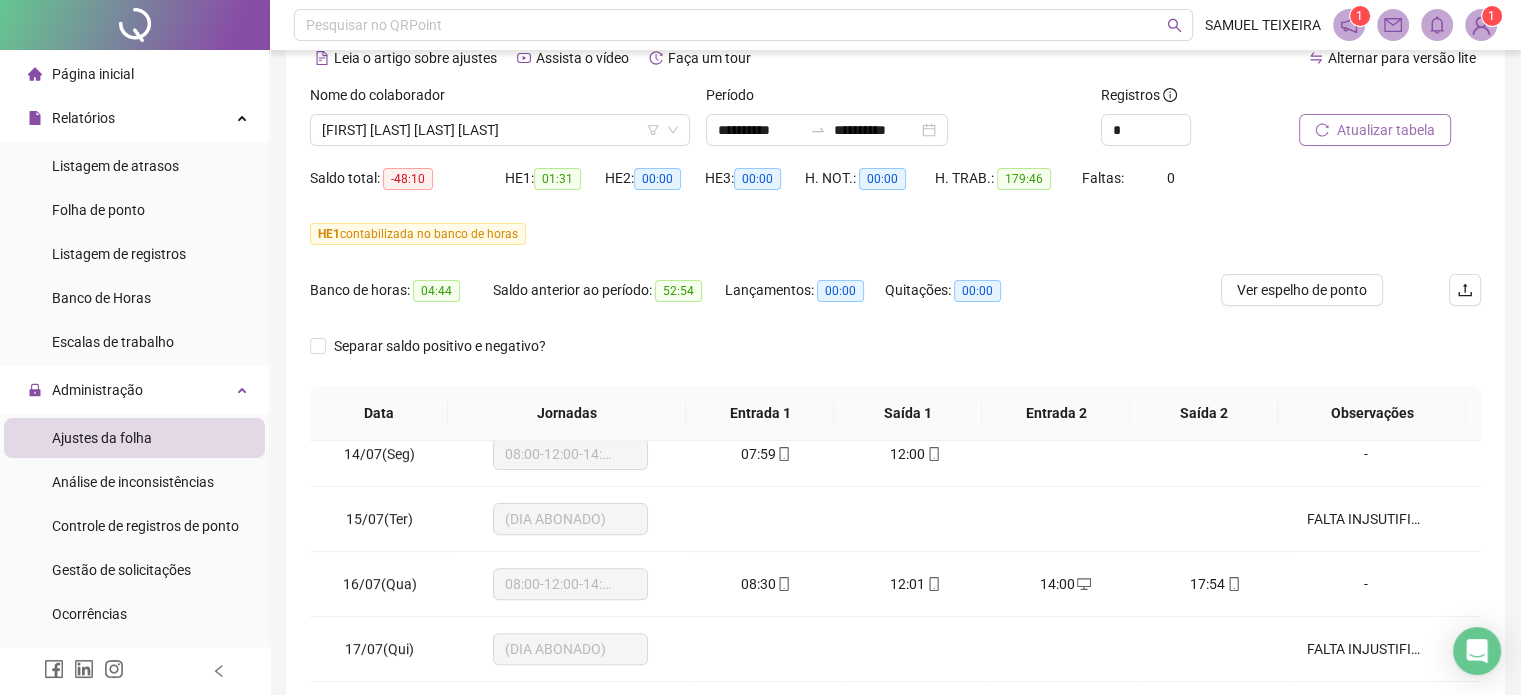 scroll, scrollTop: 900, scrollLeft: 0, axis: vertical 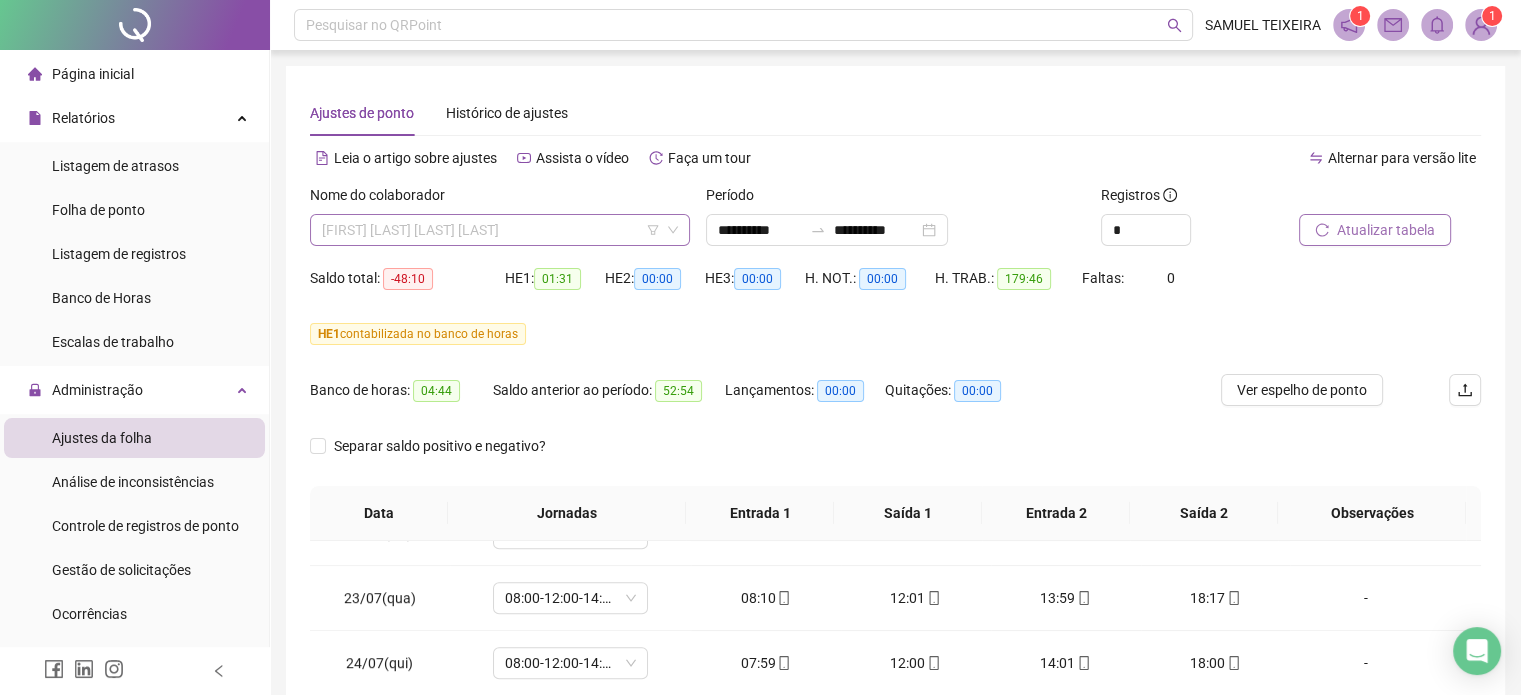 click on "[FIRST] [LAST] [LAST] [LAST]" at bounding box center [500, 230] 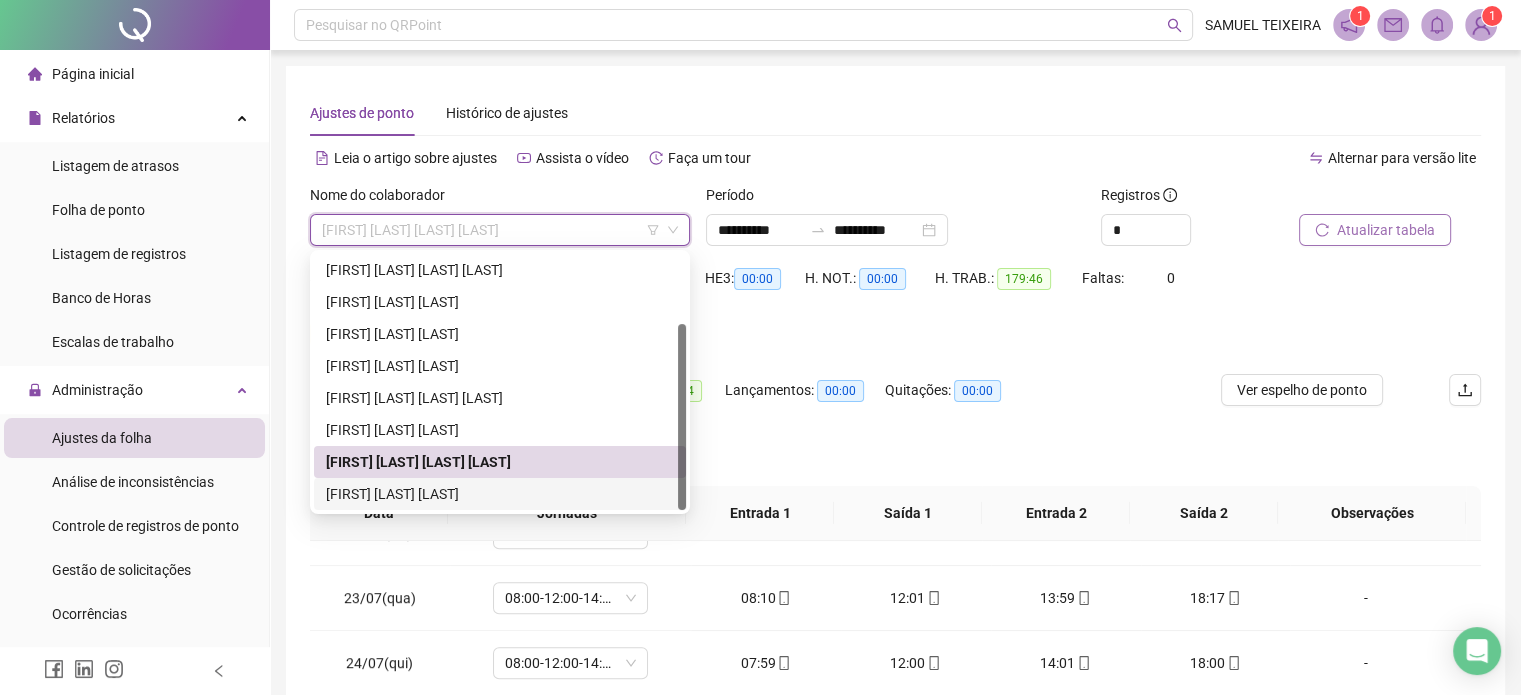 drag, startPoint x: 412, startPoint y: 483, endPoint x: 905, endPoint y: 390, distance: 501.69513 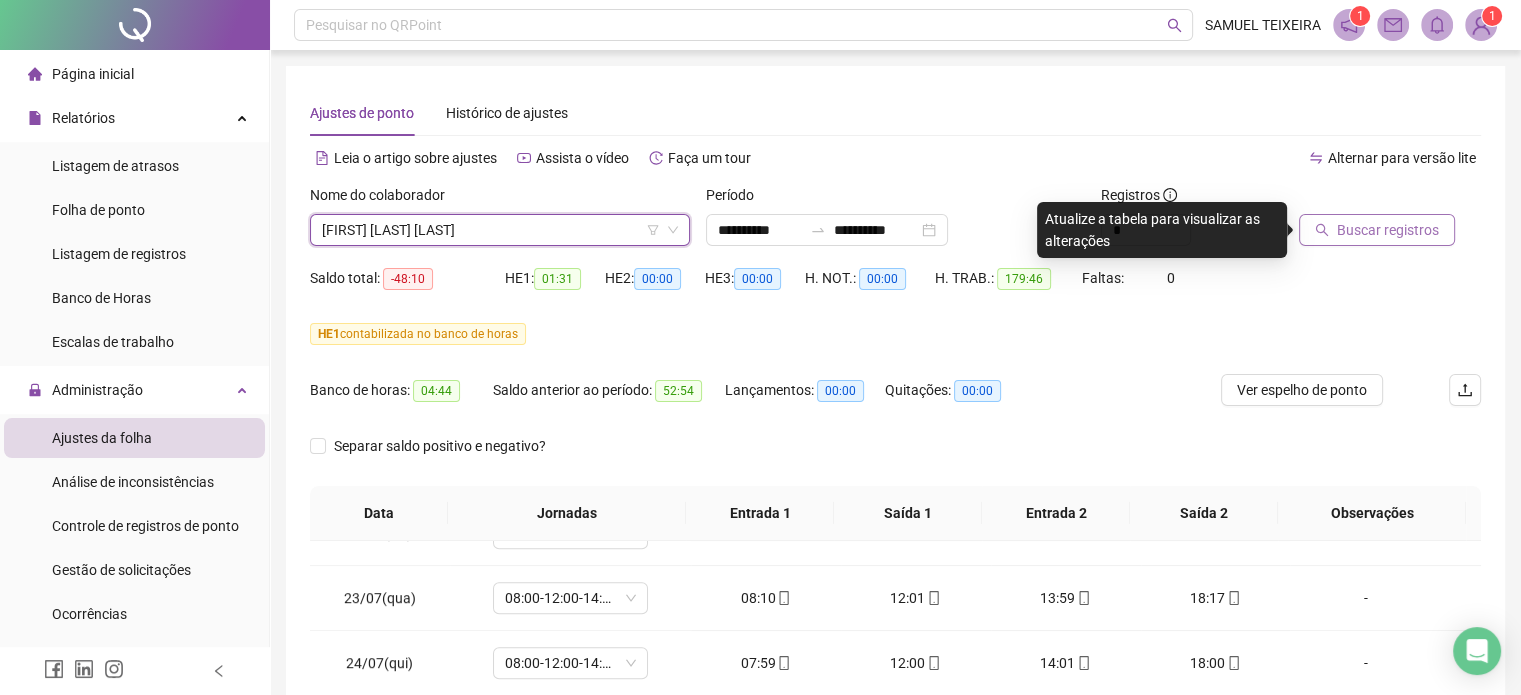 click on "Buscar registros" at bounding box center (1388, 230) 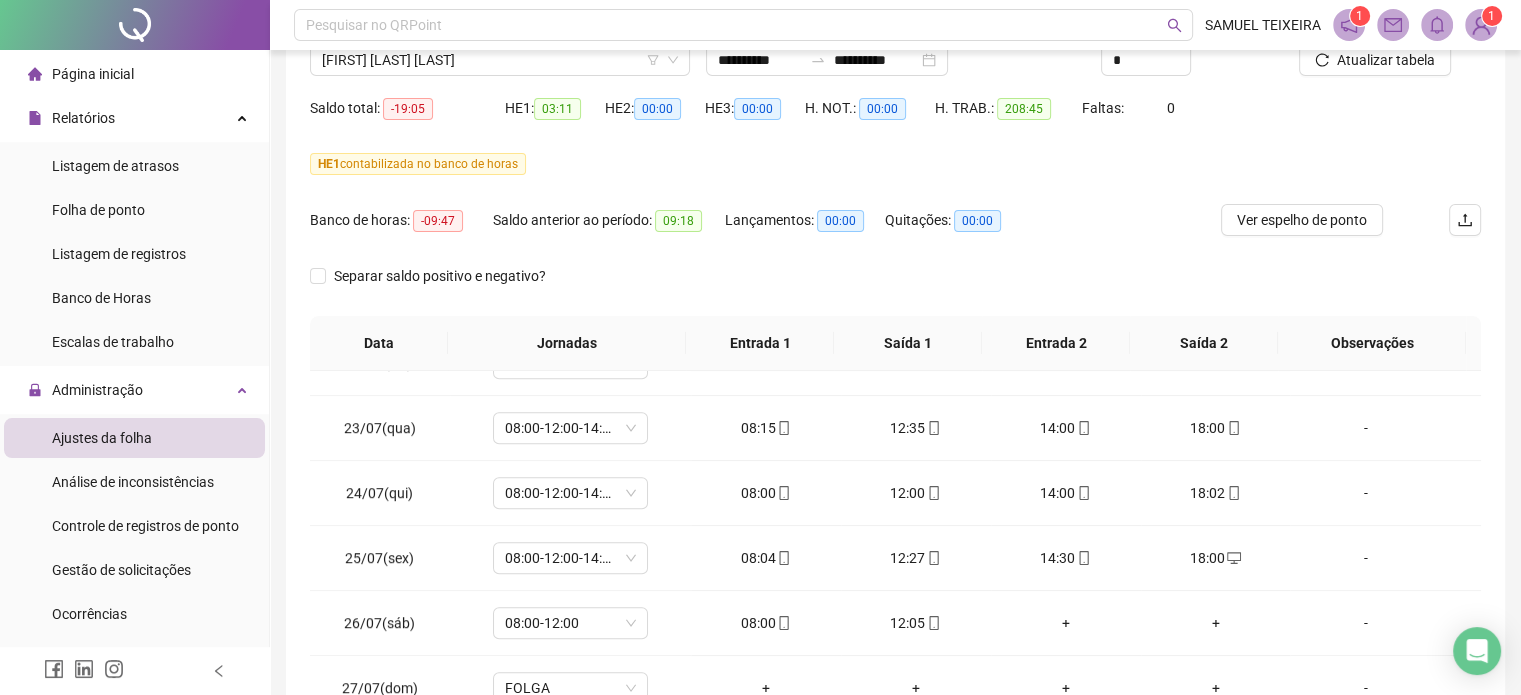 scroll, scrollTop: 300, scrollLeft: 0, axis: vertical 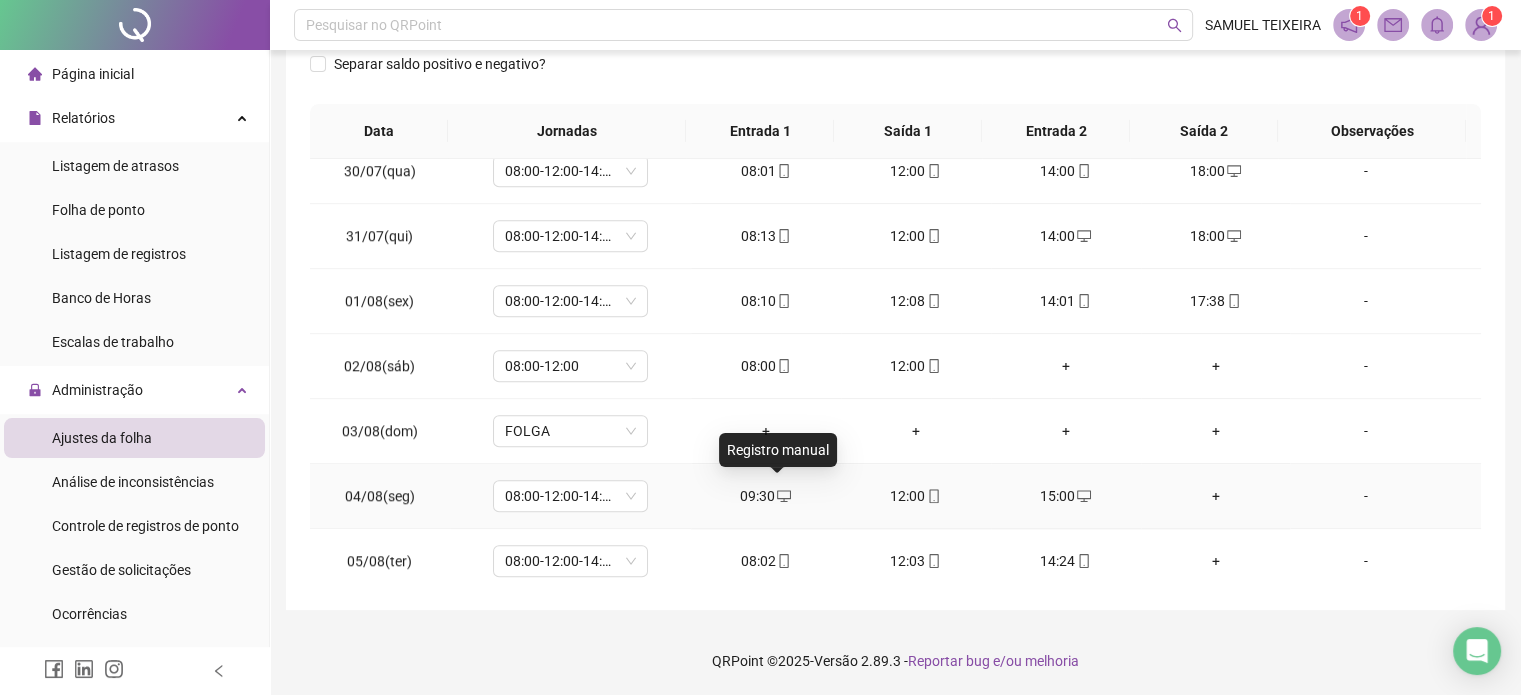 click 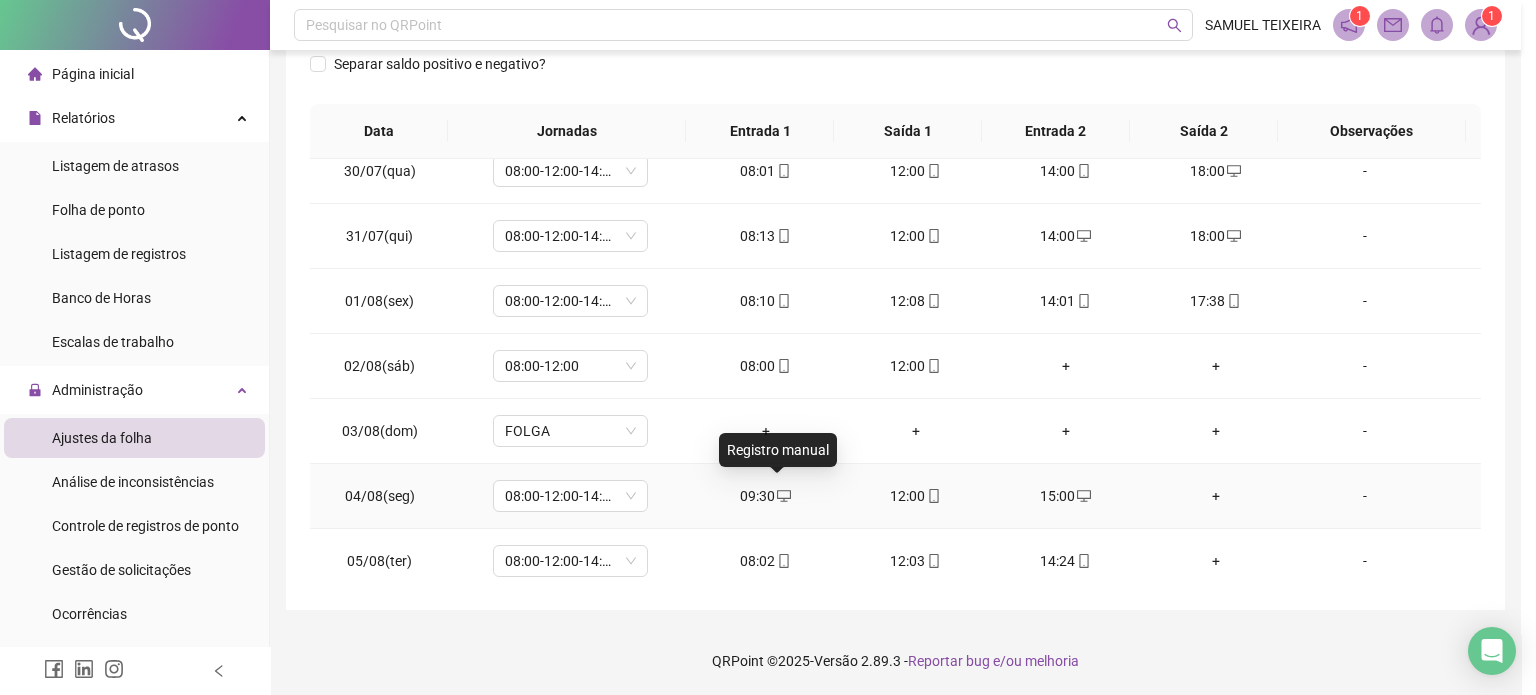 type on "**********" 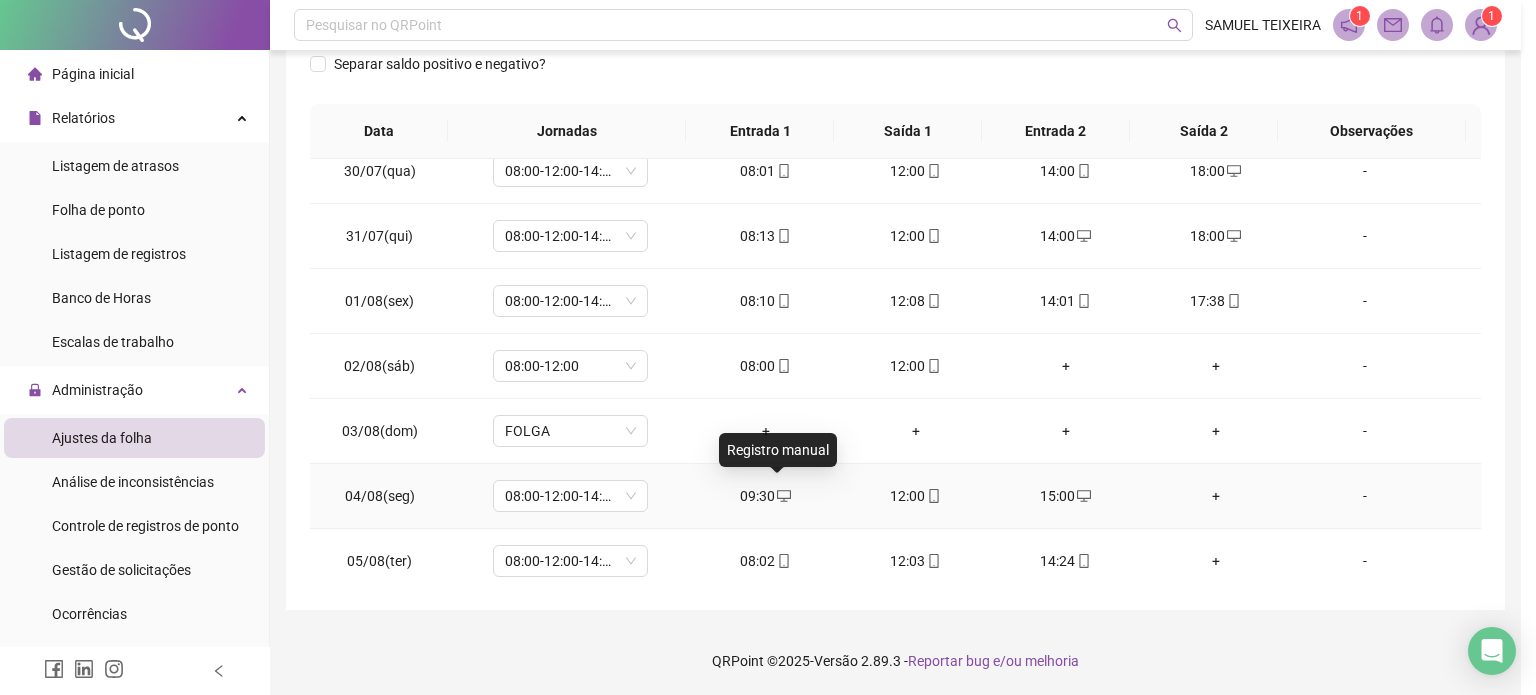 type on "**********" 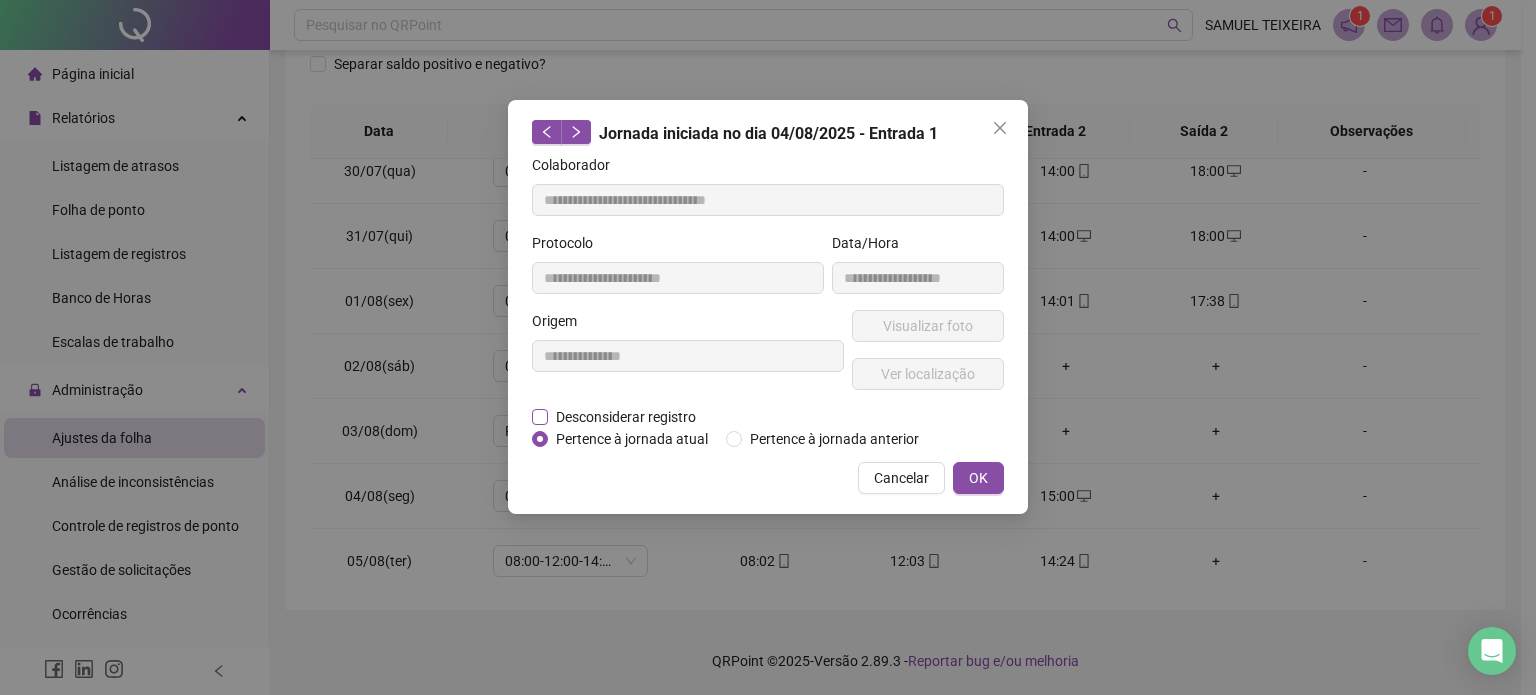 click on "Desconsiderar registro" at bounding box center [626, 417] 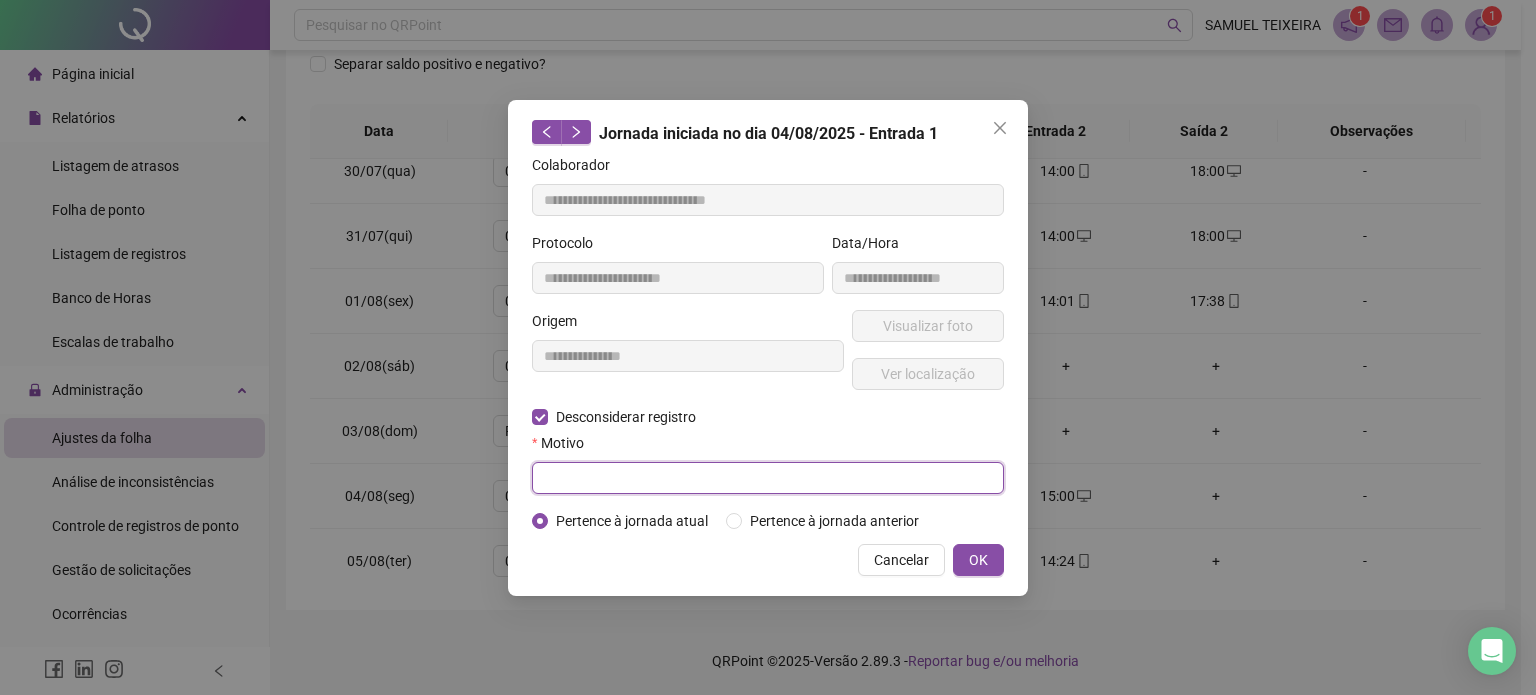 click at bounding box center (768, 478) 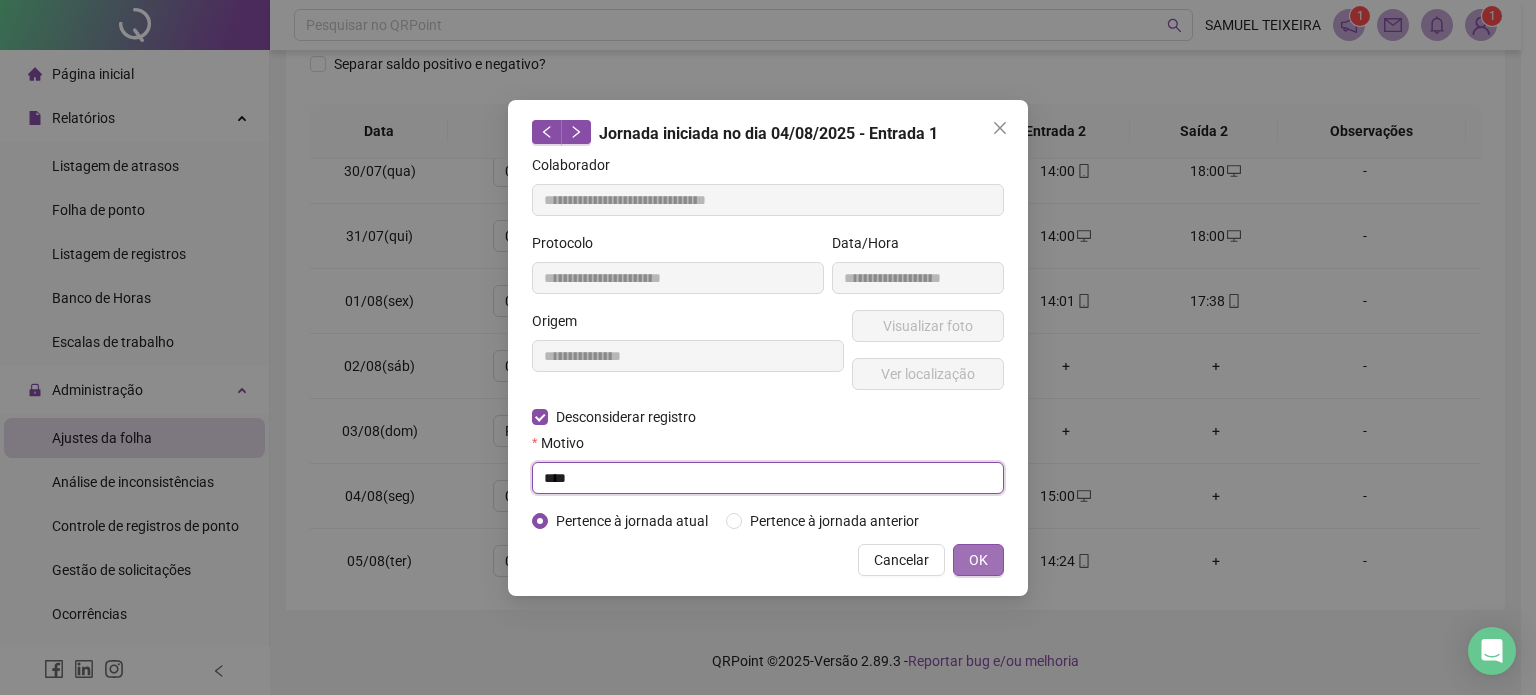 type on "****" 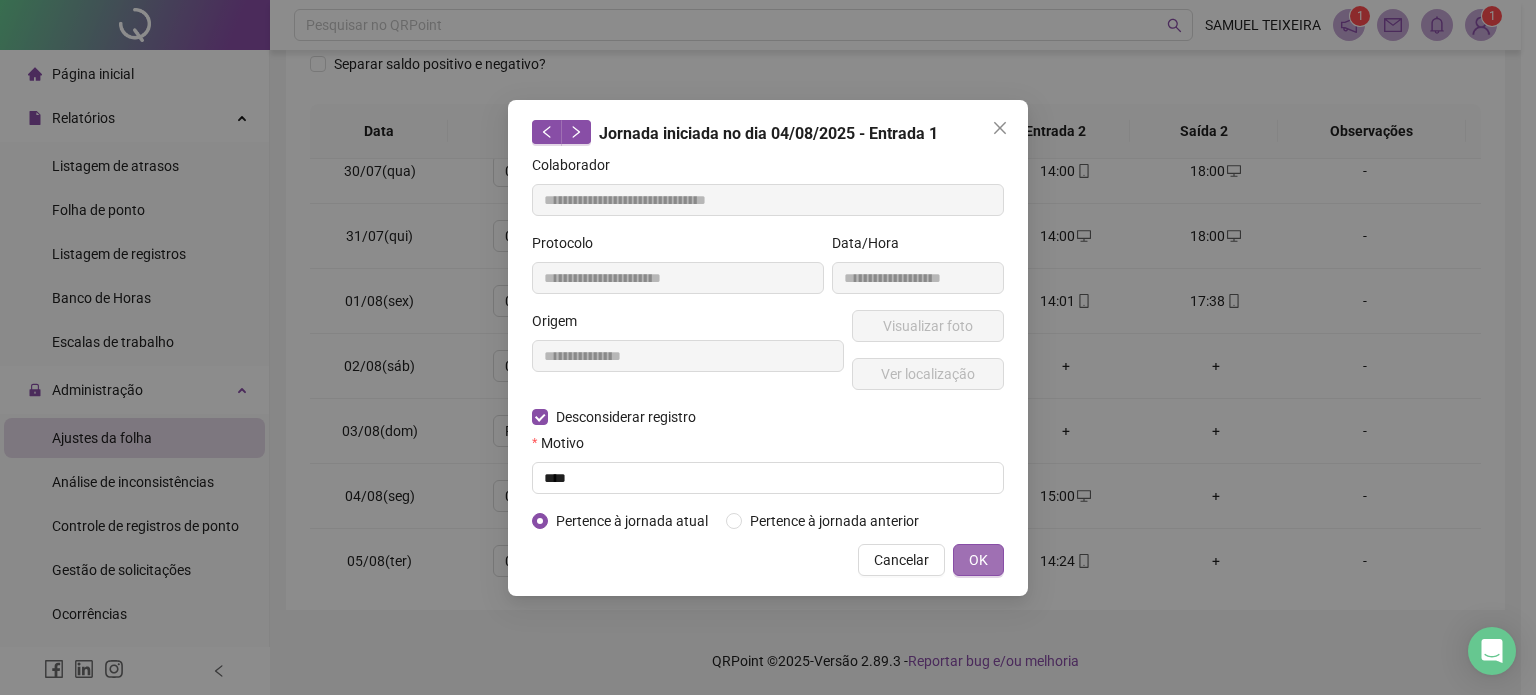 click on "OK" at bounding box center (978, 560) 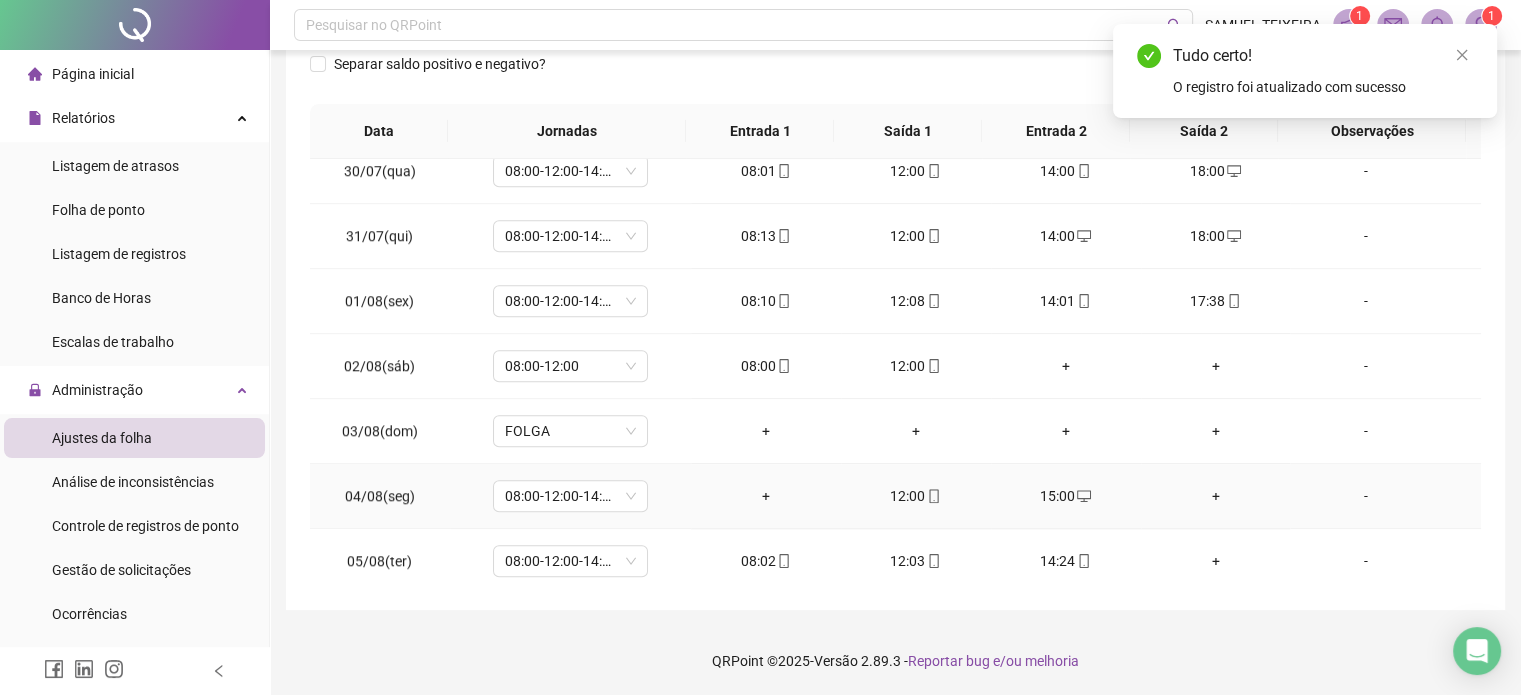 click on "+" at bounding box center (766, 496) 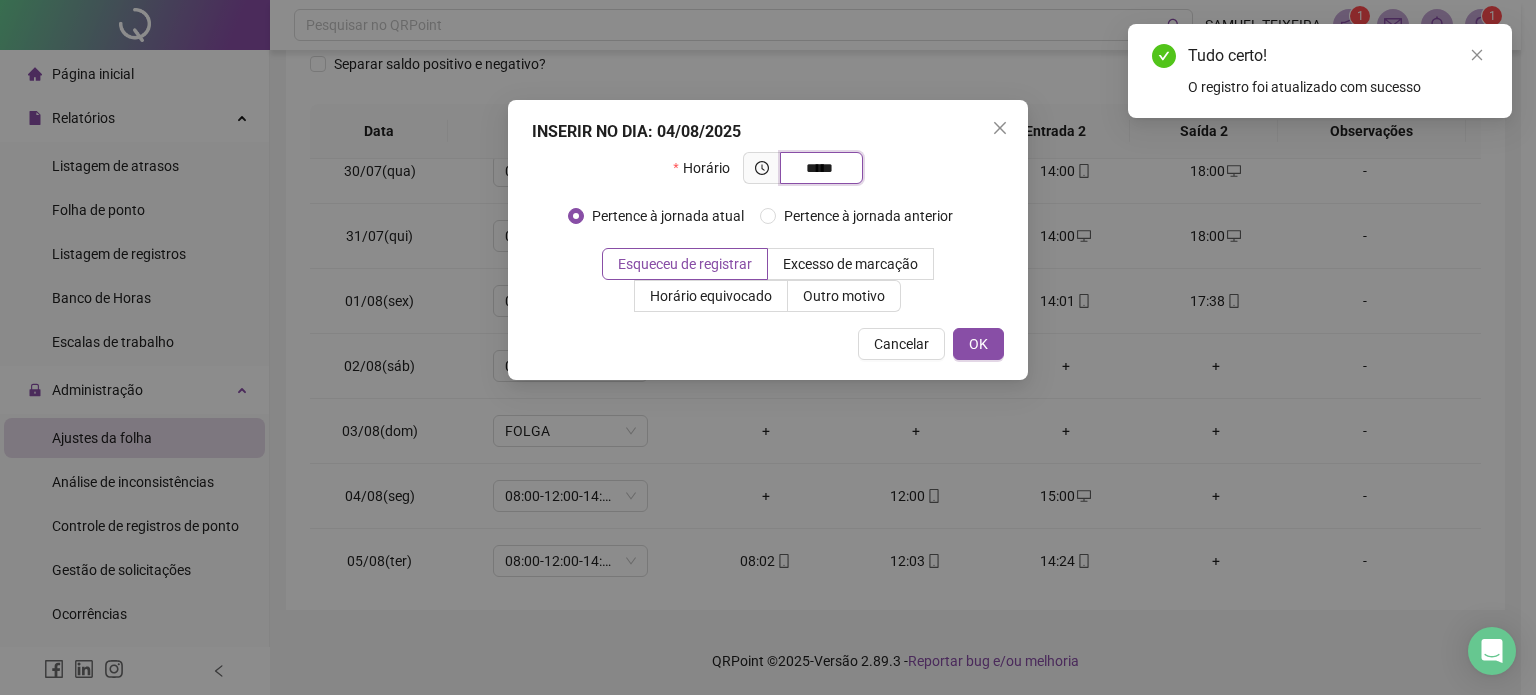 type on "*****" 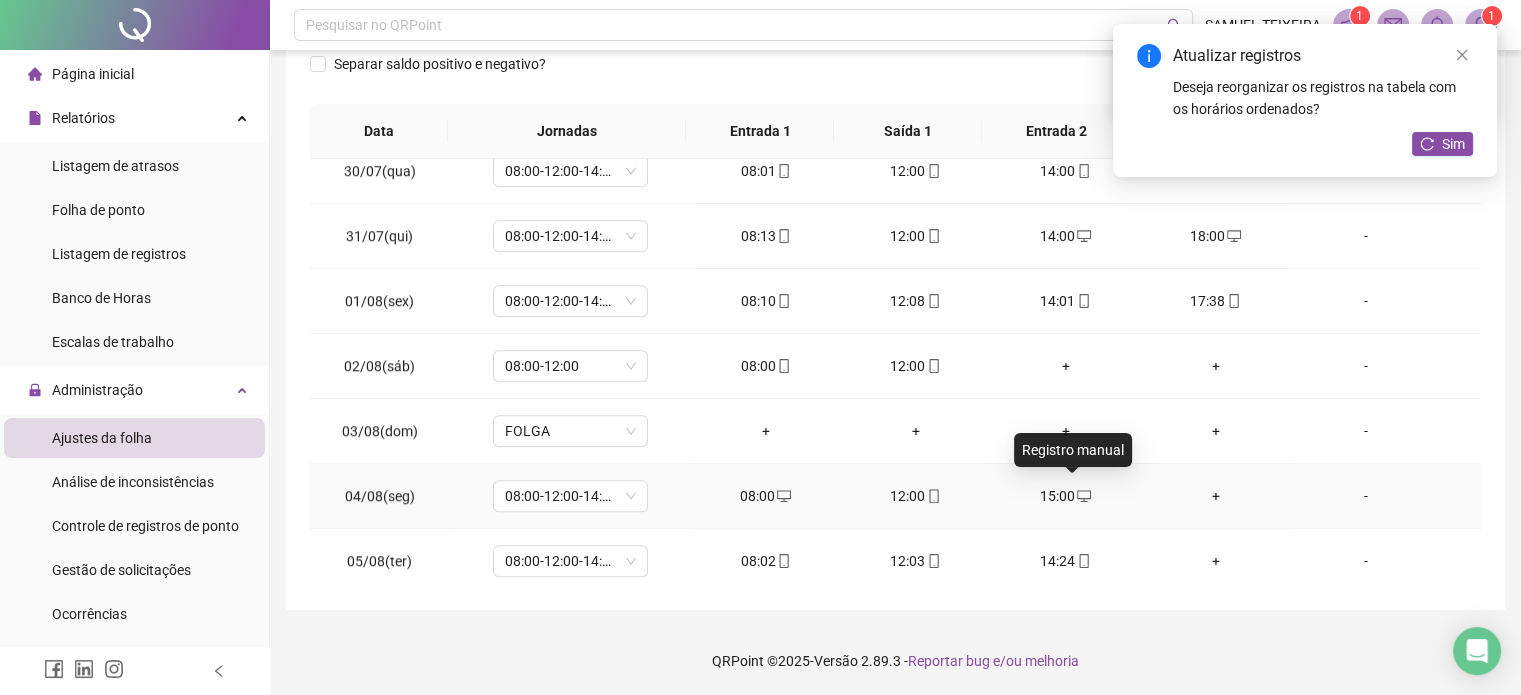 click at bounding box center (1083, 496) 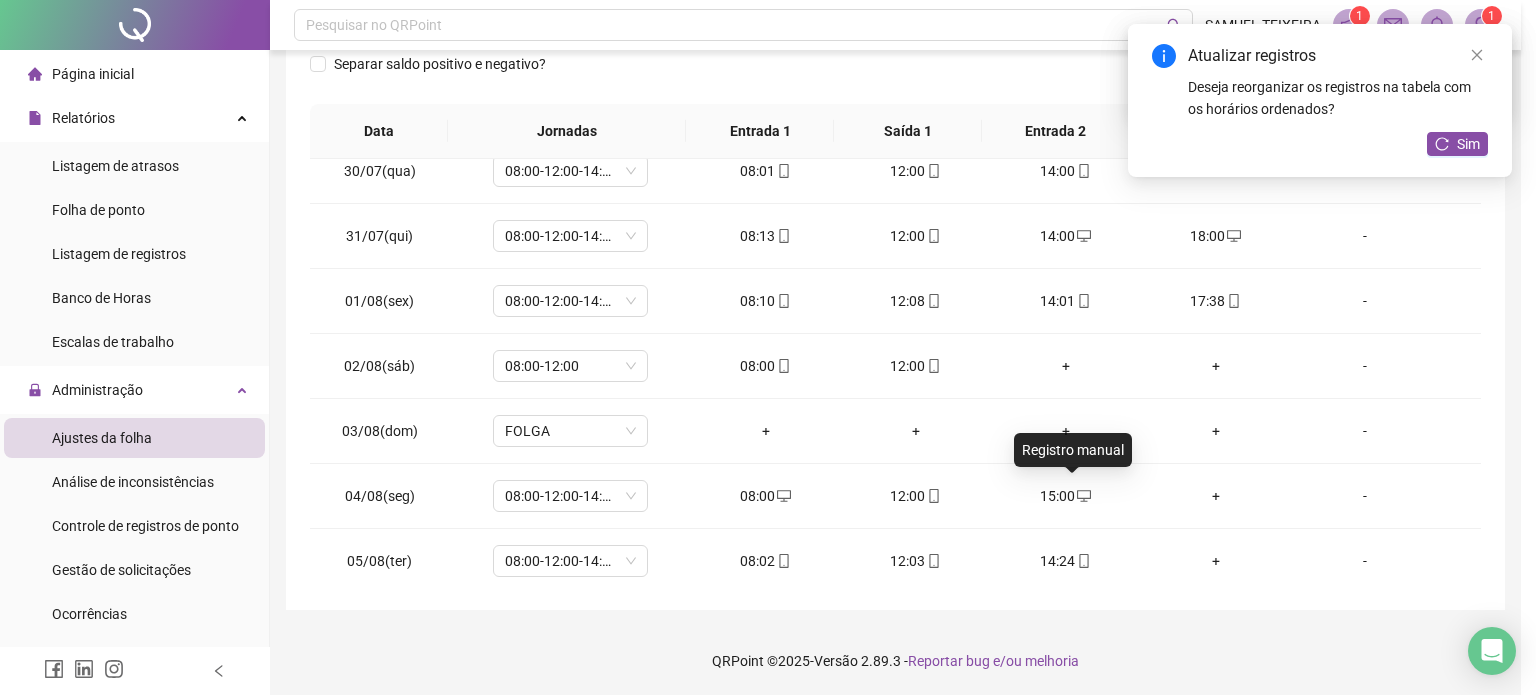 type on "**********" 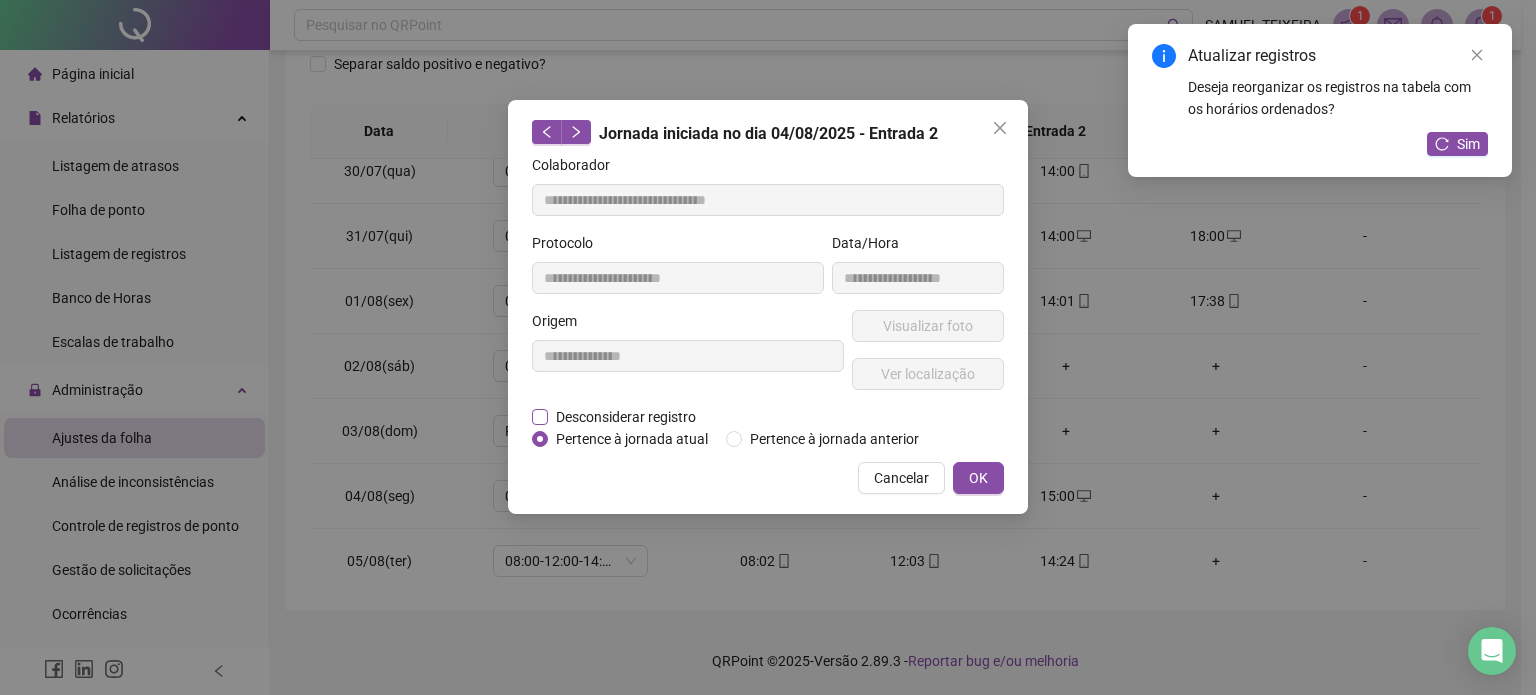 click on "Desconsiderar registro" at bounding box center [626, 417] 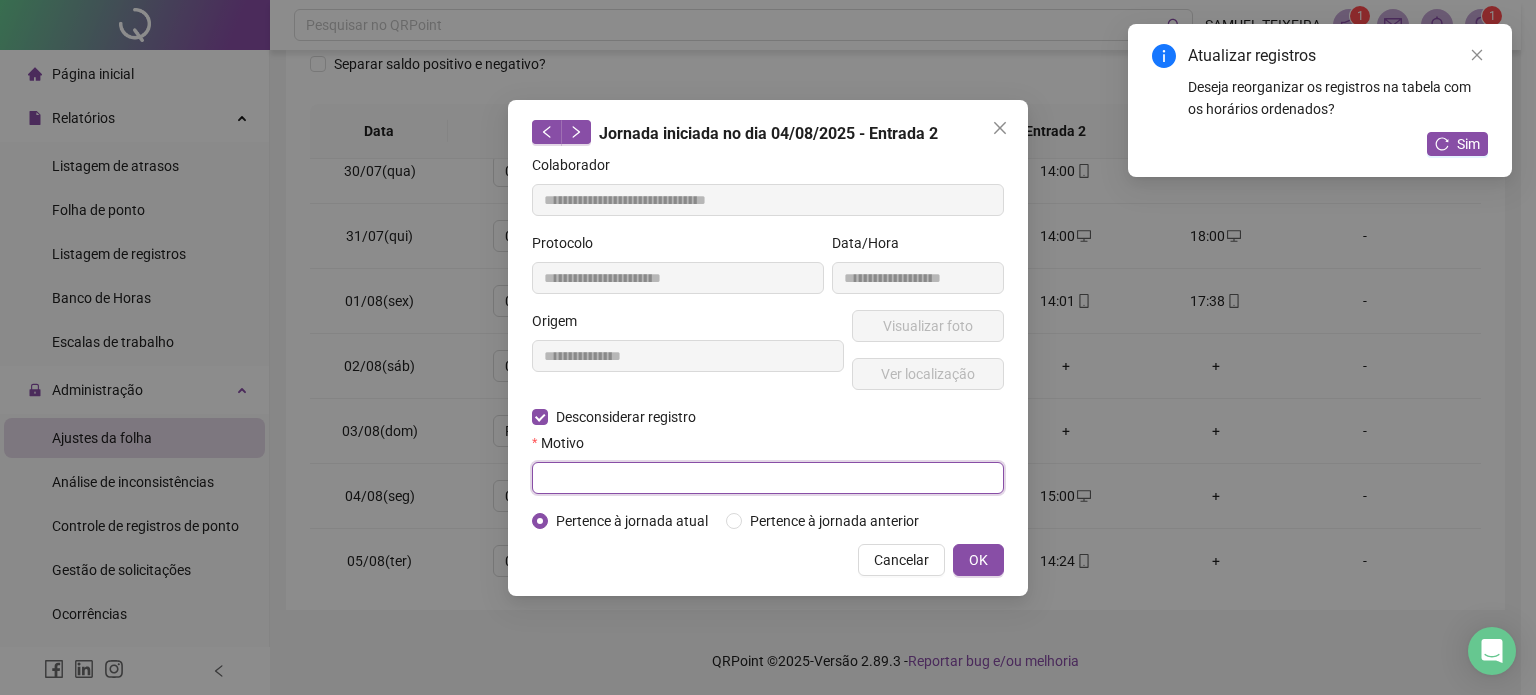 click at bounding box center [768, 478] 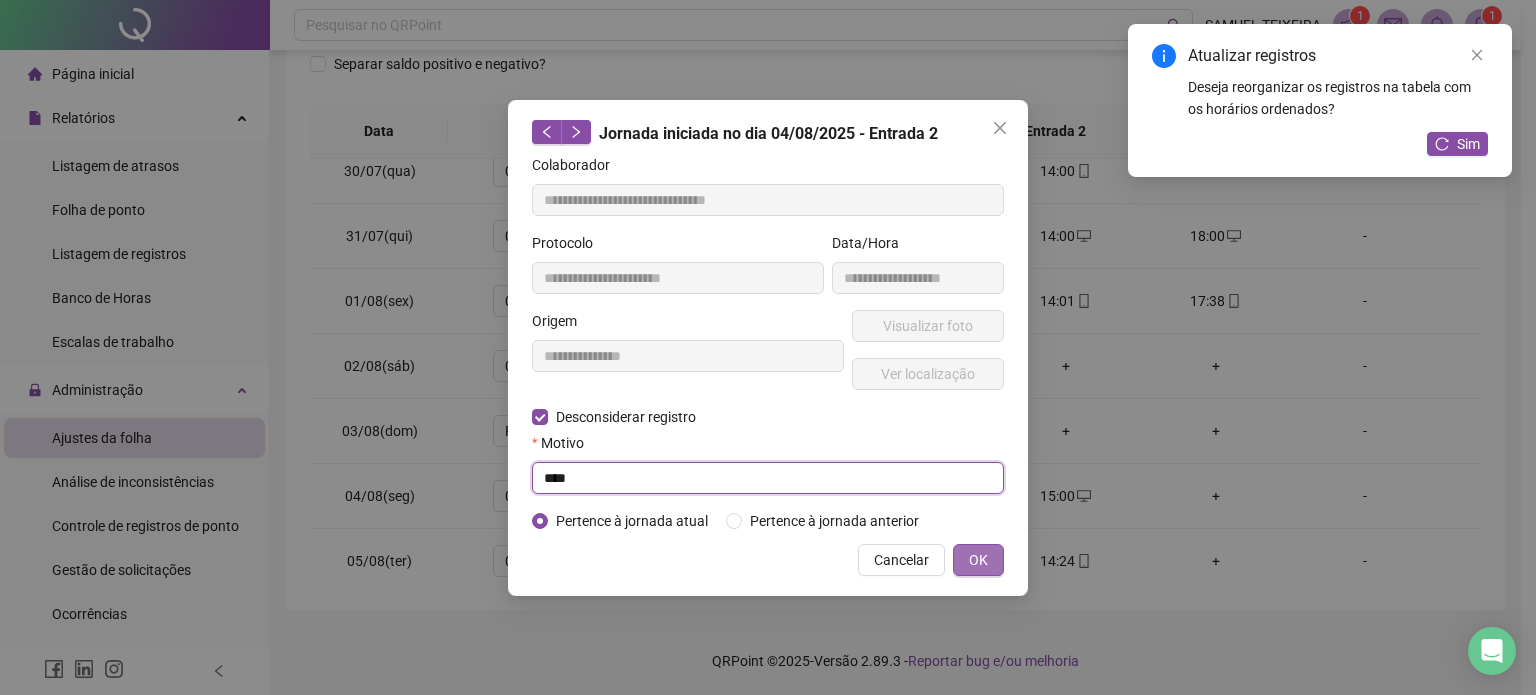 type on "****" 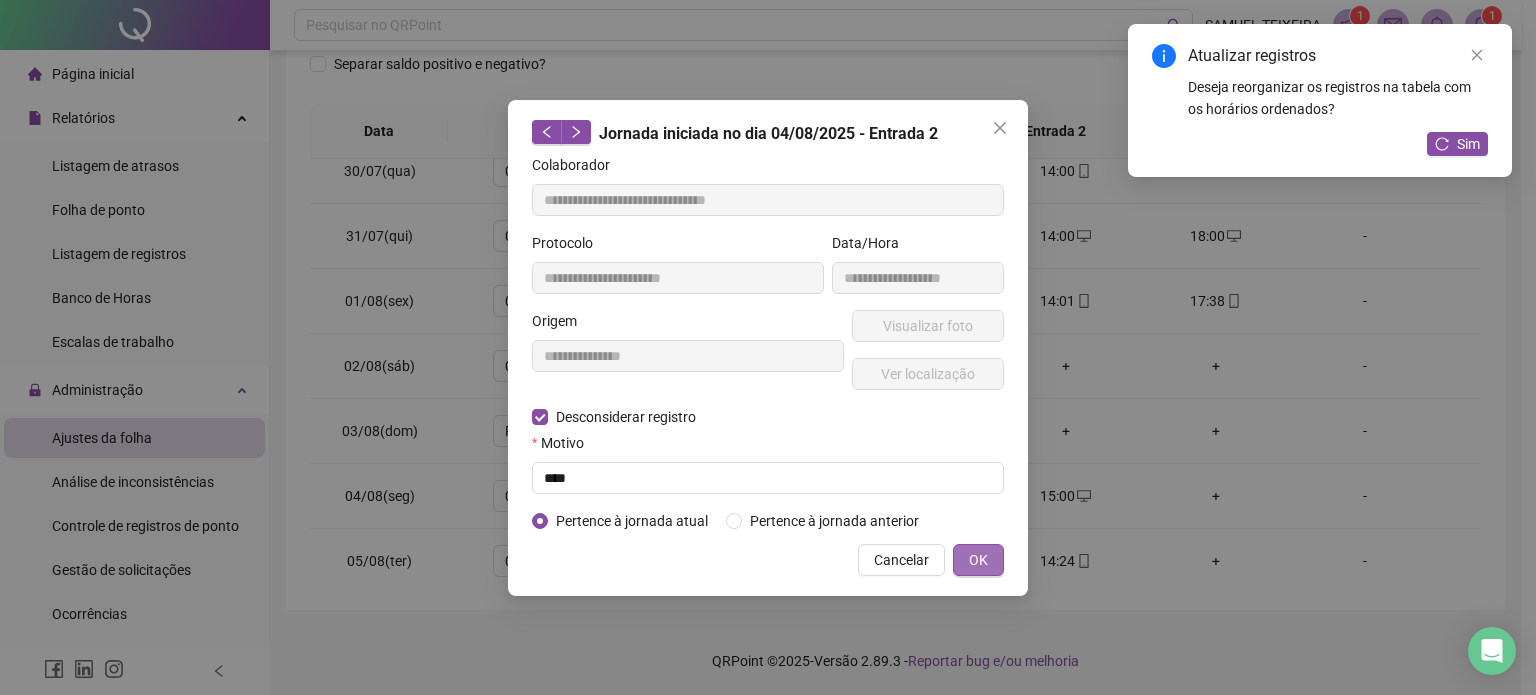 click on "OK" at bounding box center (978, 560) 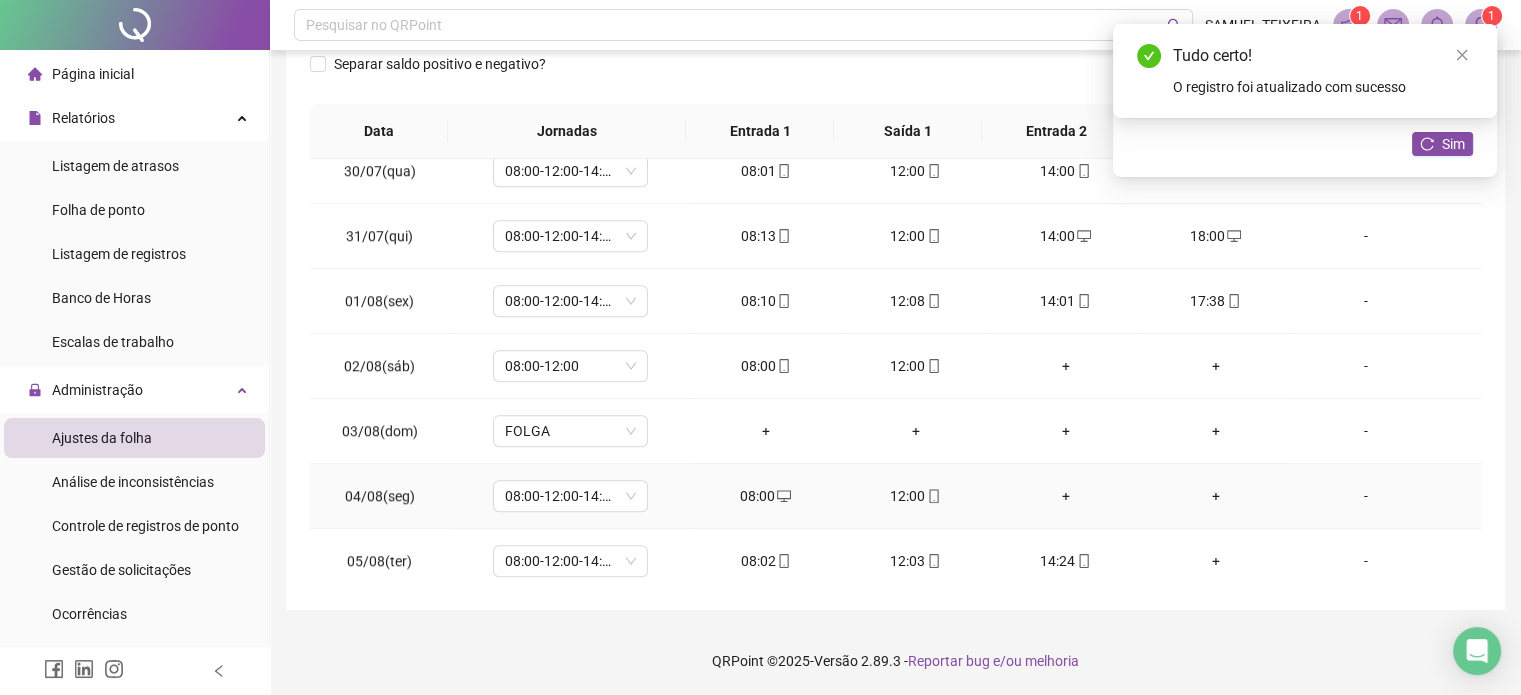 click on "+" at bounding box center (1066, 496) 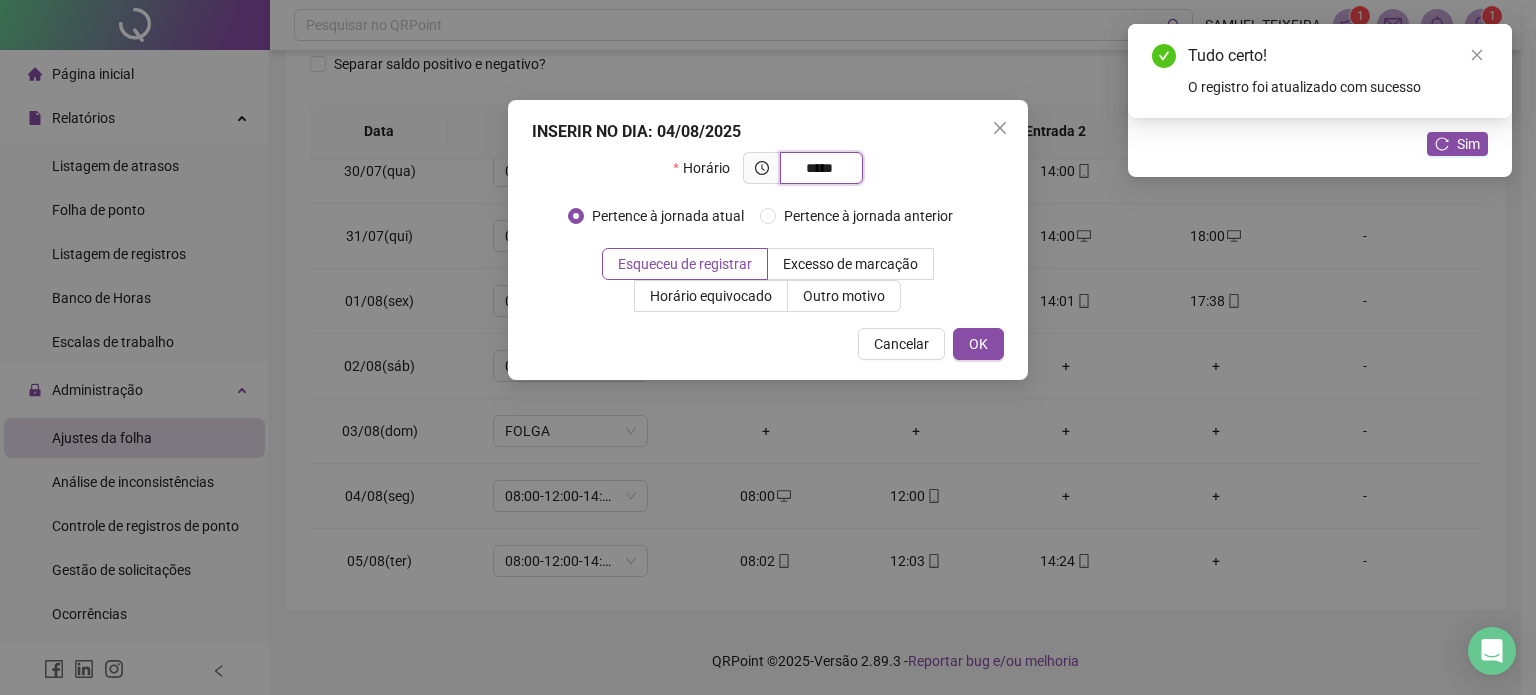 type on "*****" 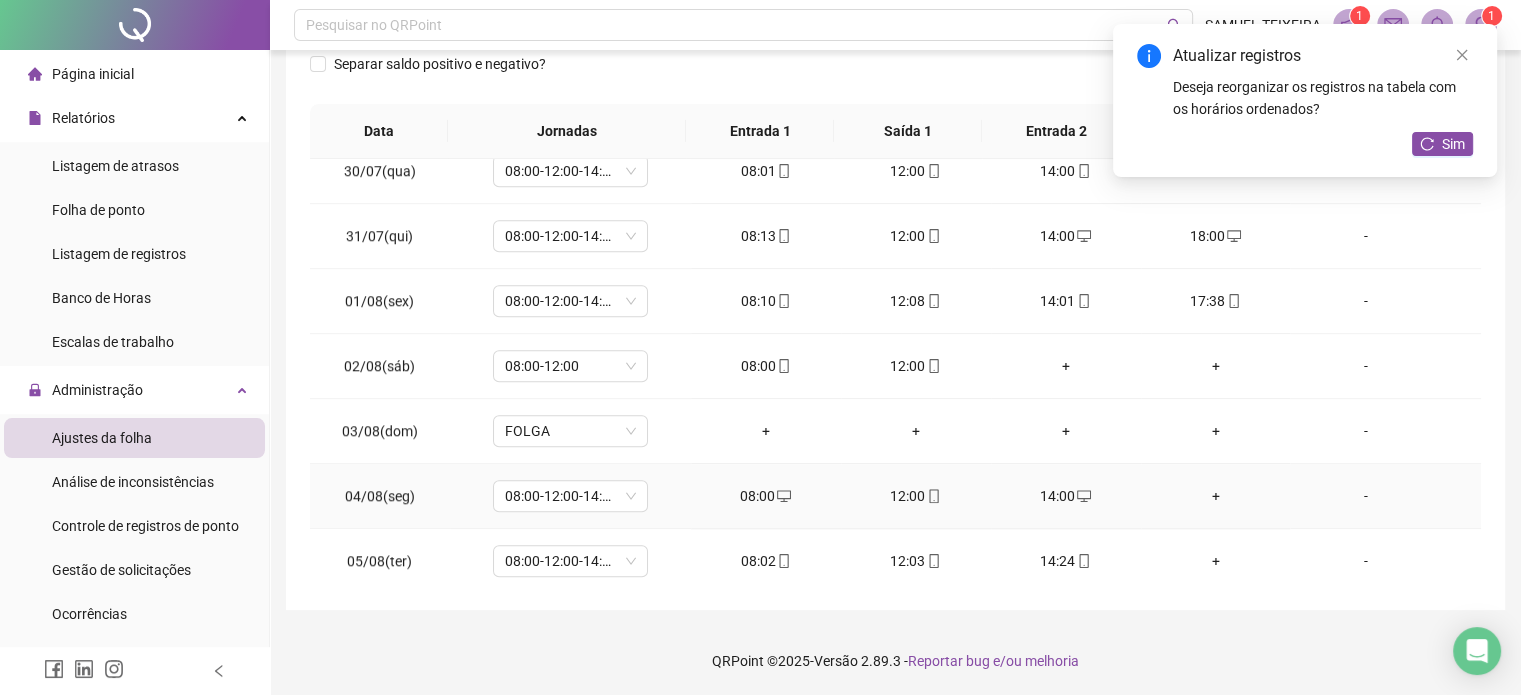 click on "+" at bounding box center [1216, 496] 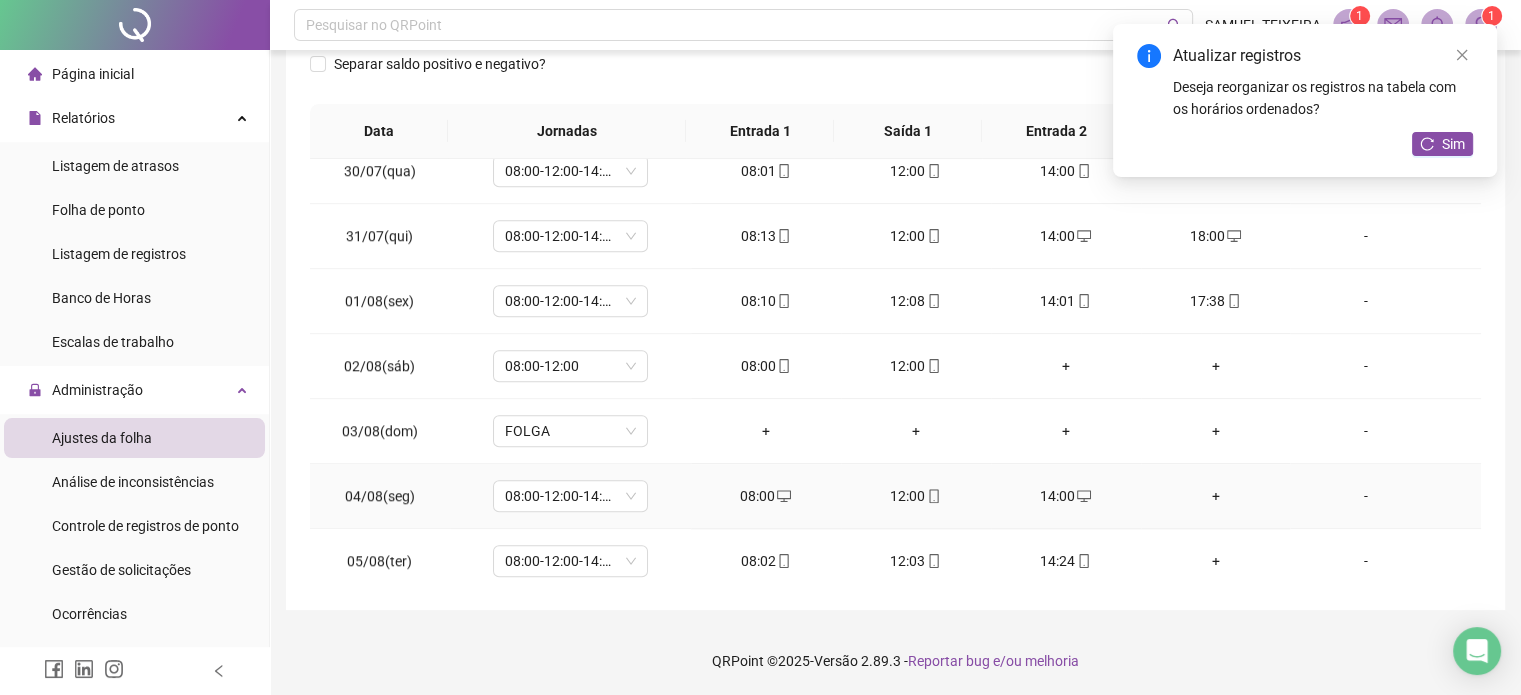 click on "+" at bounding box center (1216, 496) 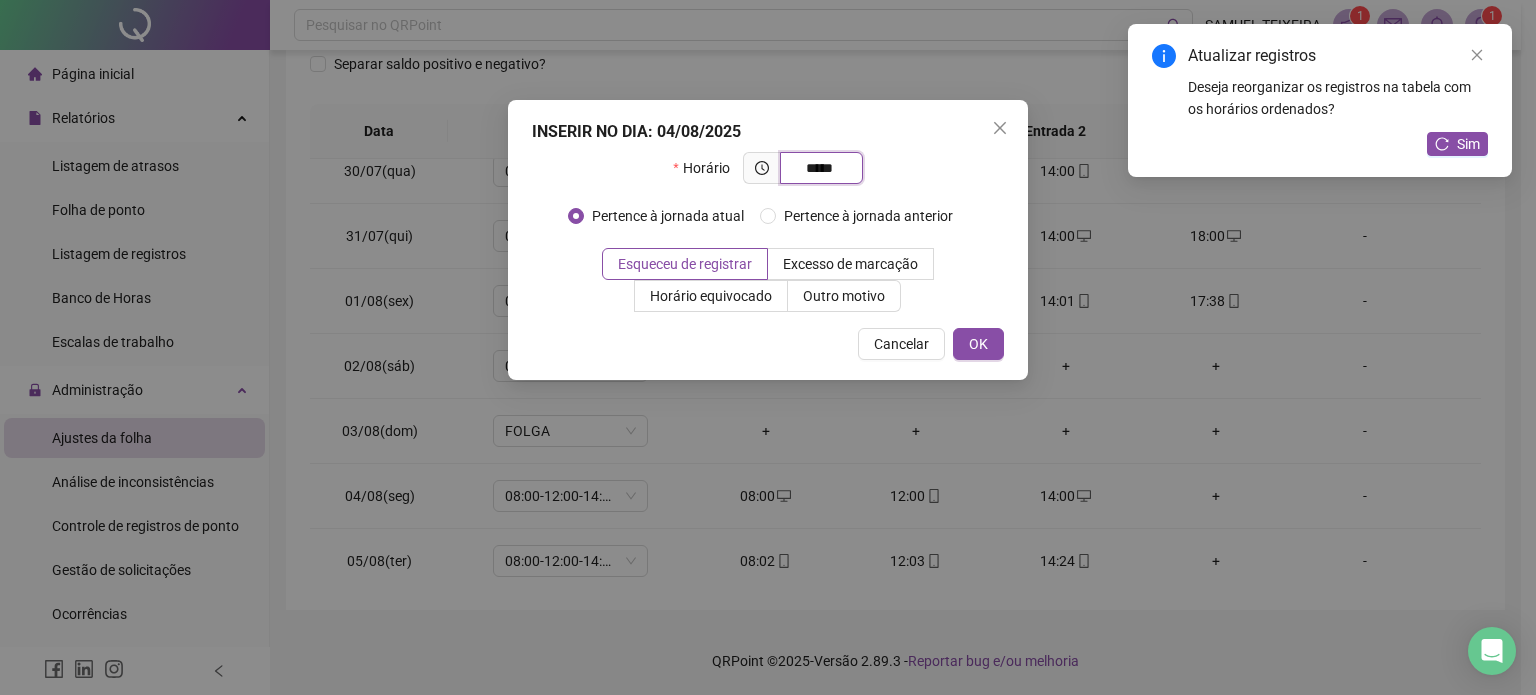 type on "*****" 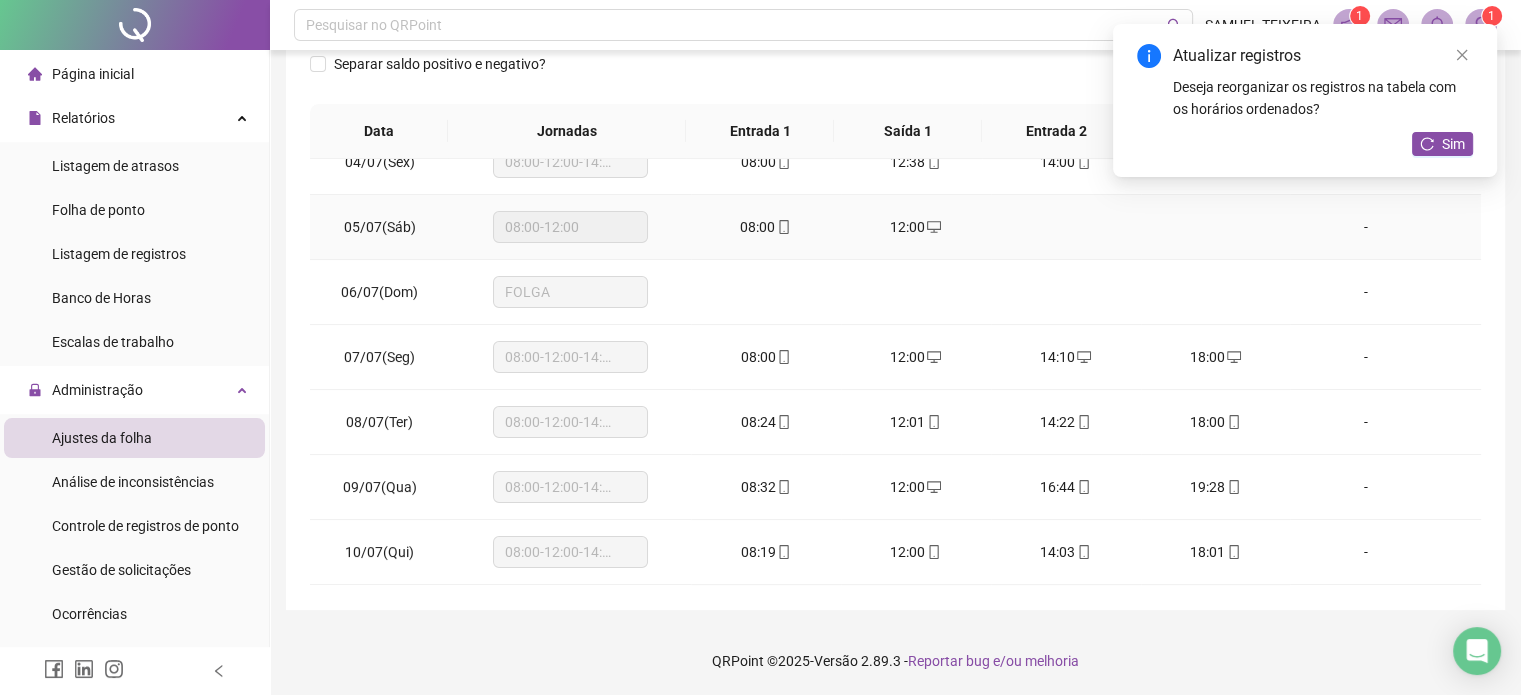 scroll, scrollTop: 0, scrollLeft: 0, axis: both 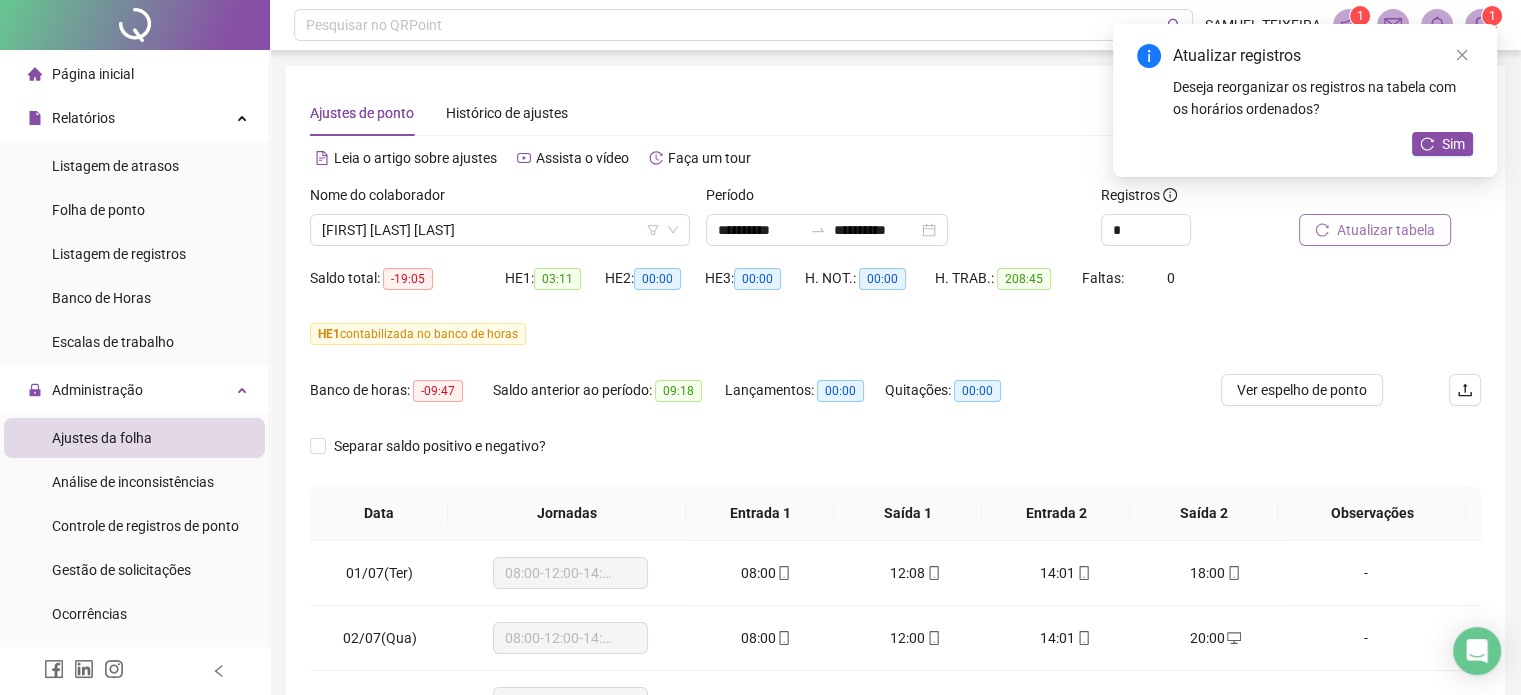 click on "Atualizar tabela" at bounding box center (1386, 230) 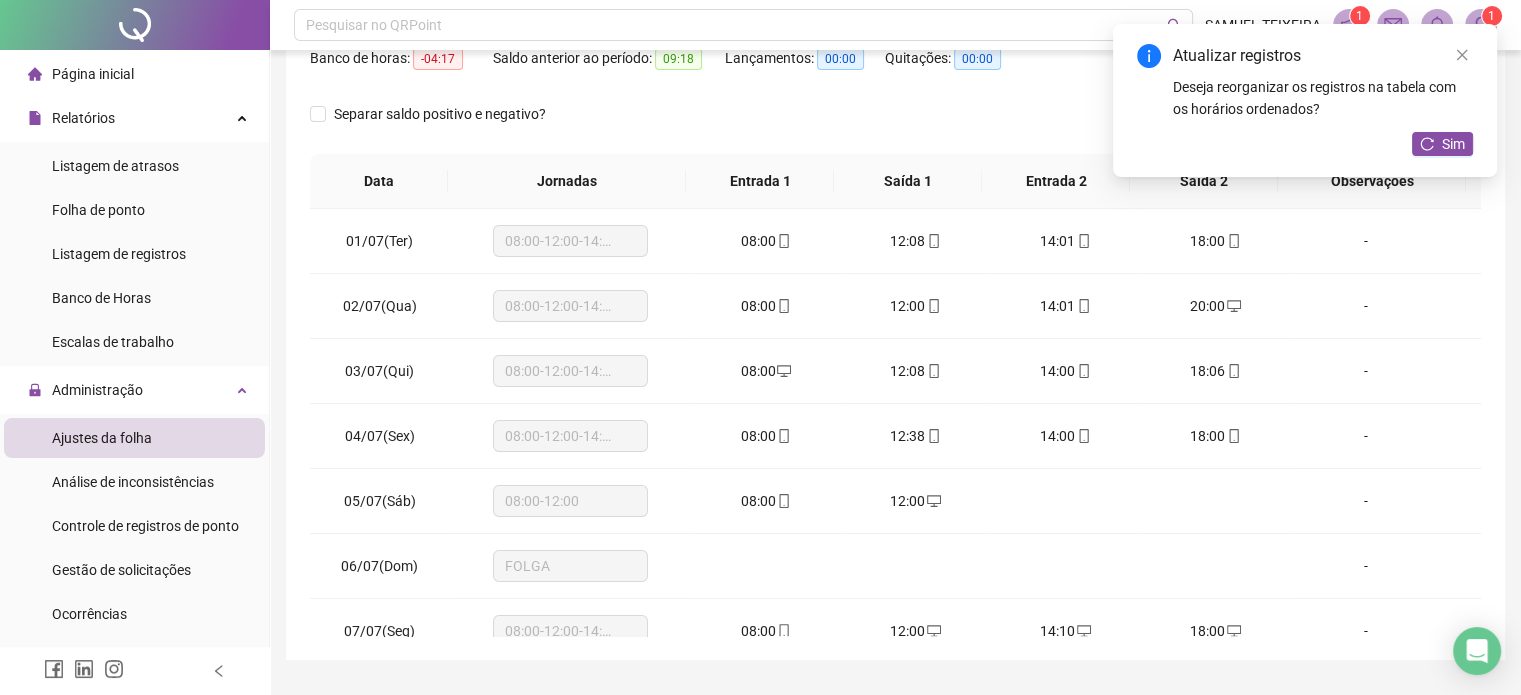 scroll, scrollTop: 328, scrollLeft: 0, axis: vertical 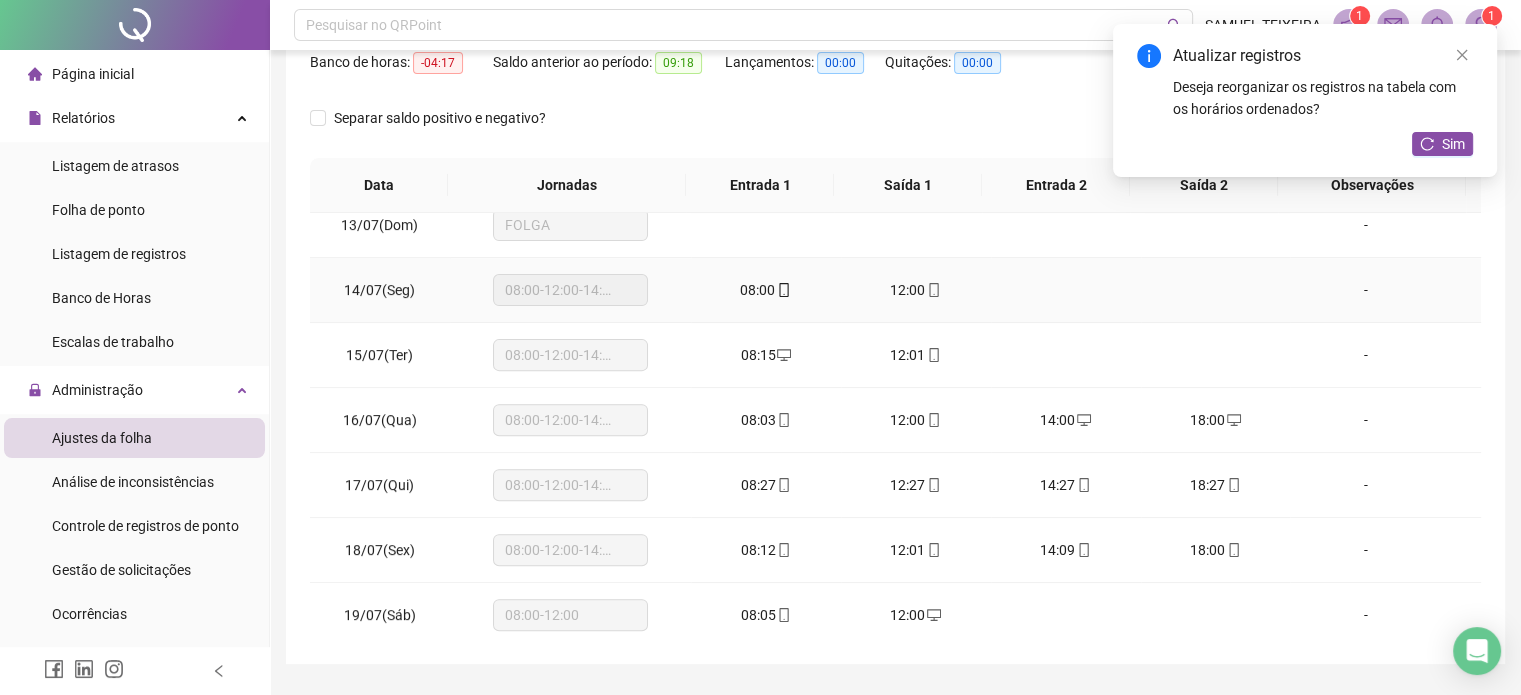 click at bounding box center (1066, 290) 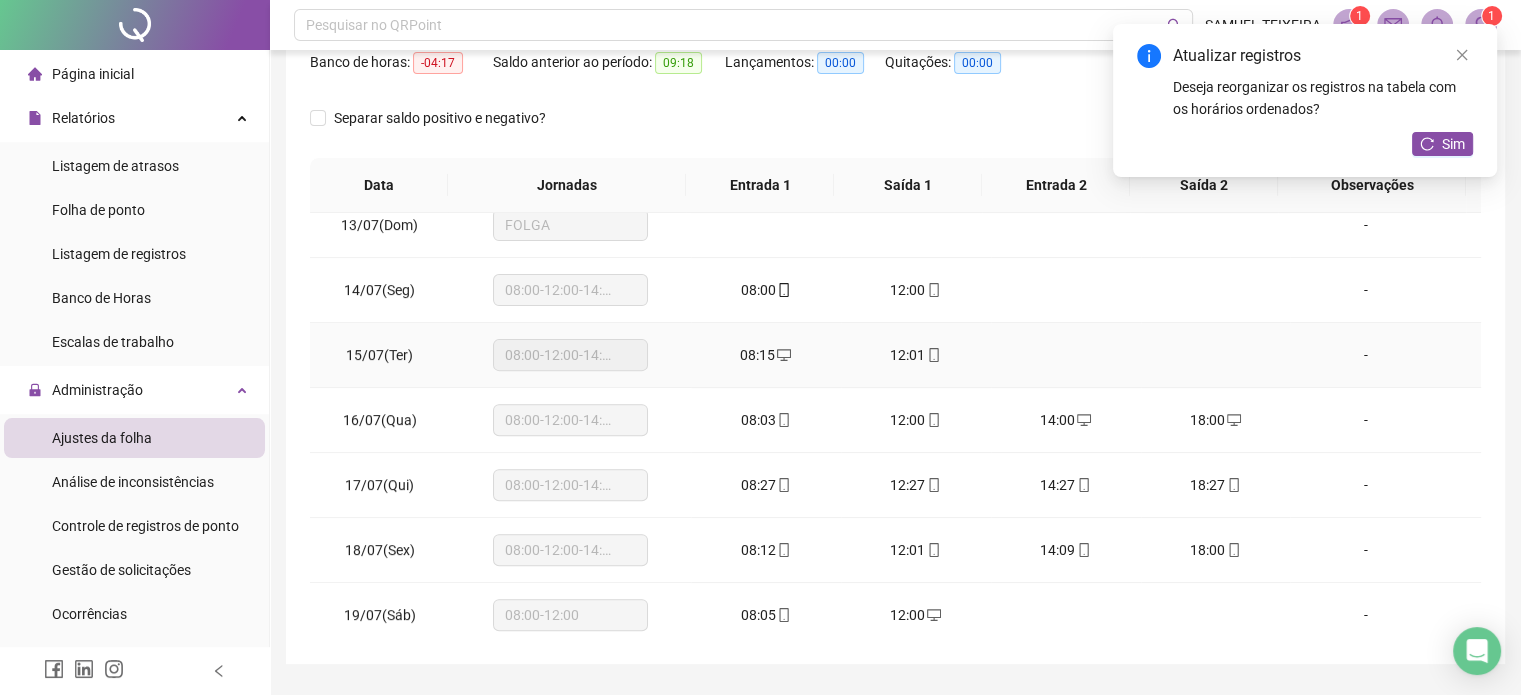 drag, startPoint x: 1035, startPoint y: 359, endPoint x: 1227, endPoint y: 351, distance: 192.1666 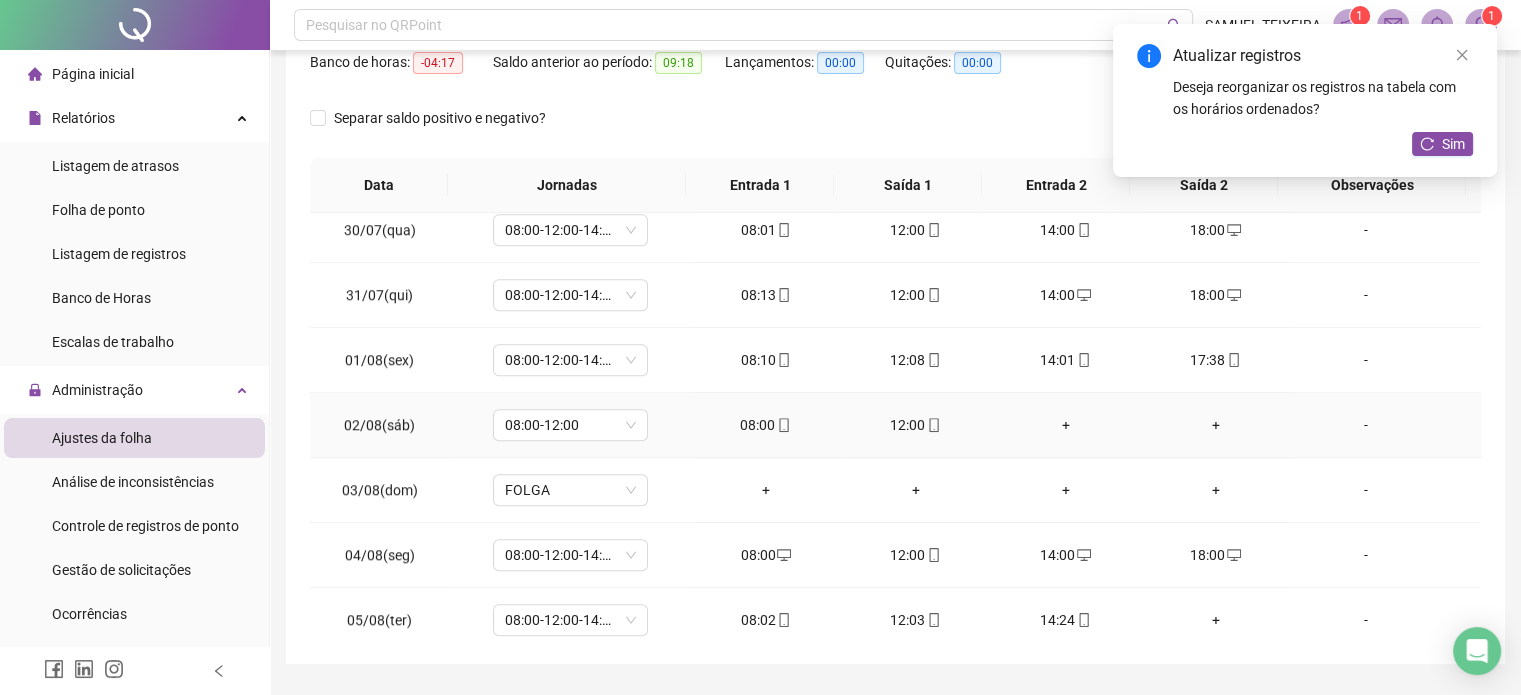 scroll, scrollTop: 1905, scrollLeft: 0, axis: vertical 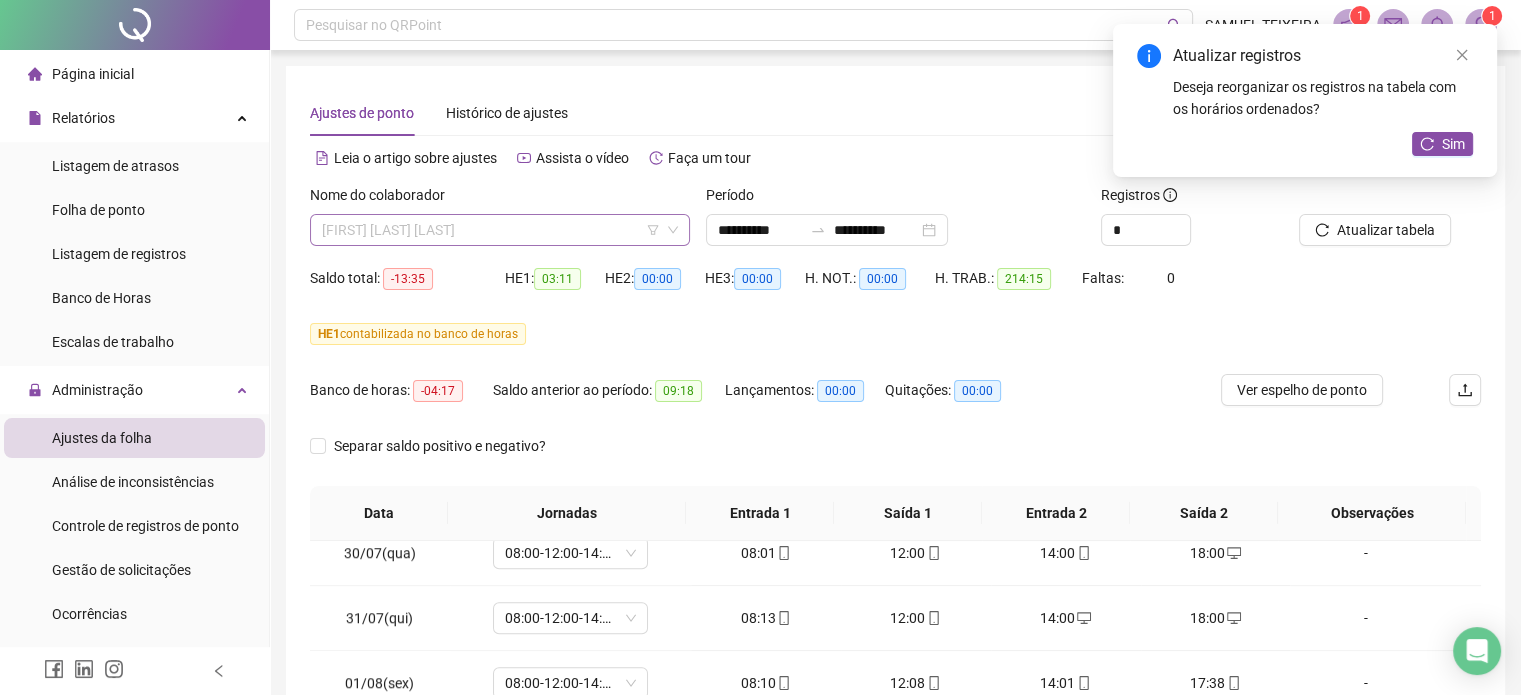 click on "[FIRST] [LAST] [LAST]" at bounding box center (500, 230) 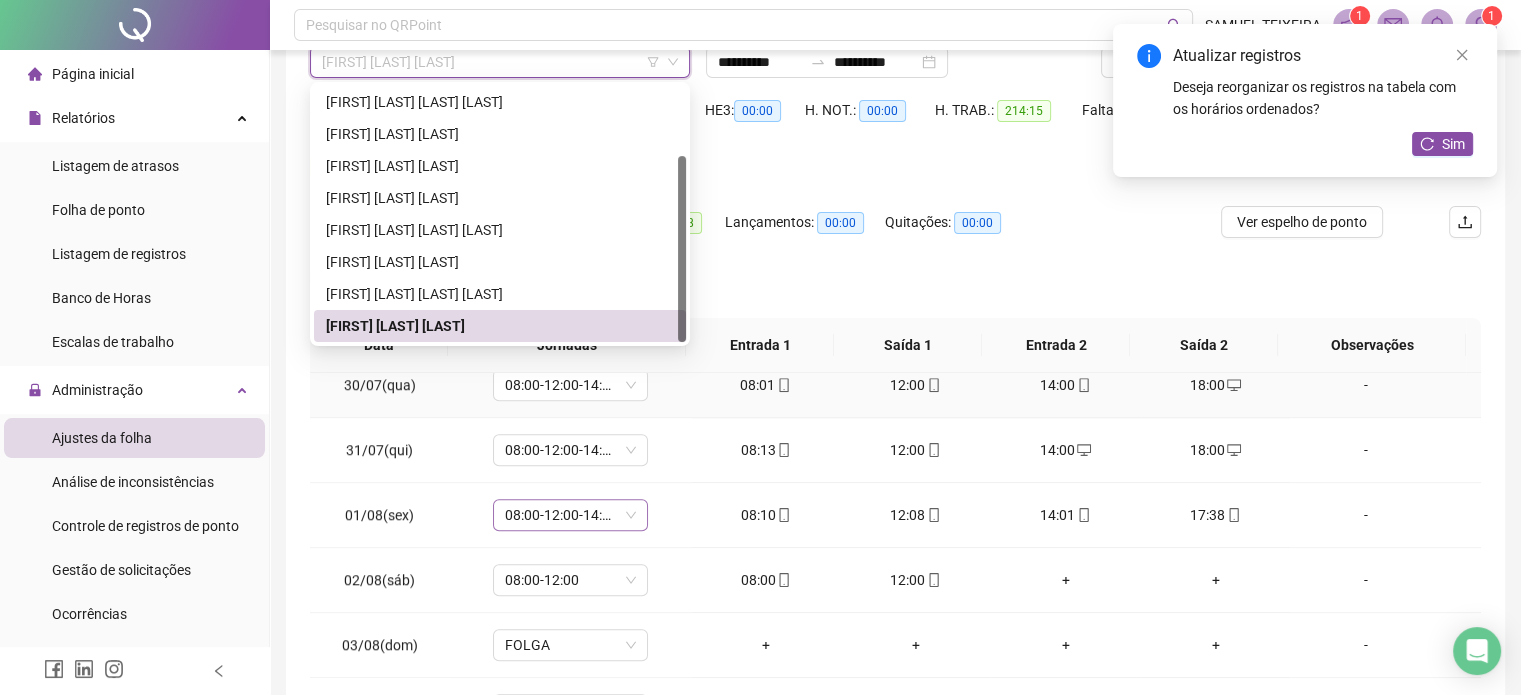 scroll, scrollTop: 200, scrollLeft: 0, axis: vertical 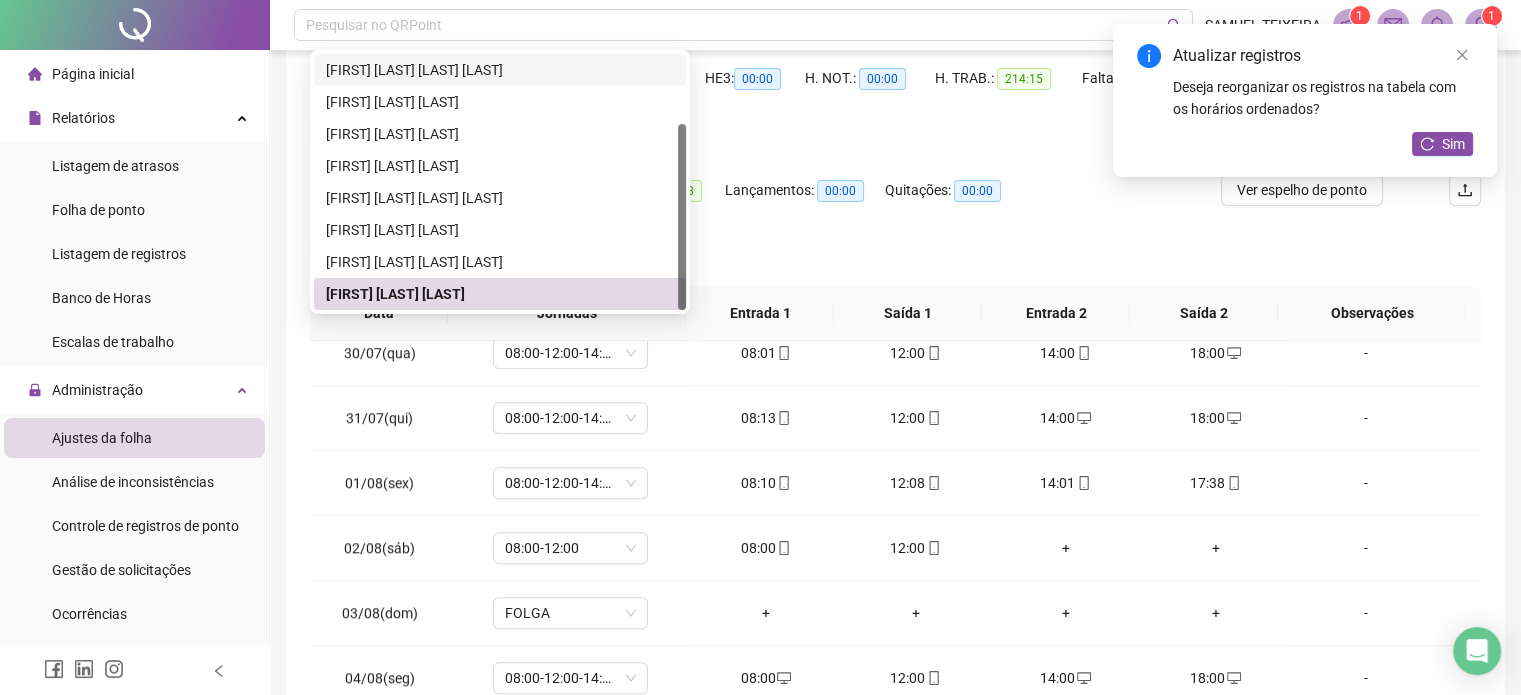 click on "HE 1  contabilizada no banco de horas" at bounding box center [895, 134] 